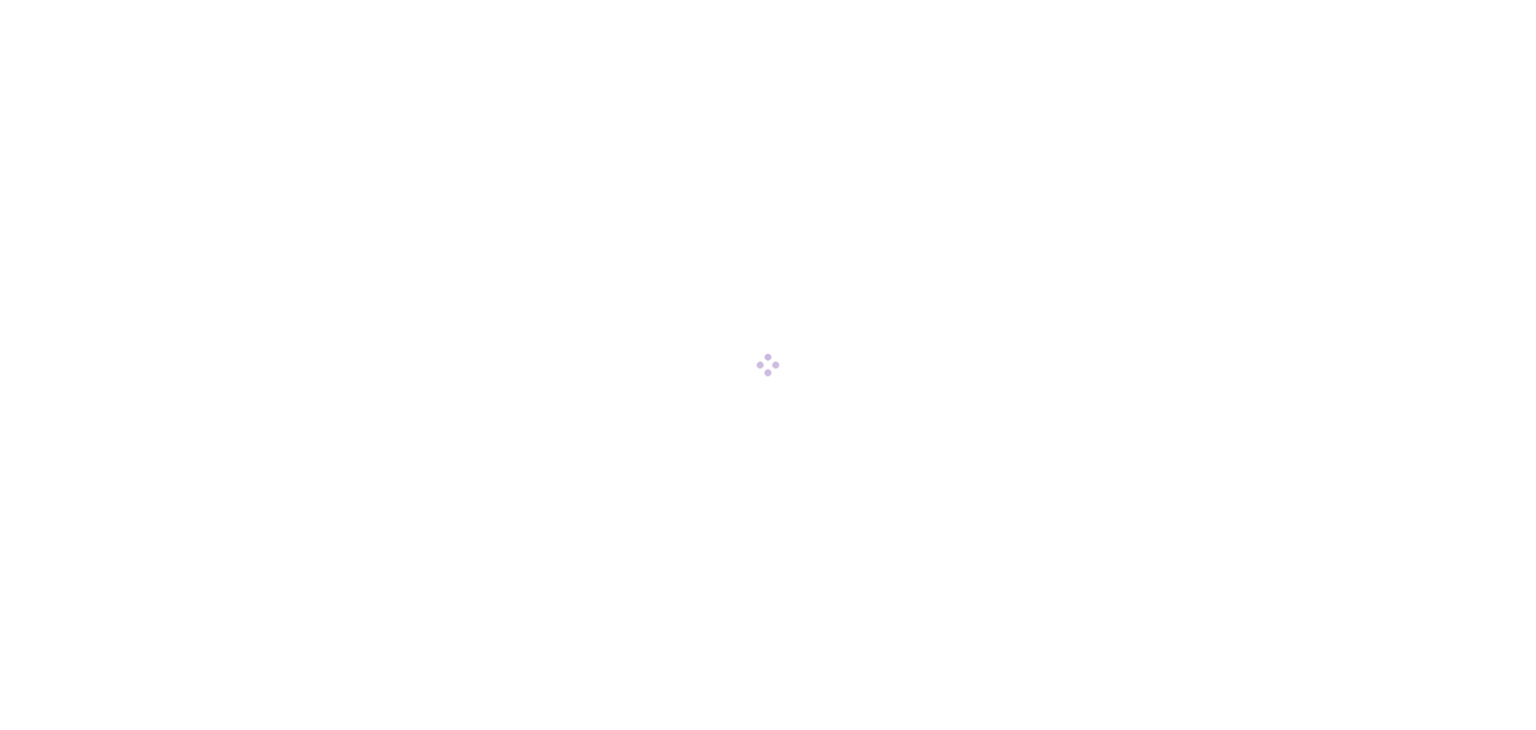 scroll, scrollTop: 0, scrollLeft: 0, axis: both 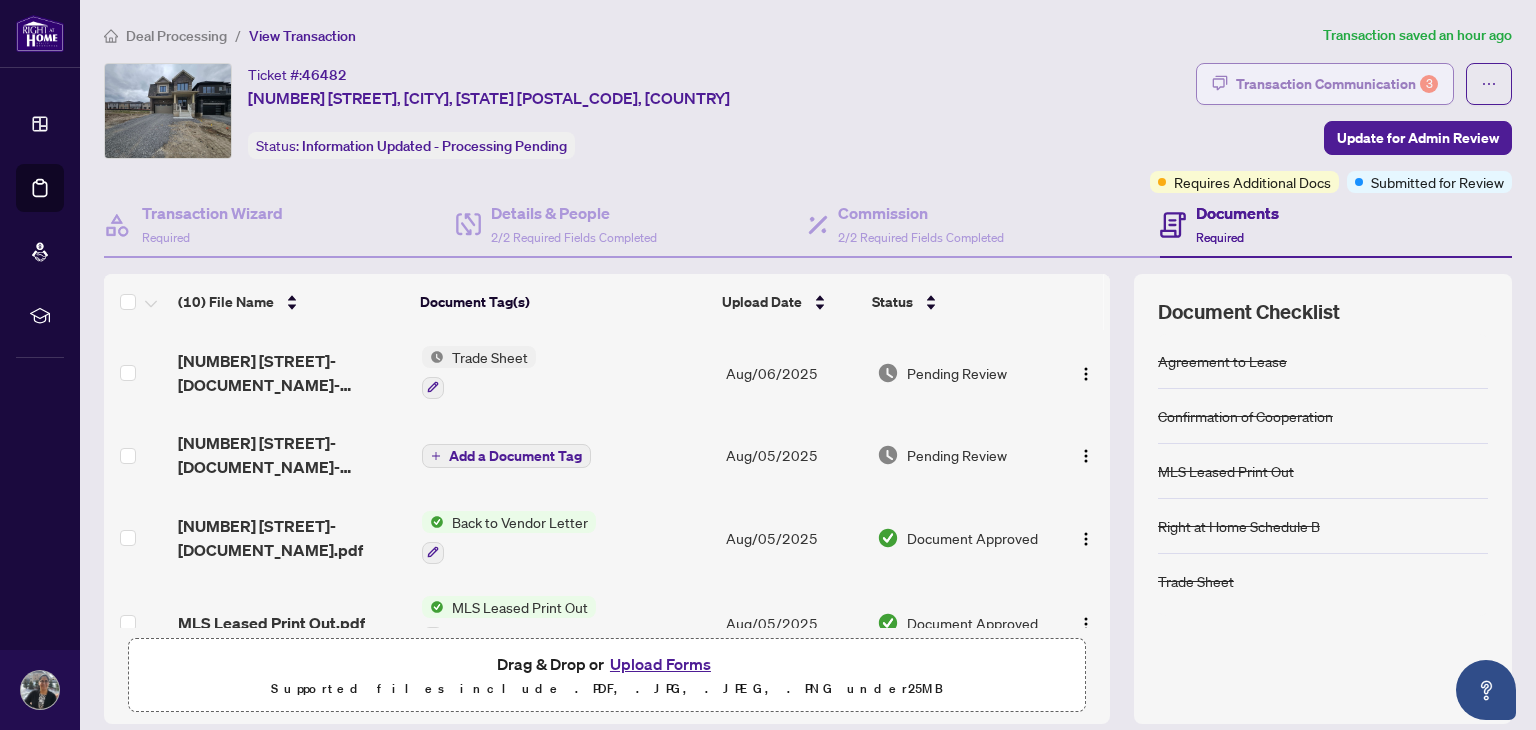 click on "Transaction Communication 3" at bounding box center (1337, 84) 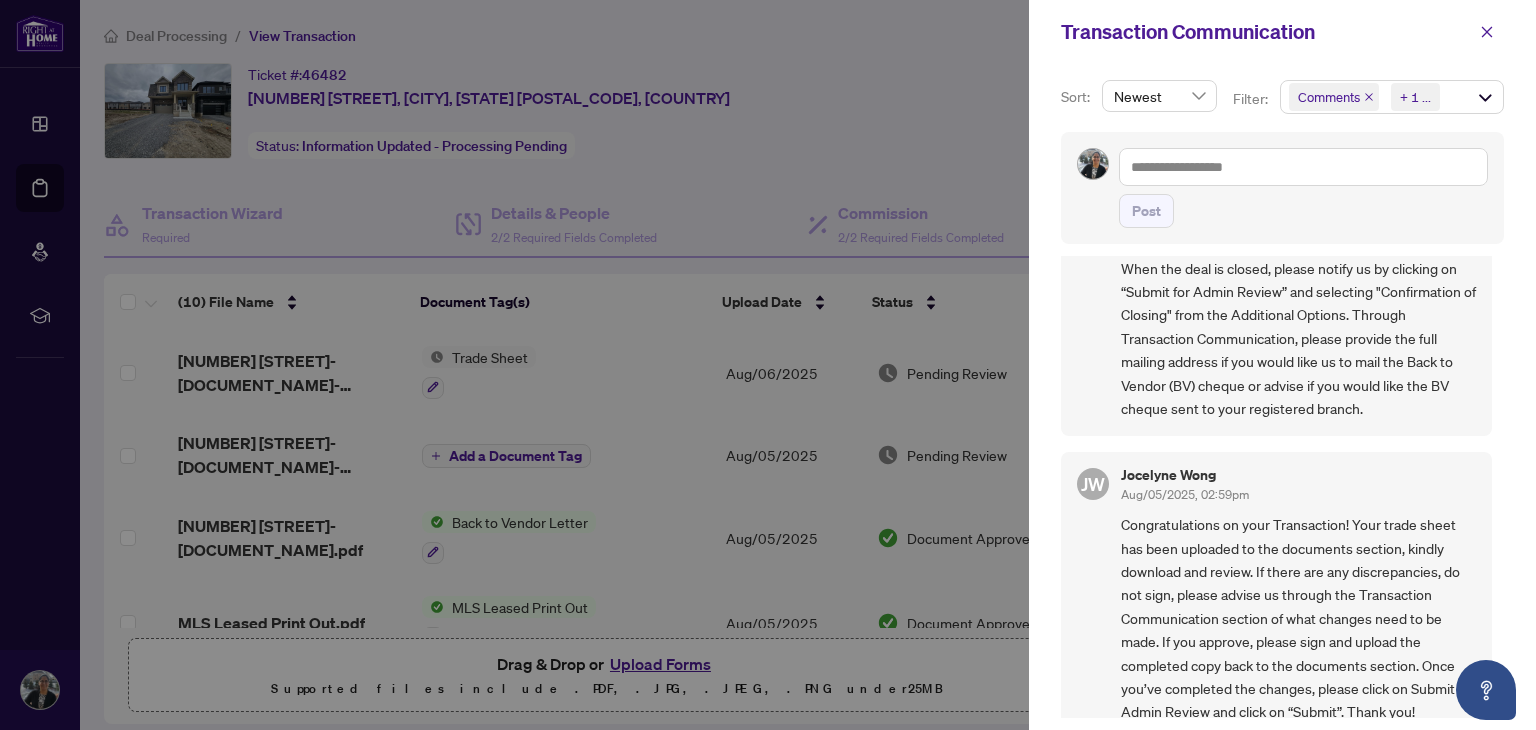 scroll, scrollTop: 70, scrollLeft: 0, axis: vertical 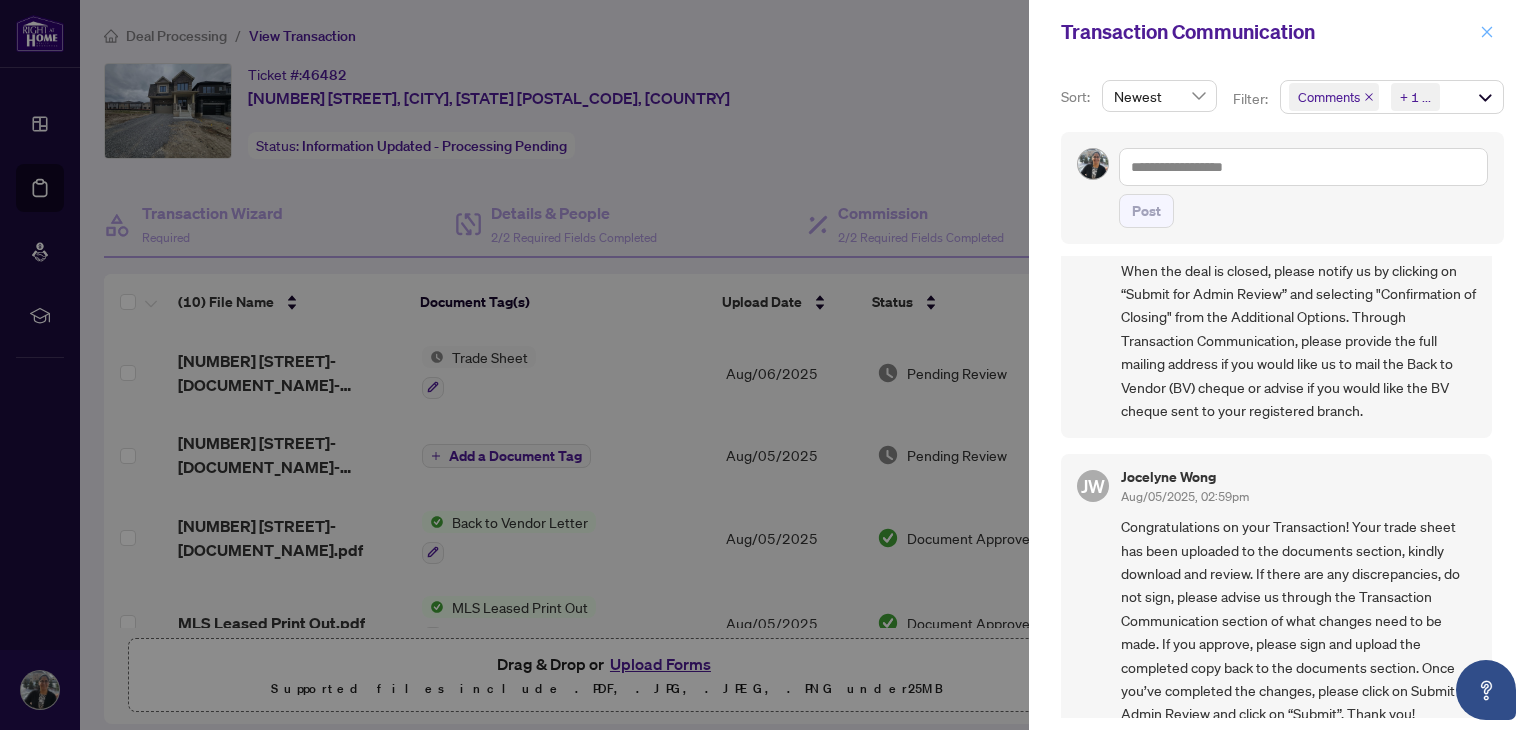 click at bounding box center [1487, 32] 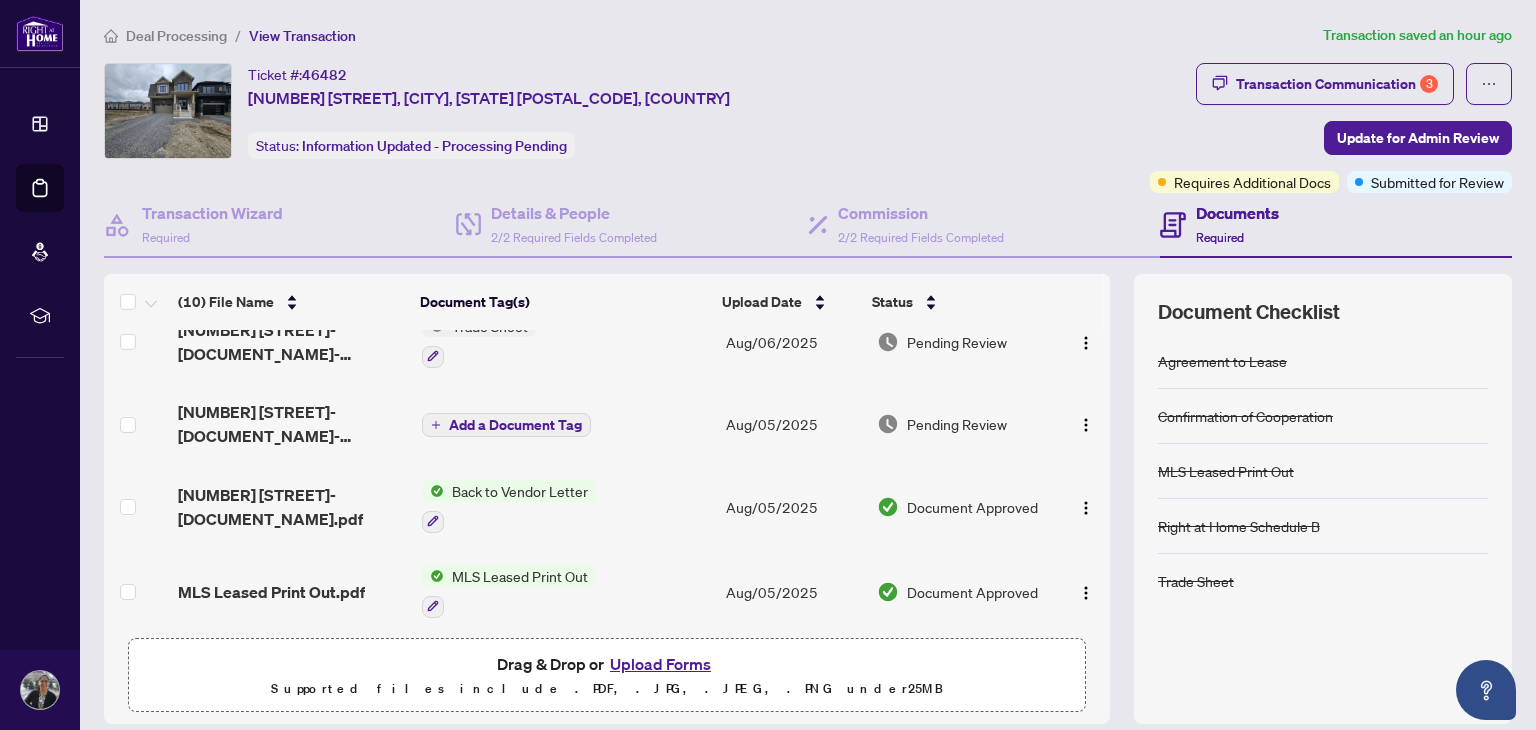 scroll, scrollTop: 0, scrollLeft: 0, axis: both 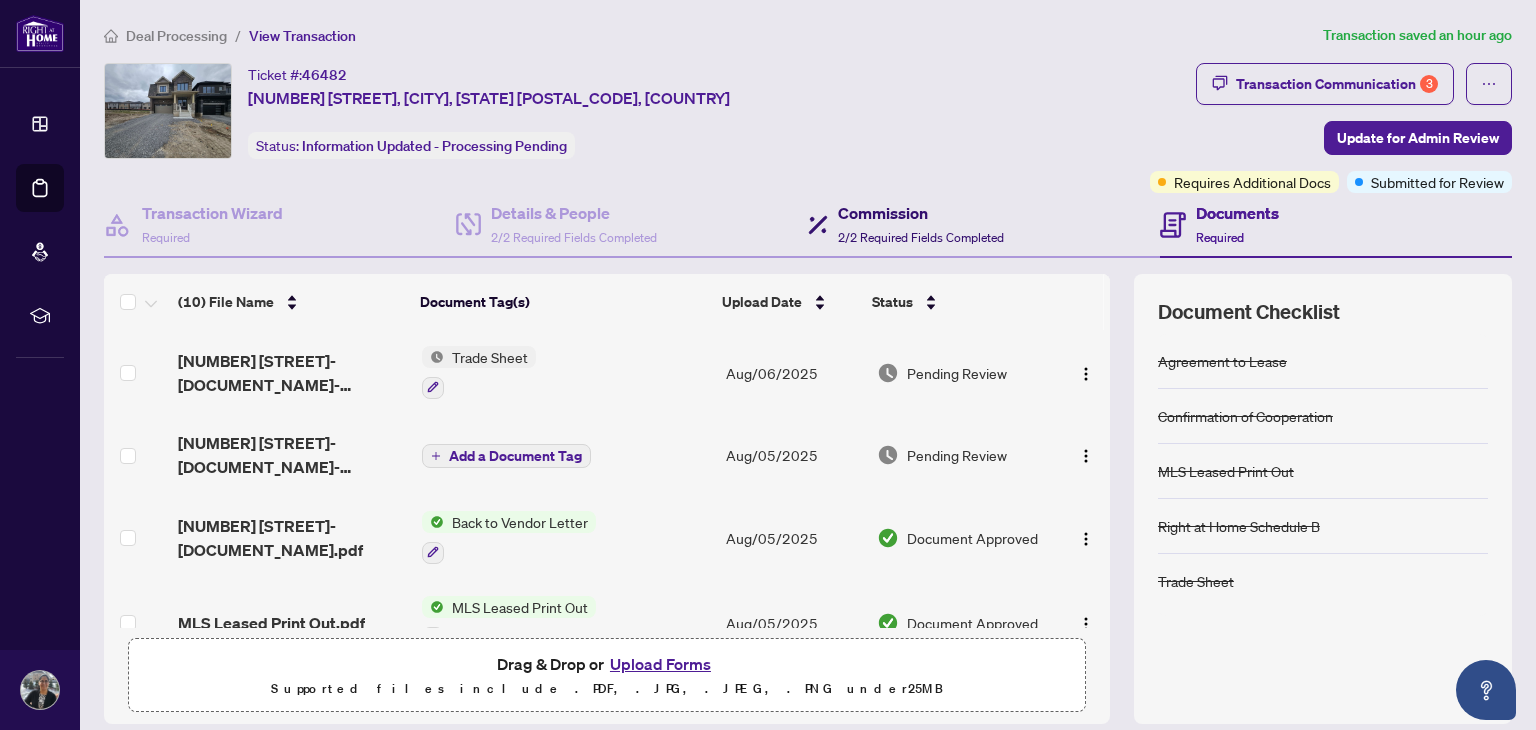 click on "Commission" at bounding box center [921, 213] 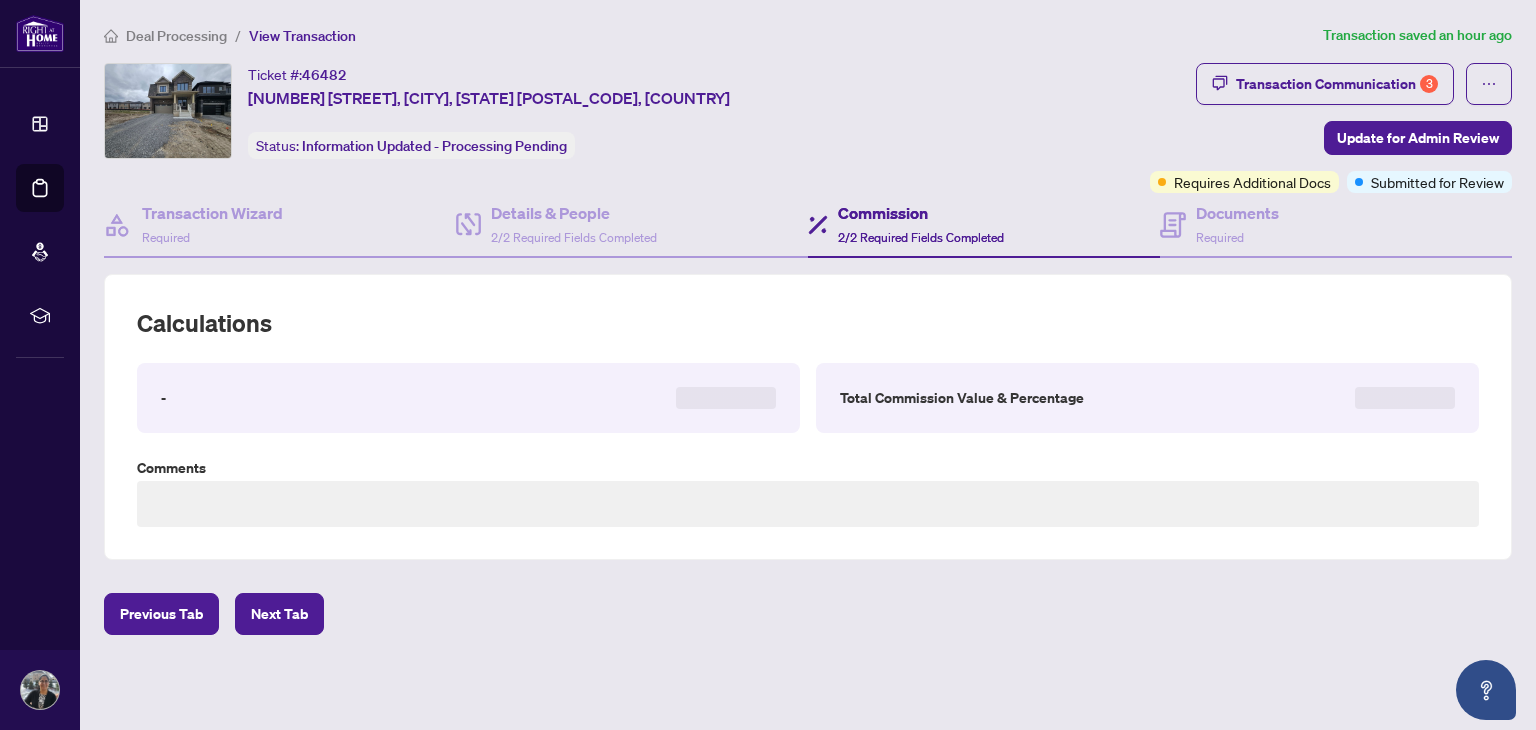 type on "**********" 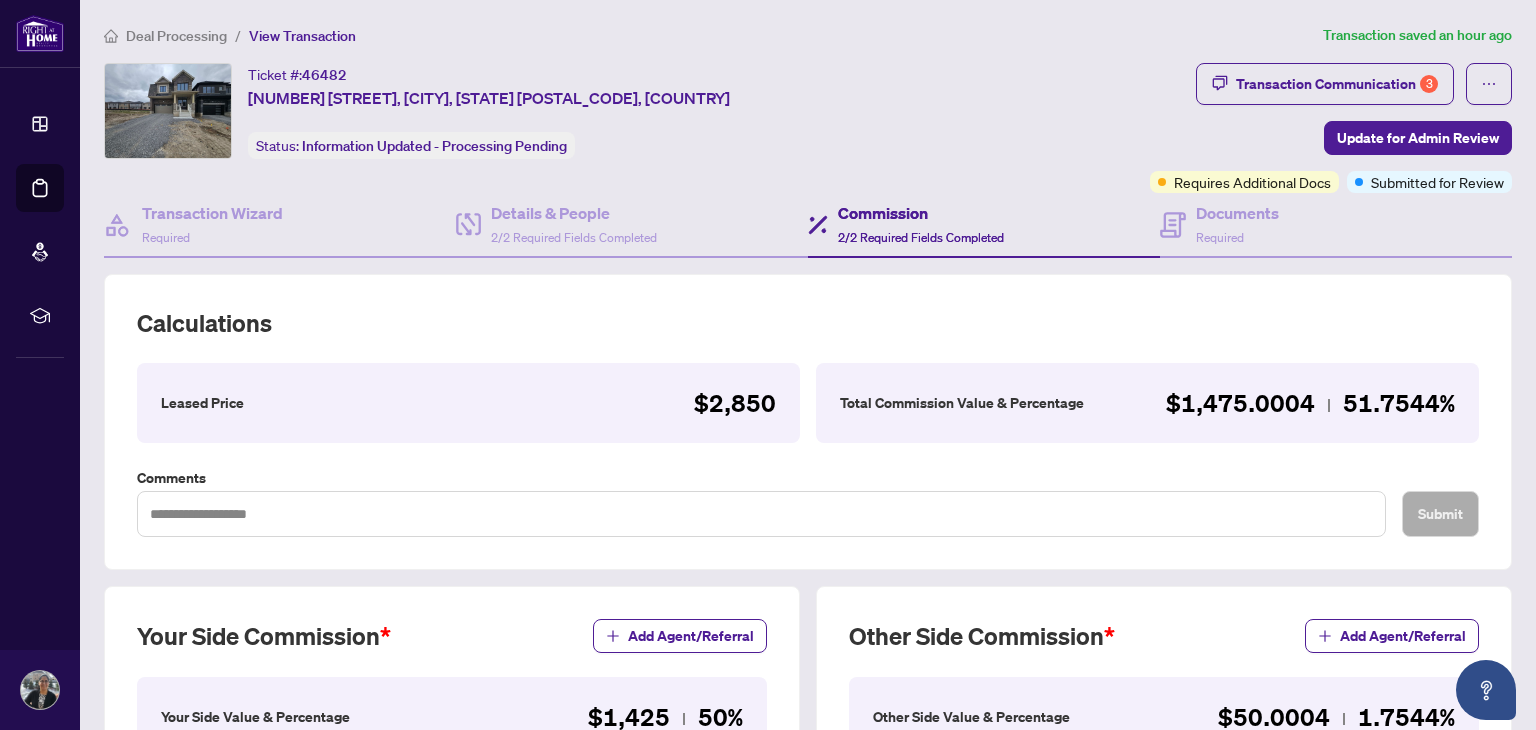 click on "Commission" at bounding box center (921, 213) 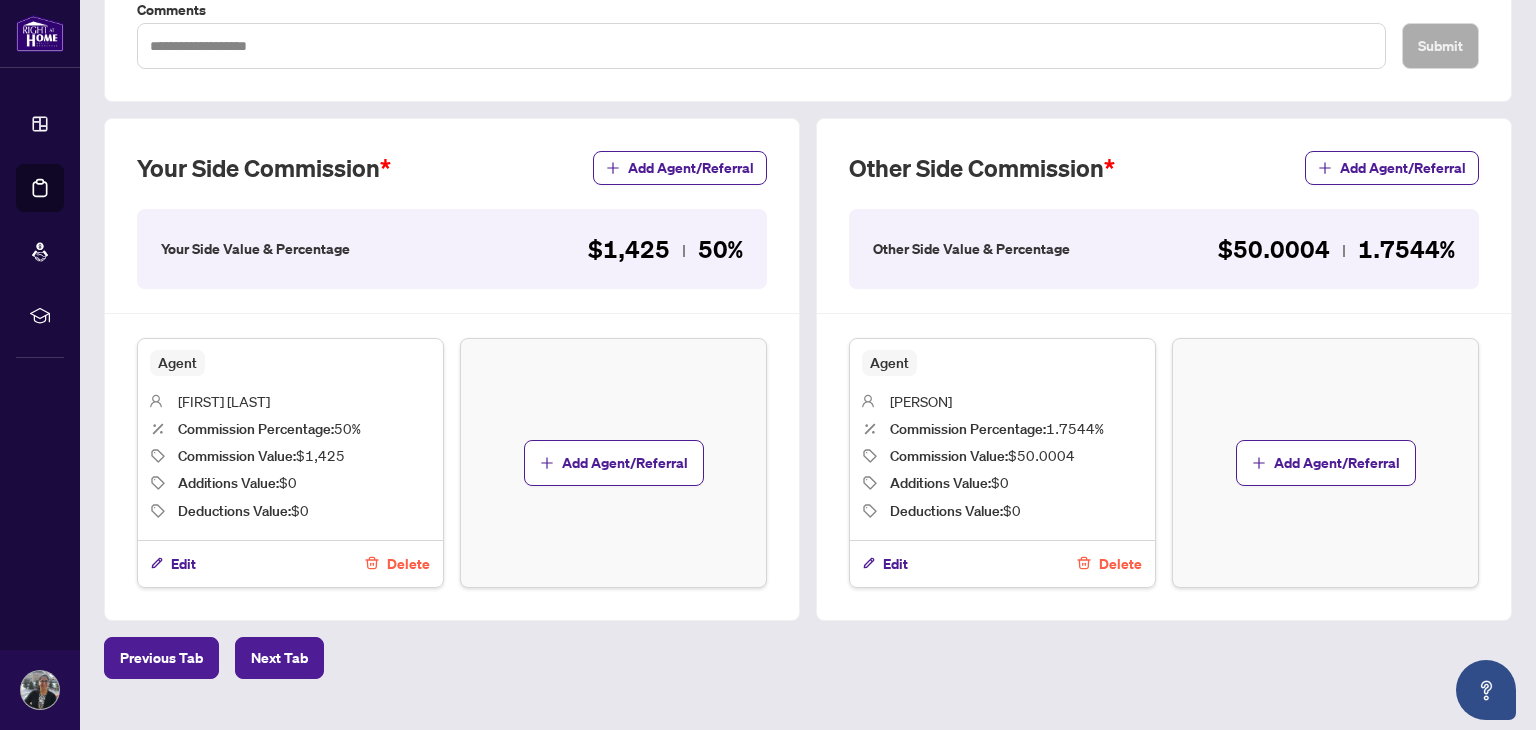 scroll, scrollTop: 470, scrollLeft: 0, axis: vertical 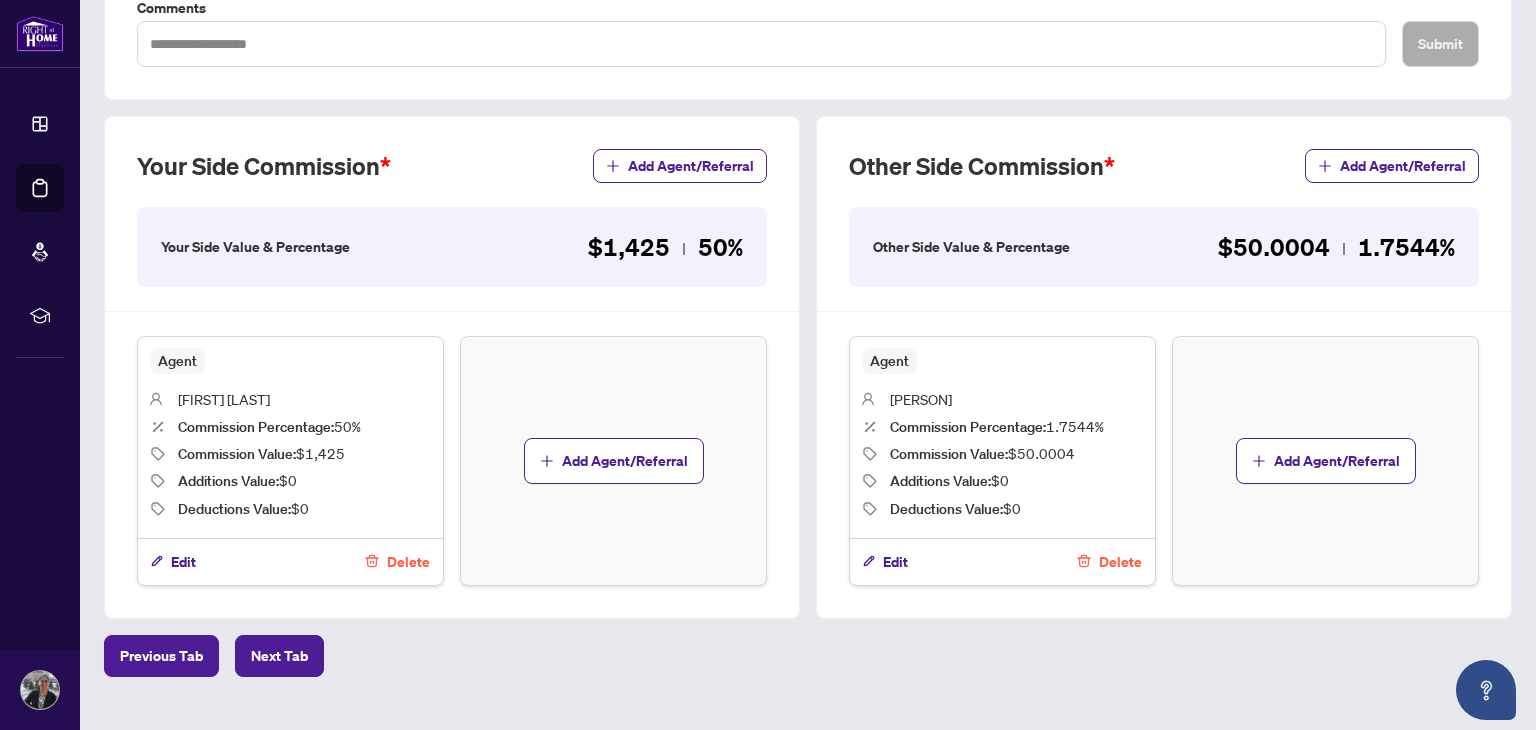 click on "Commission Value  :  $50.0004" at bounding box center (982, 454) 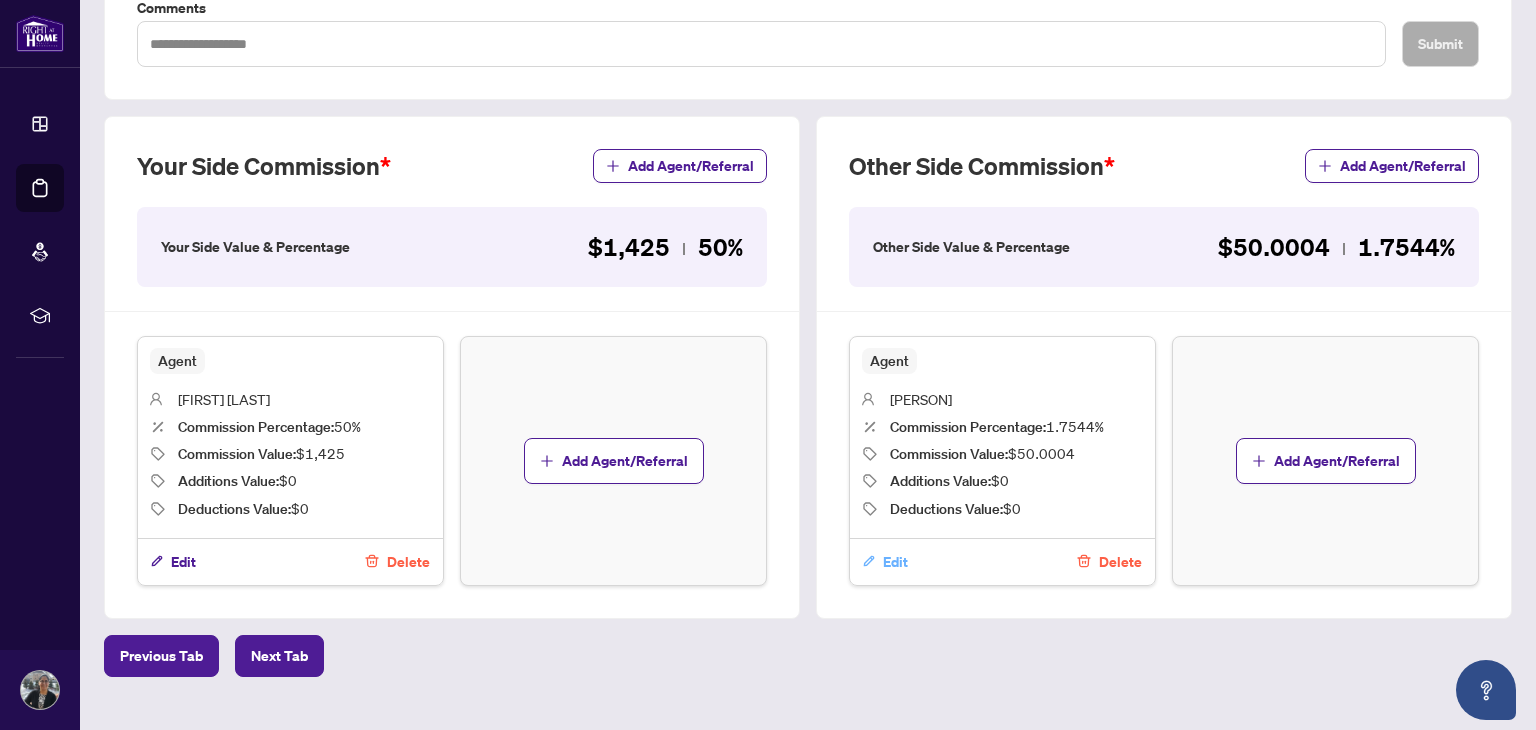 click on "Edit" at bounding box center [895, 562] 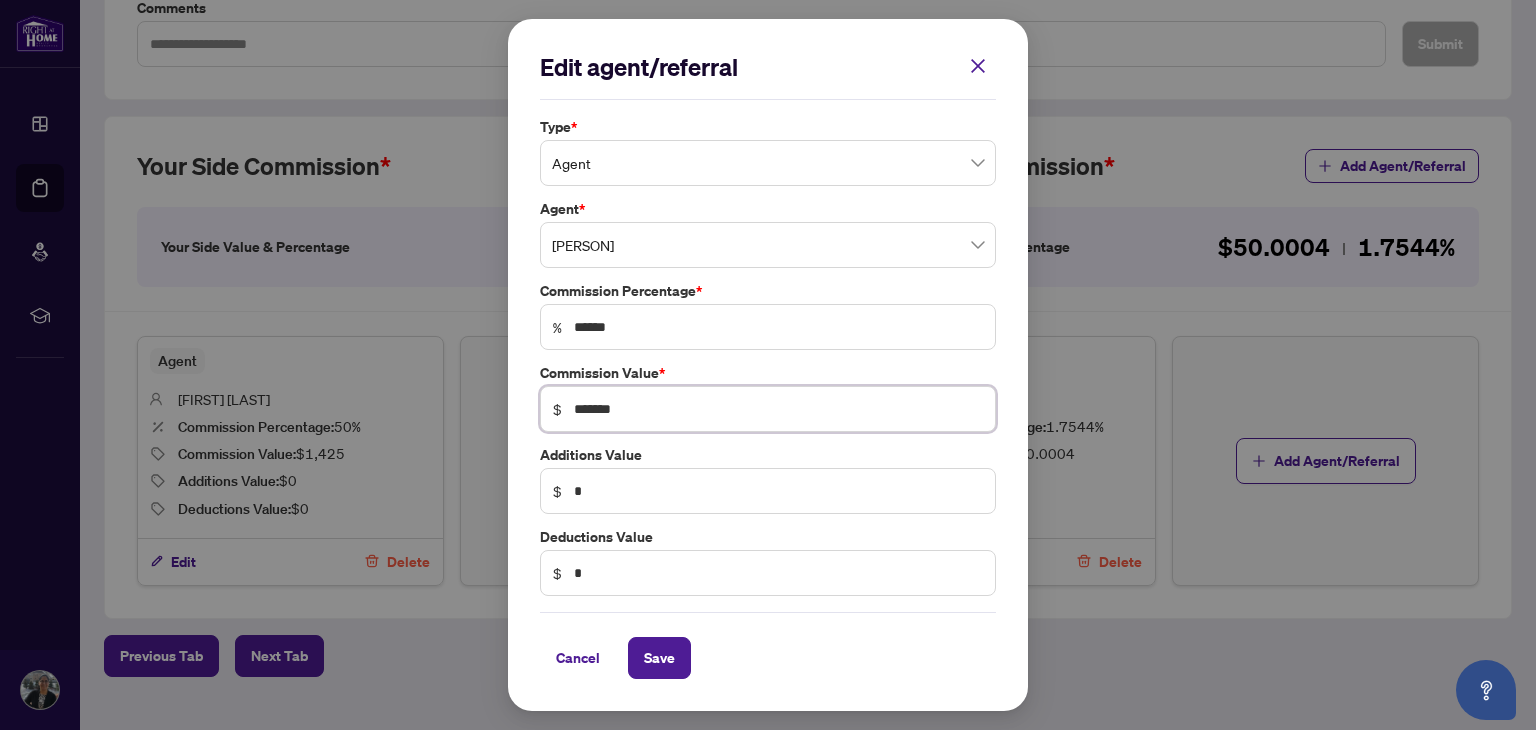 drag, startPoint x: 656, startPoint y: 403, endPoint x: 331, endPoint y: 433, distance: 326.38168 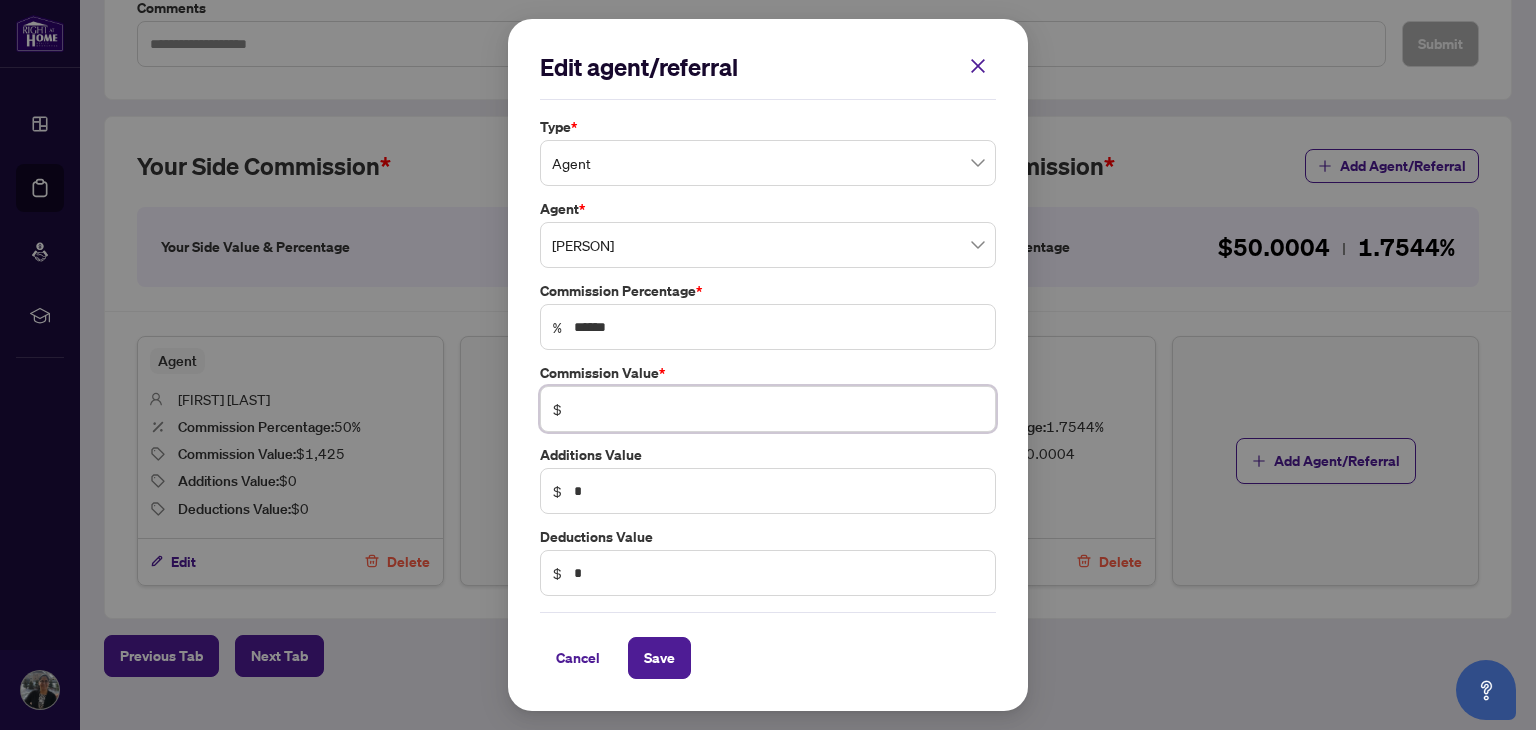 type 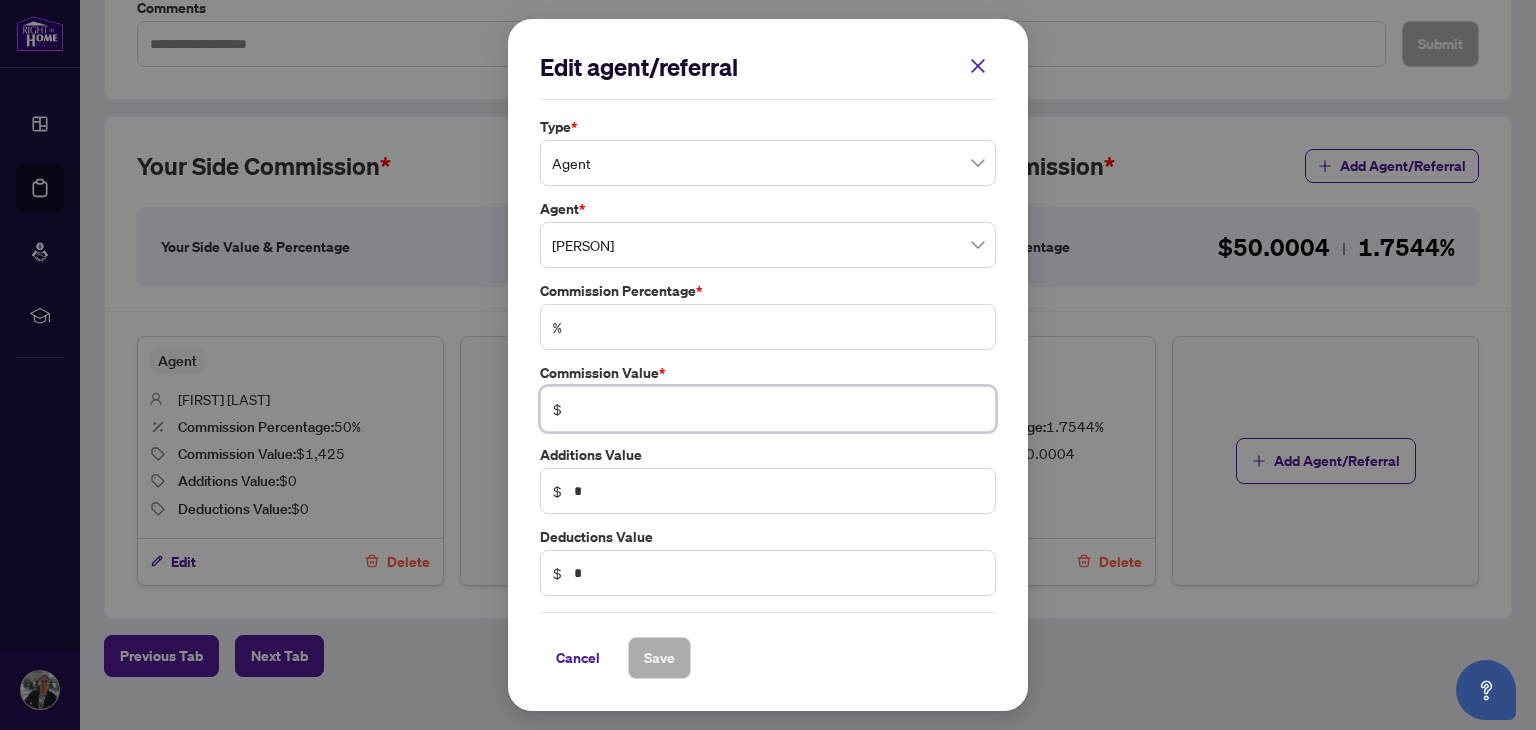 type 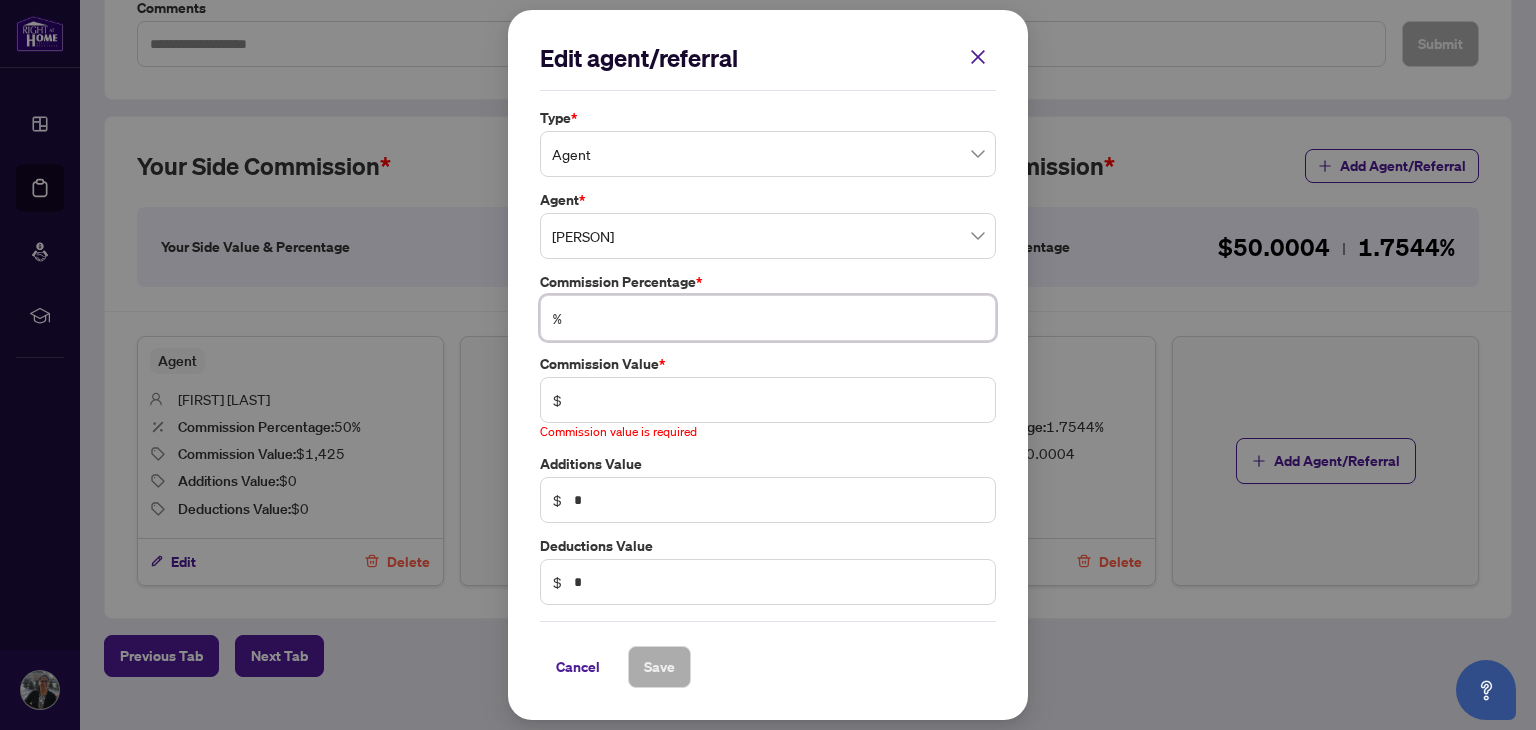click on "%" at bounding box center (768, 318) 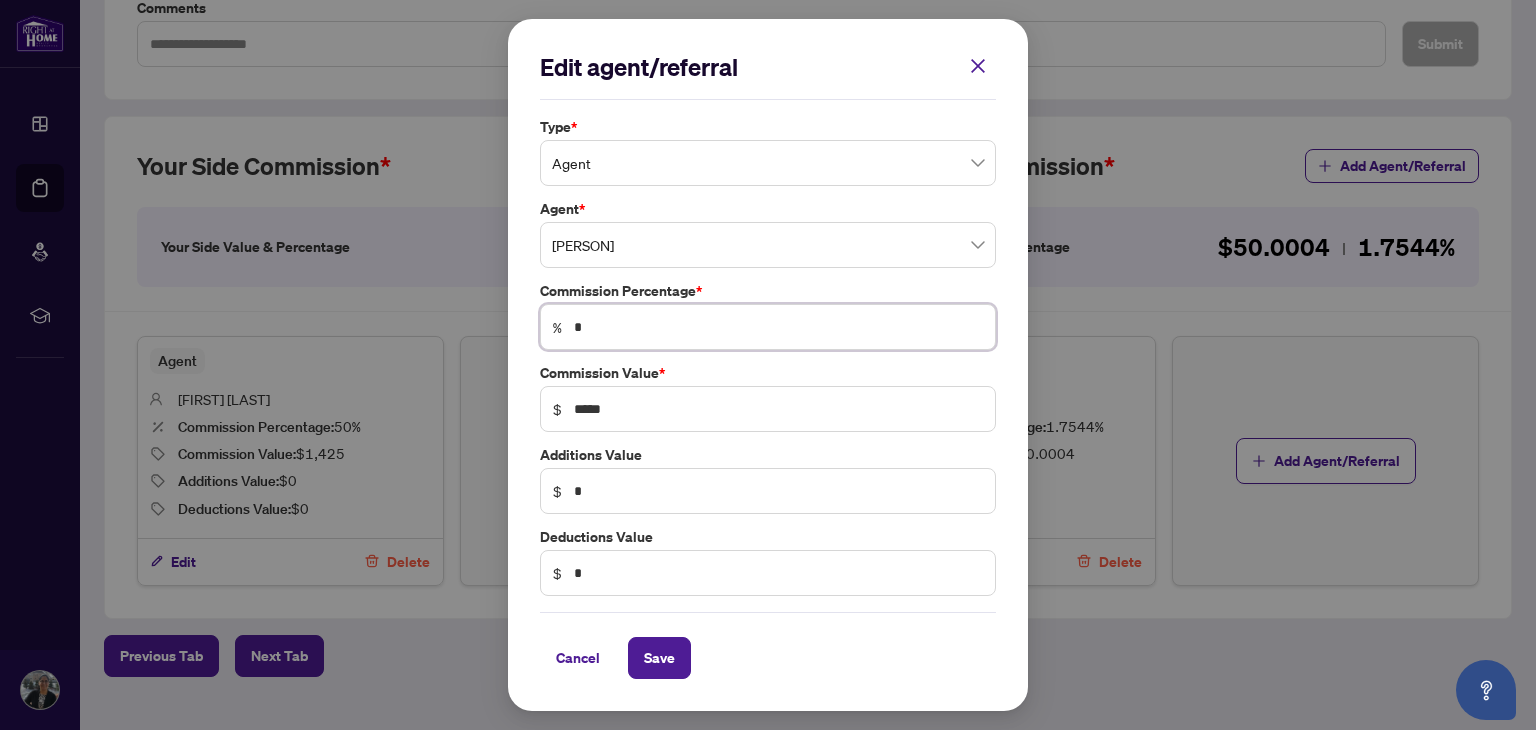 type on "**" 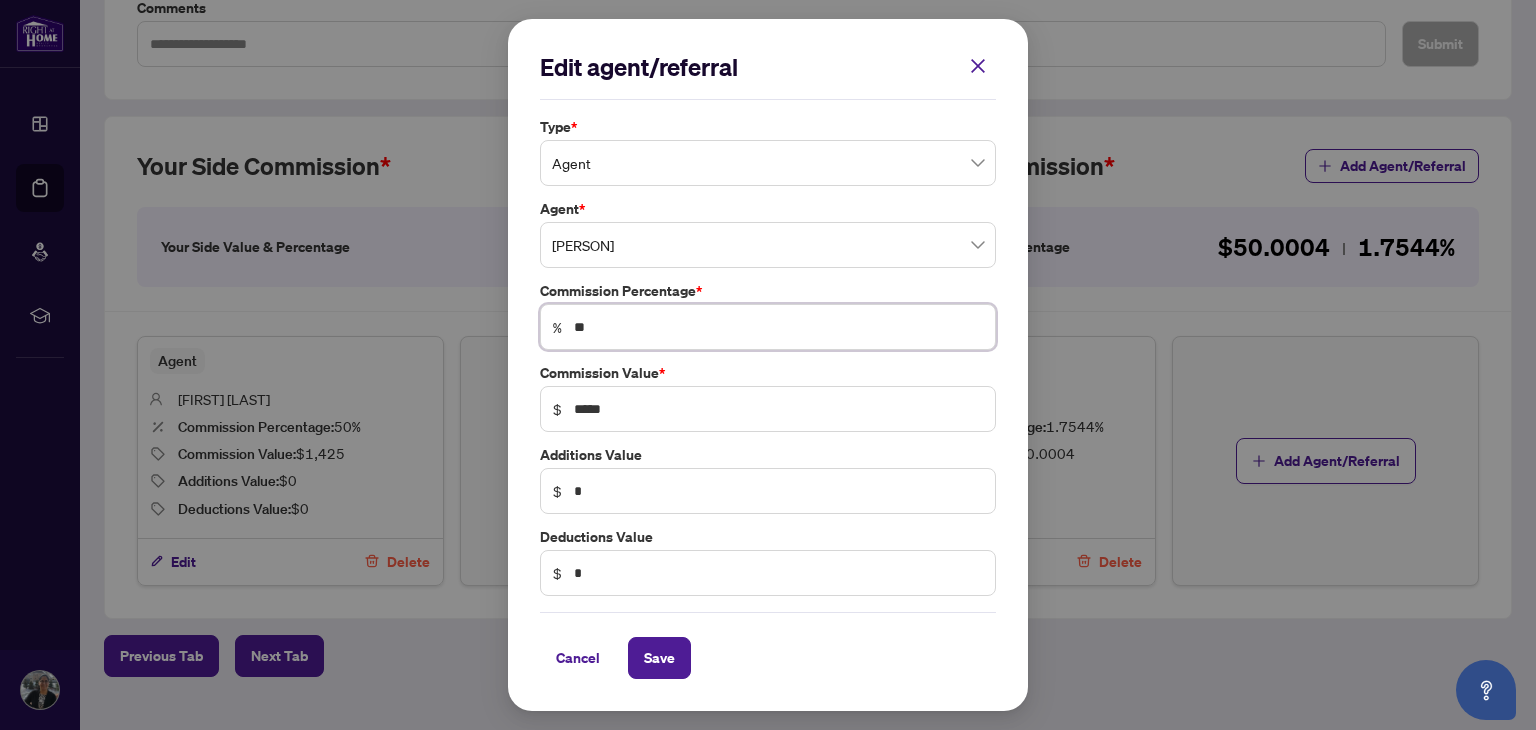 type on "*****" 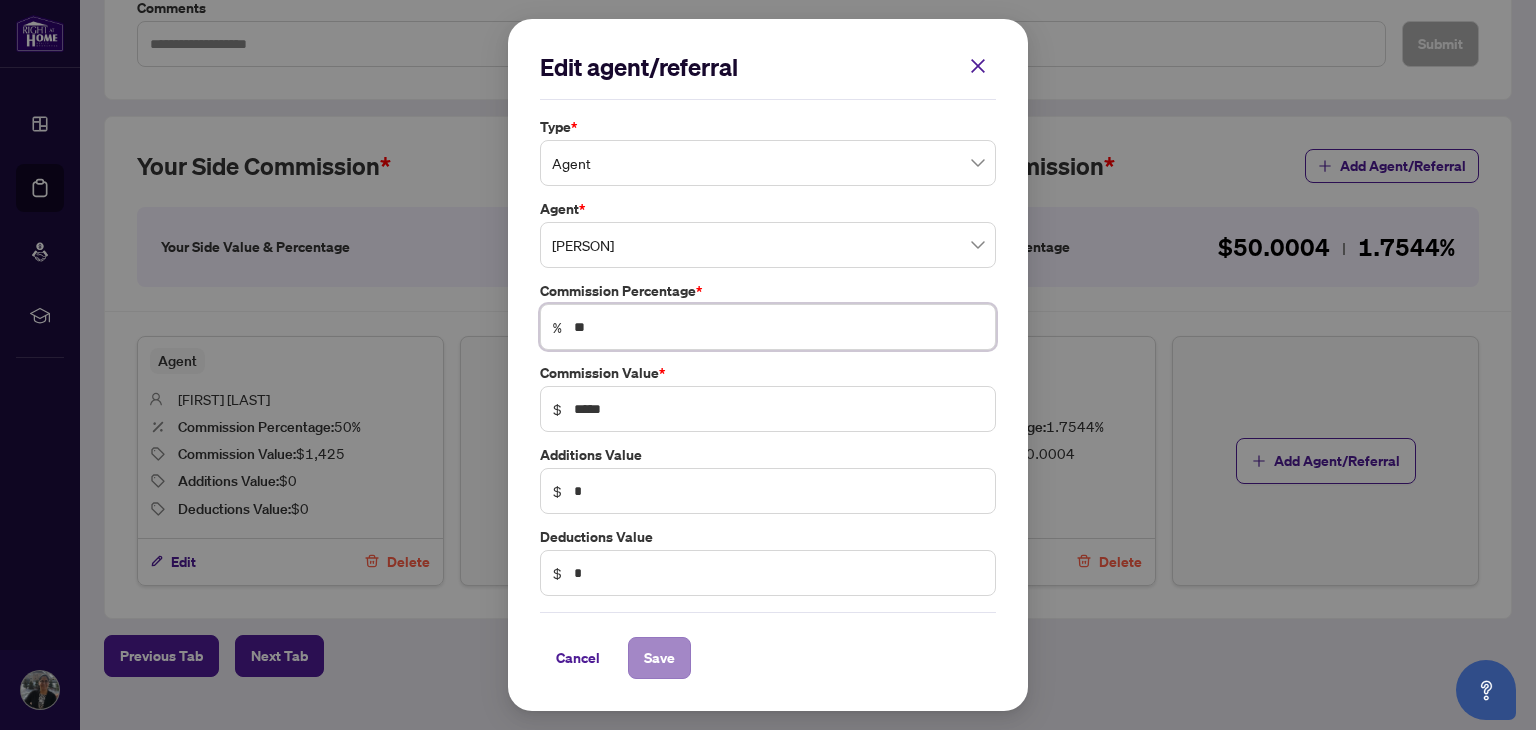 type on "**" 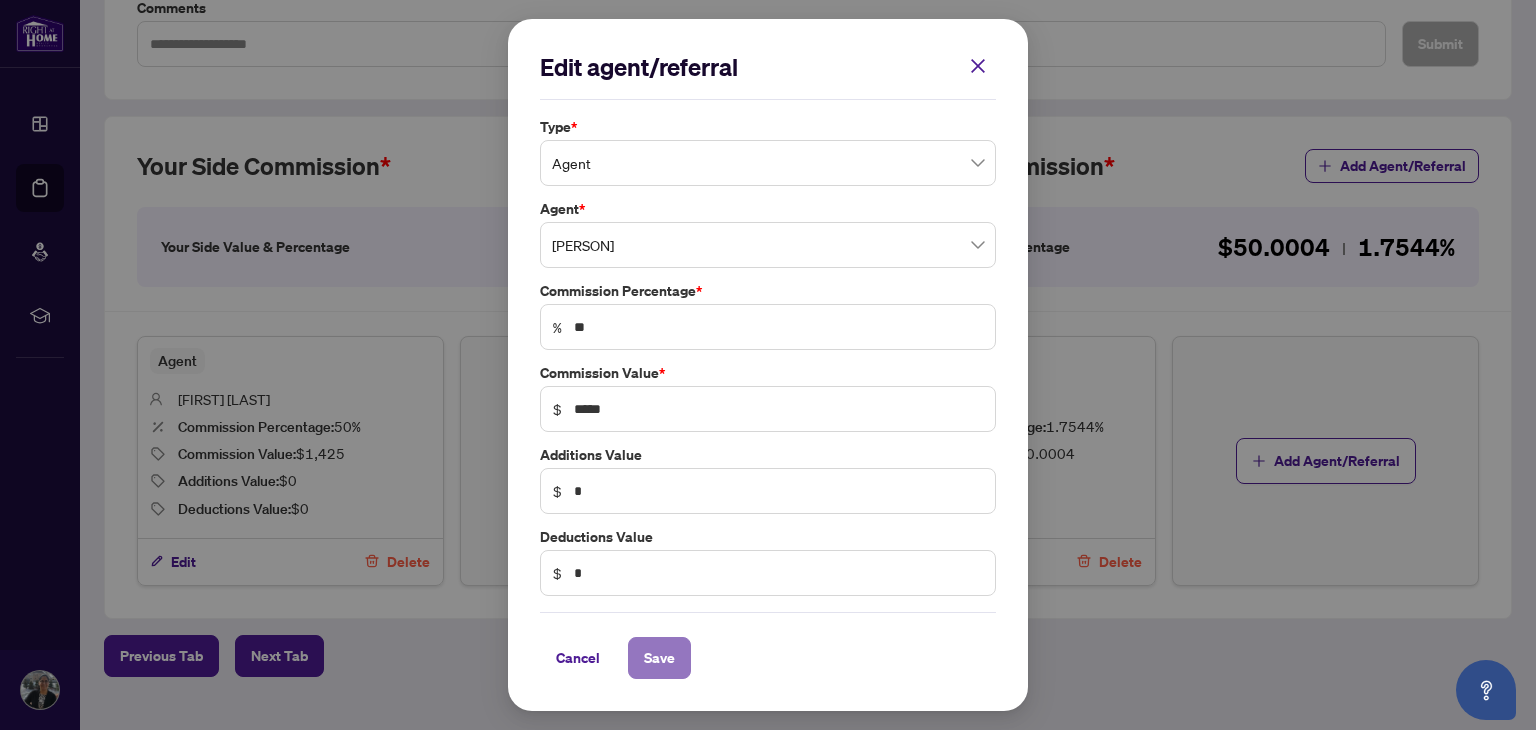 click on "Save" at bounding box center (659, 658) 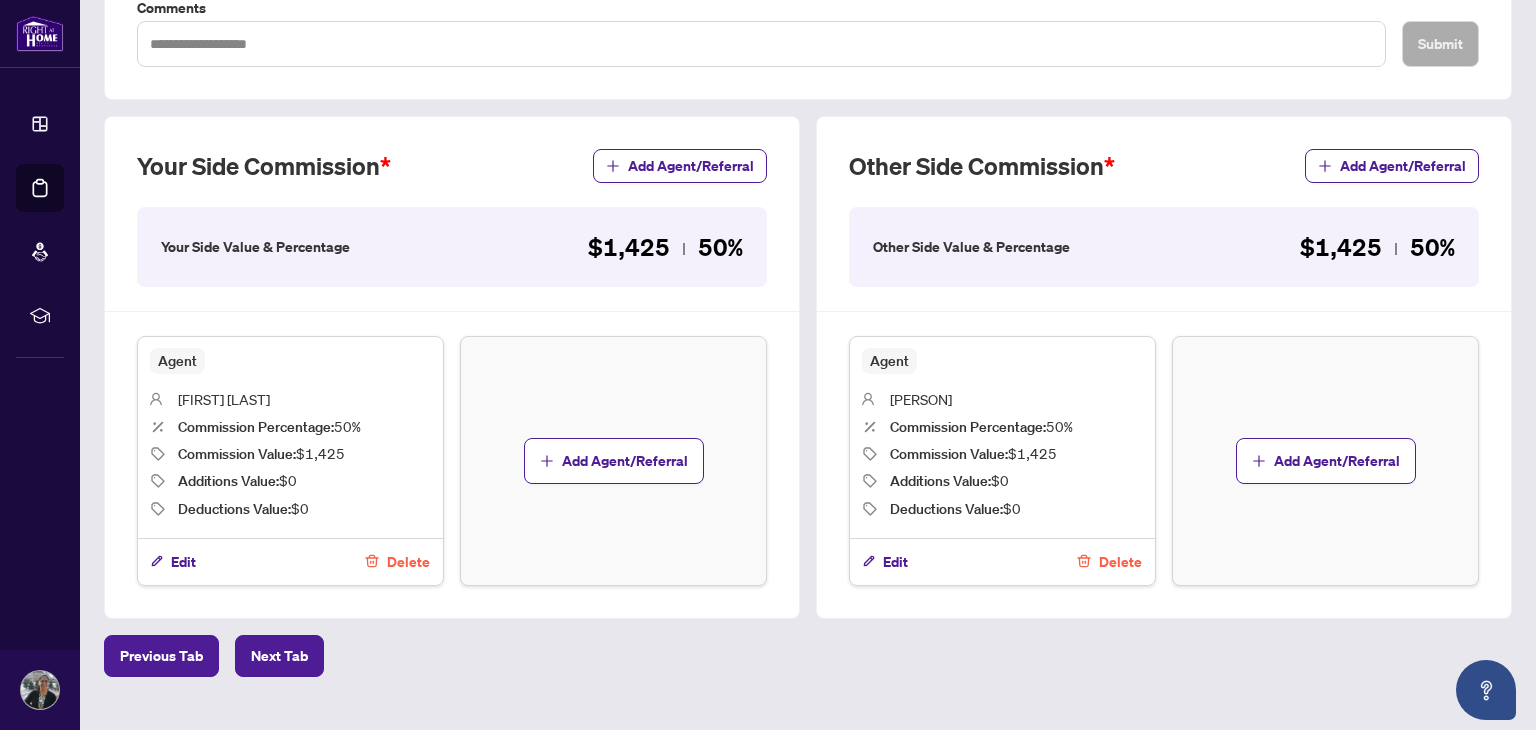 scroll, scrollTop: 0, scrollLeft: 0, axis: both 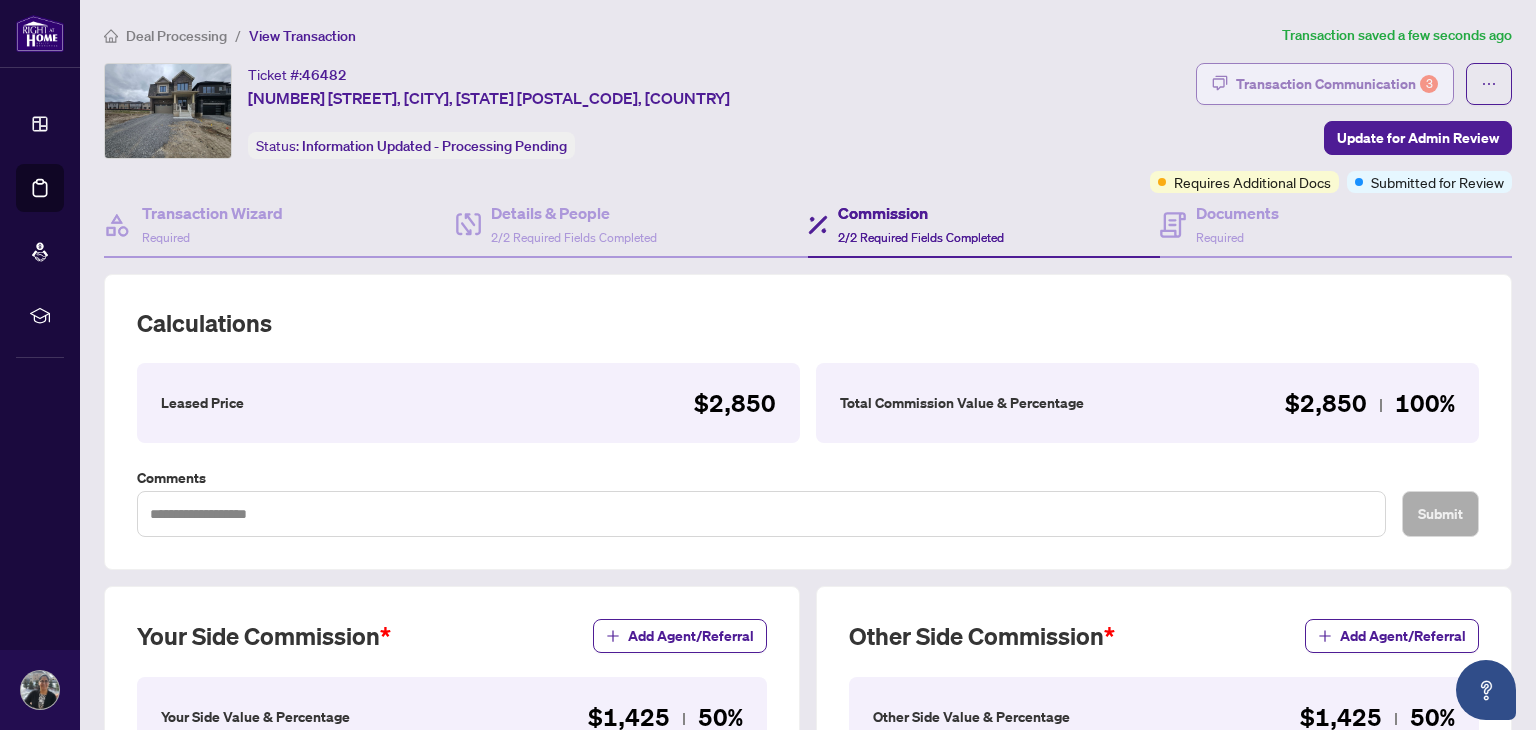 click on "Transaction Communication 3" at bounding box center [1337, 84] 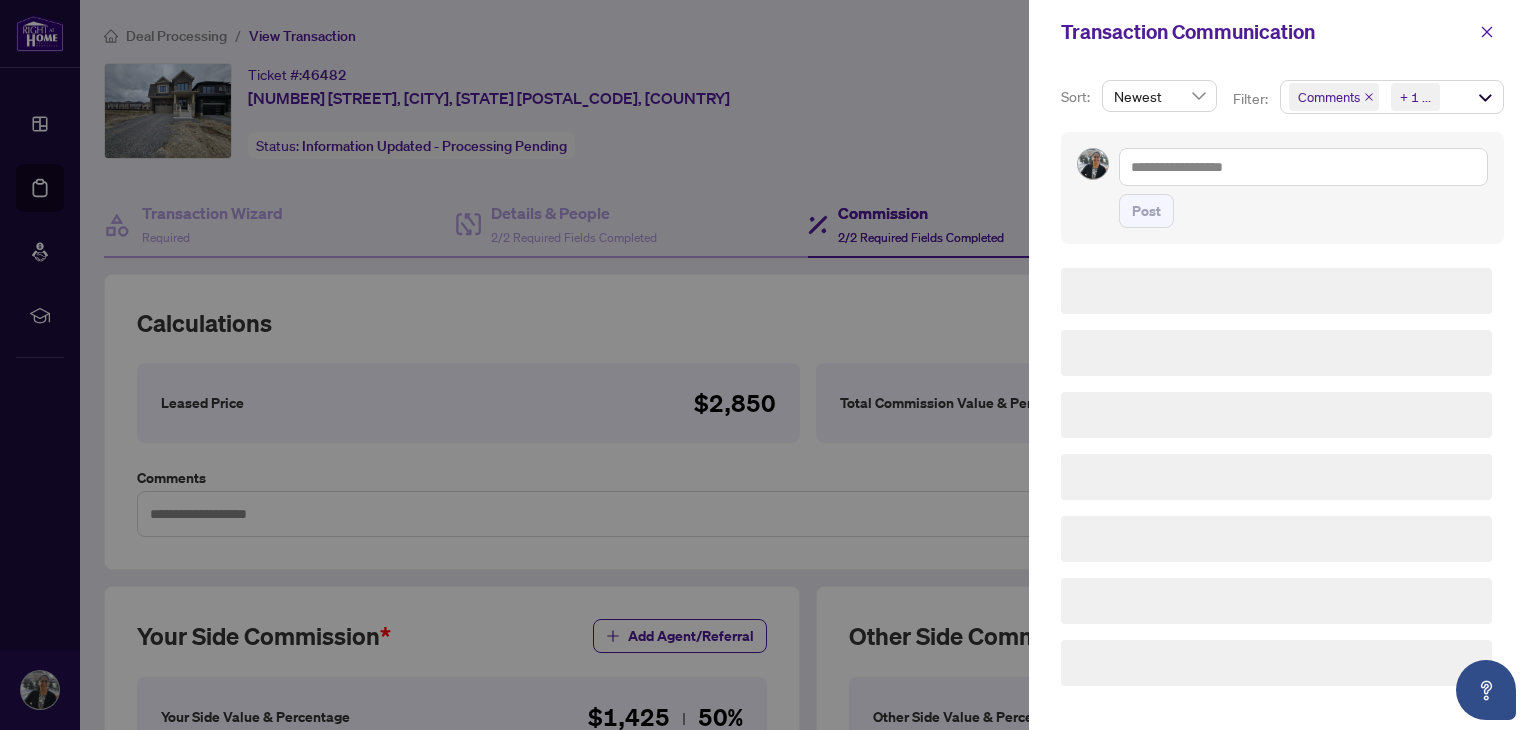 scroll, scrollTop: 0, scrollLeft: 0, axis: both 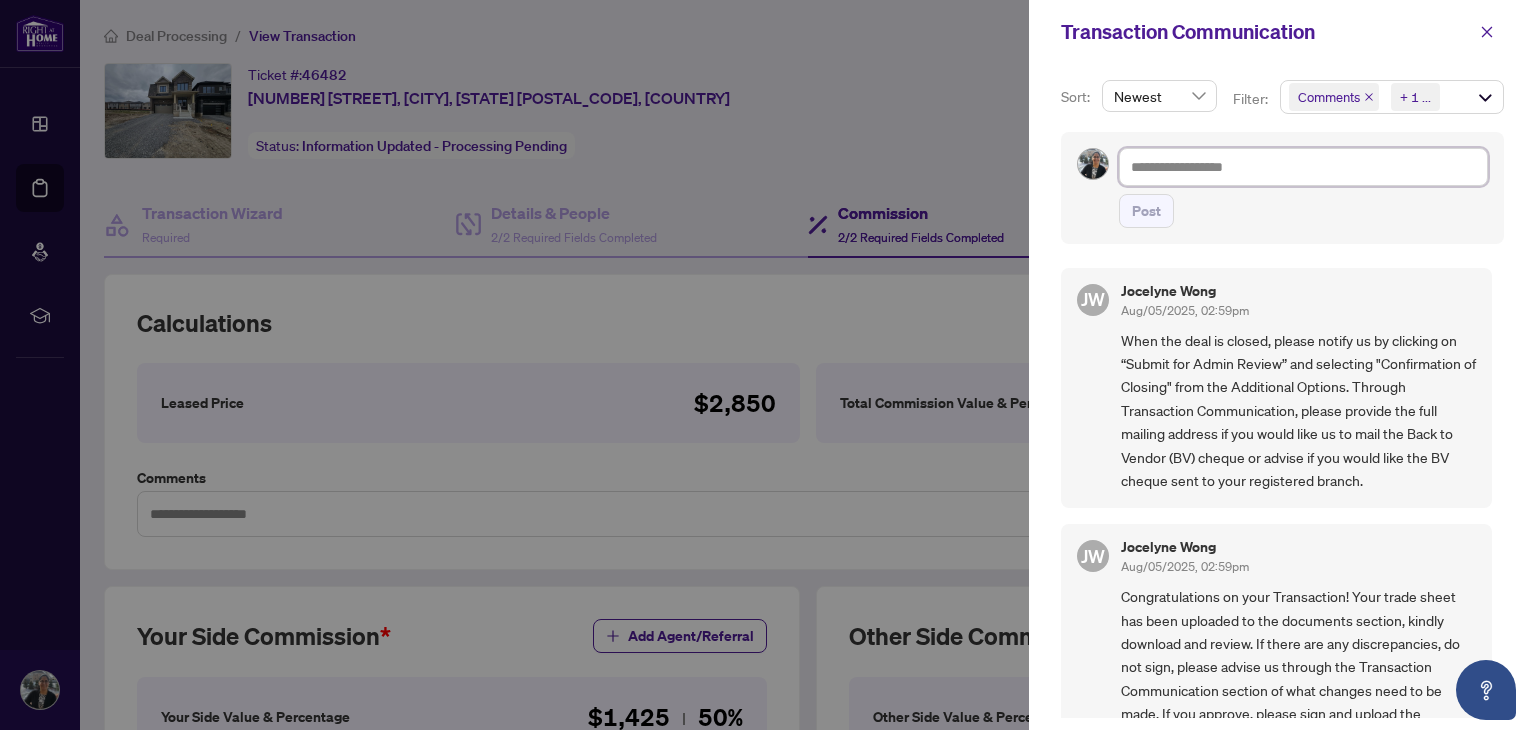 click at bounding box center [1303, 167] 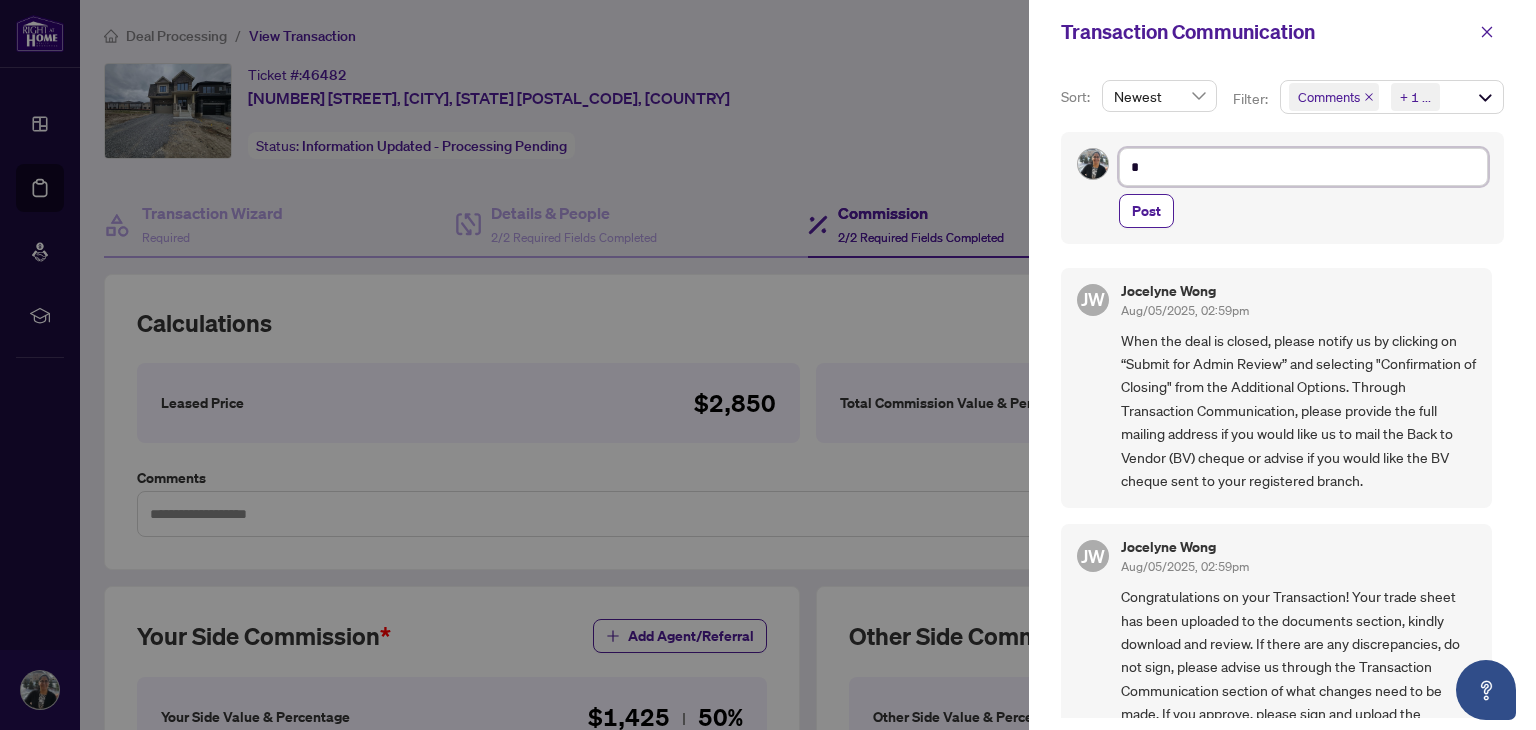 type on "*" 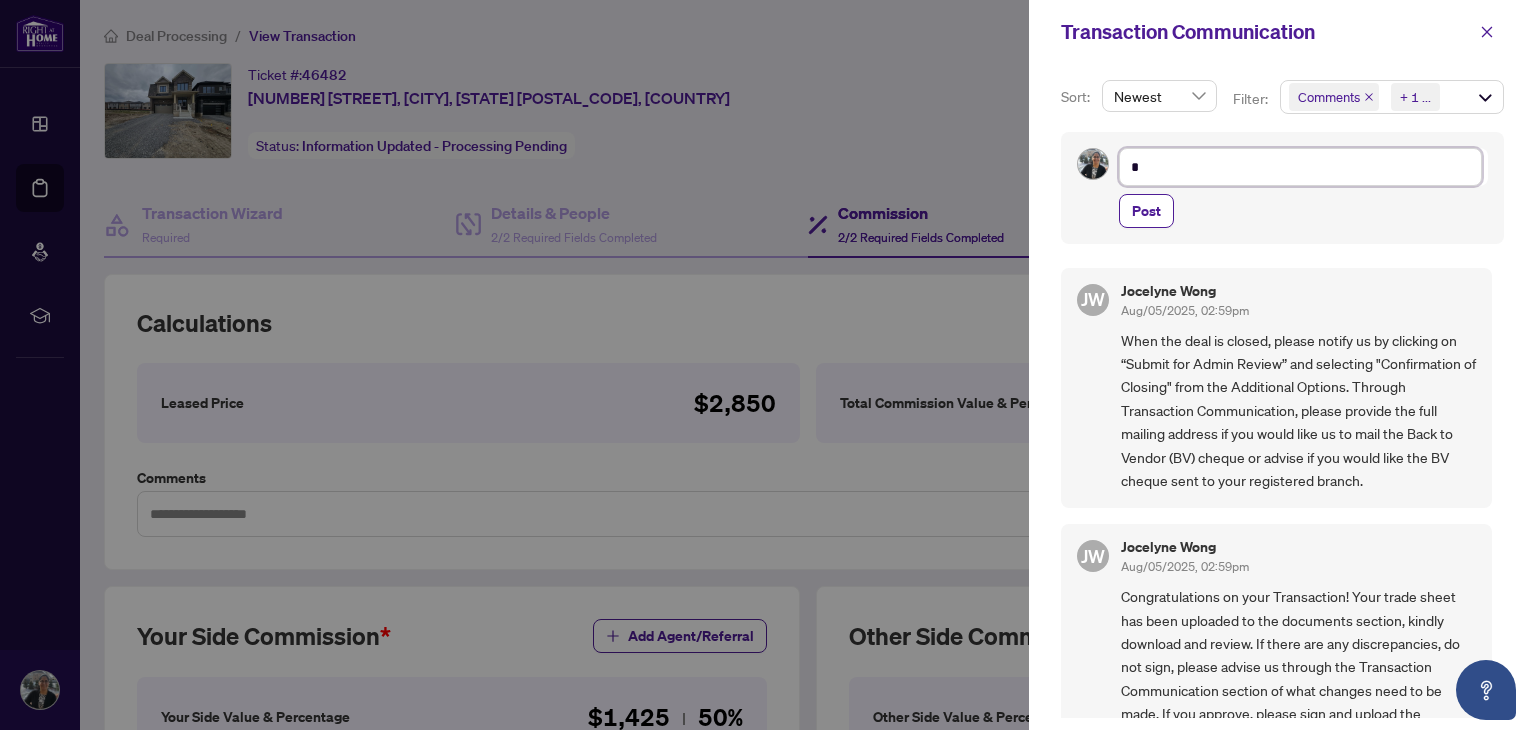type on "**" 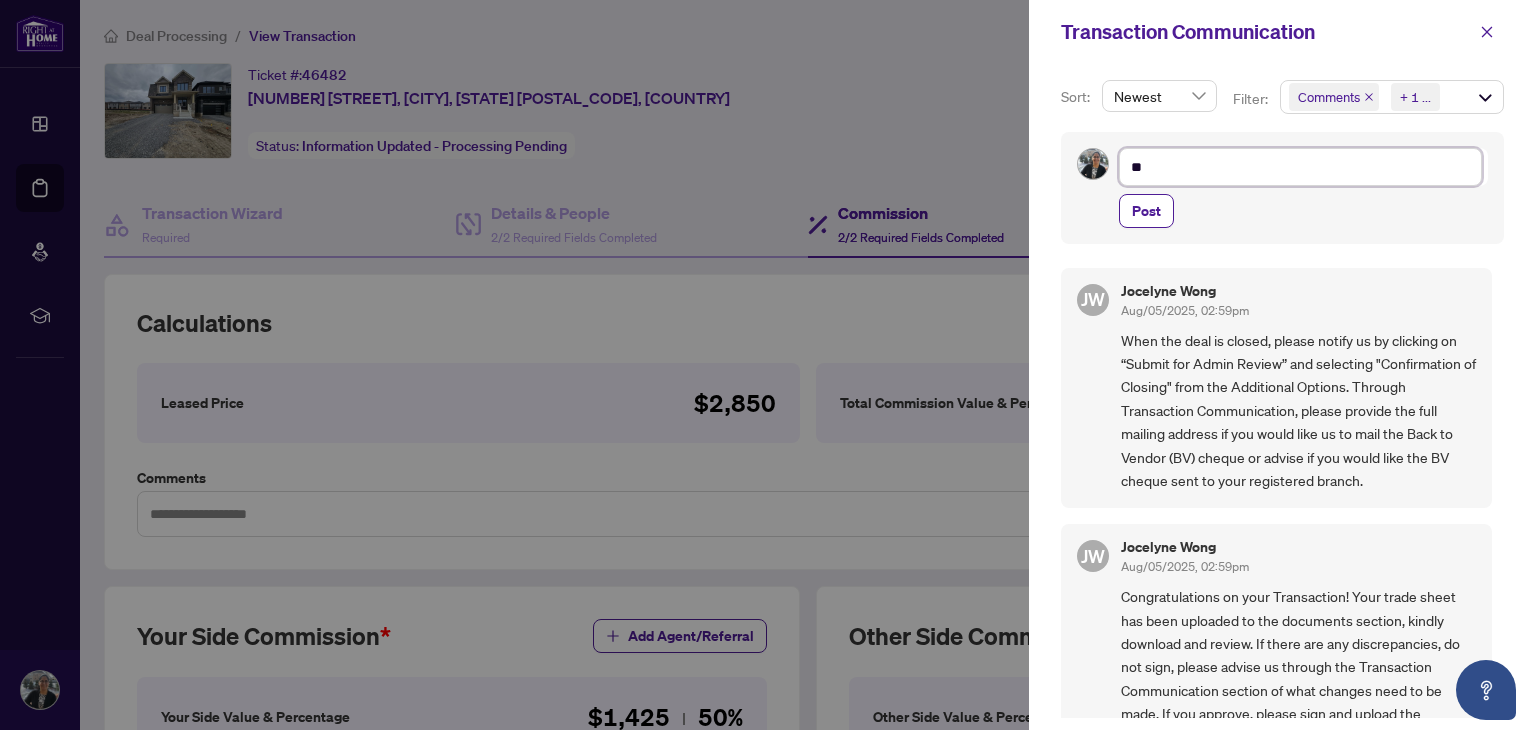 type on "***" 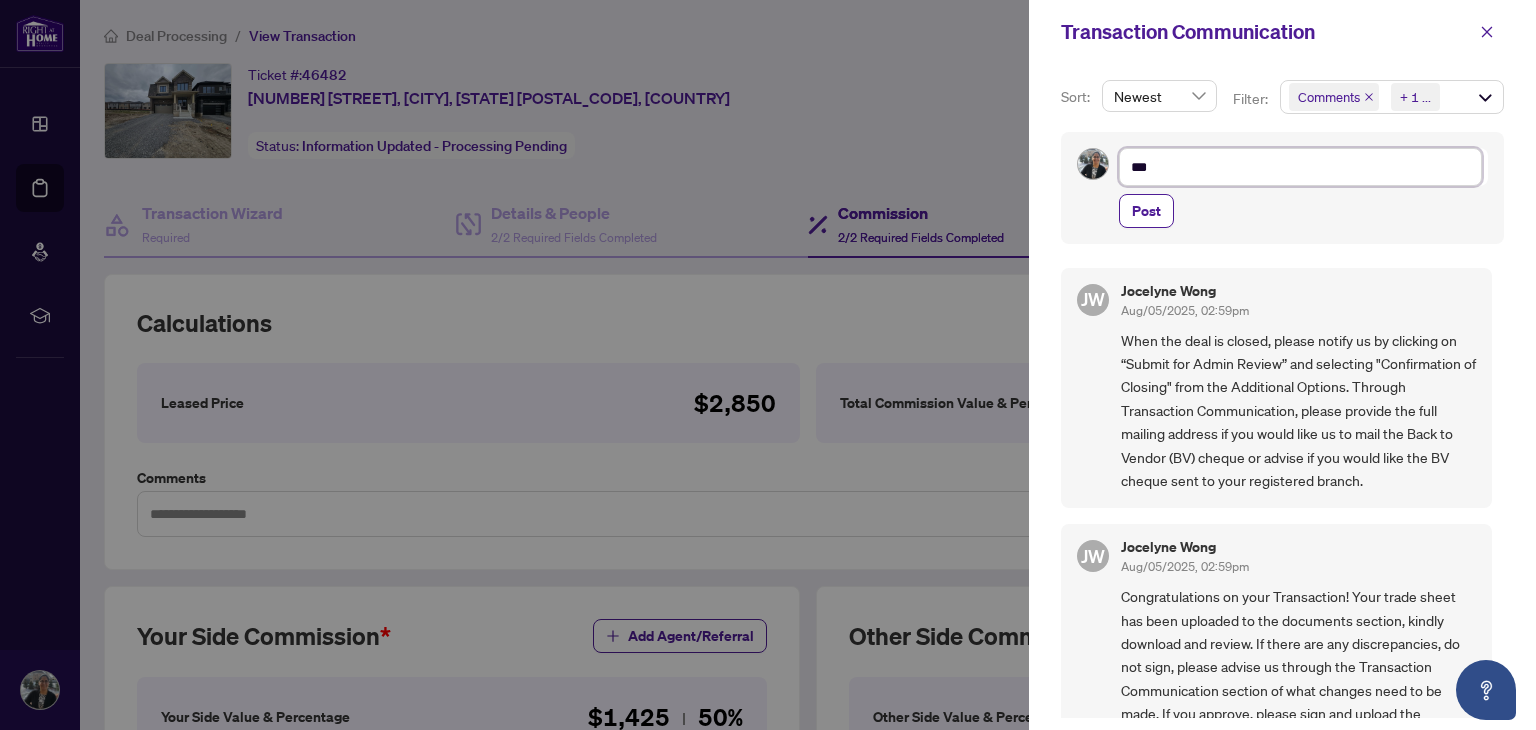 type on "****" 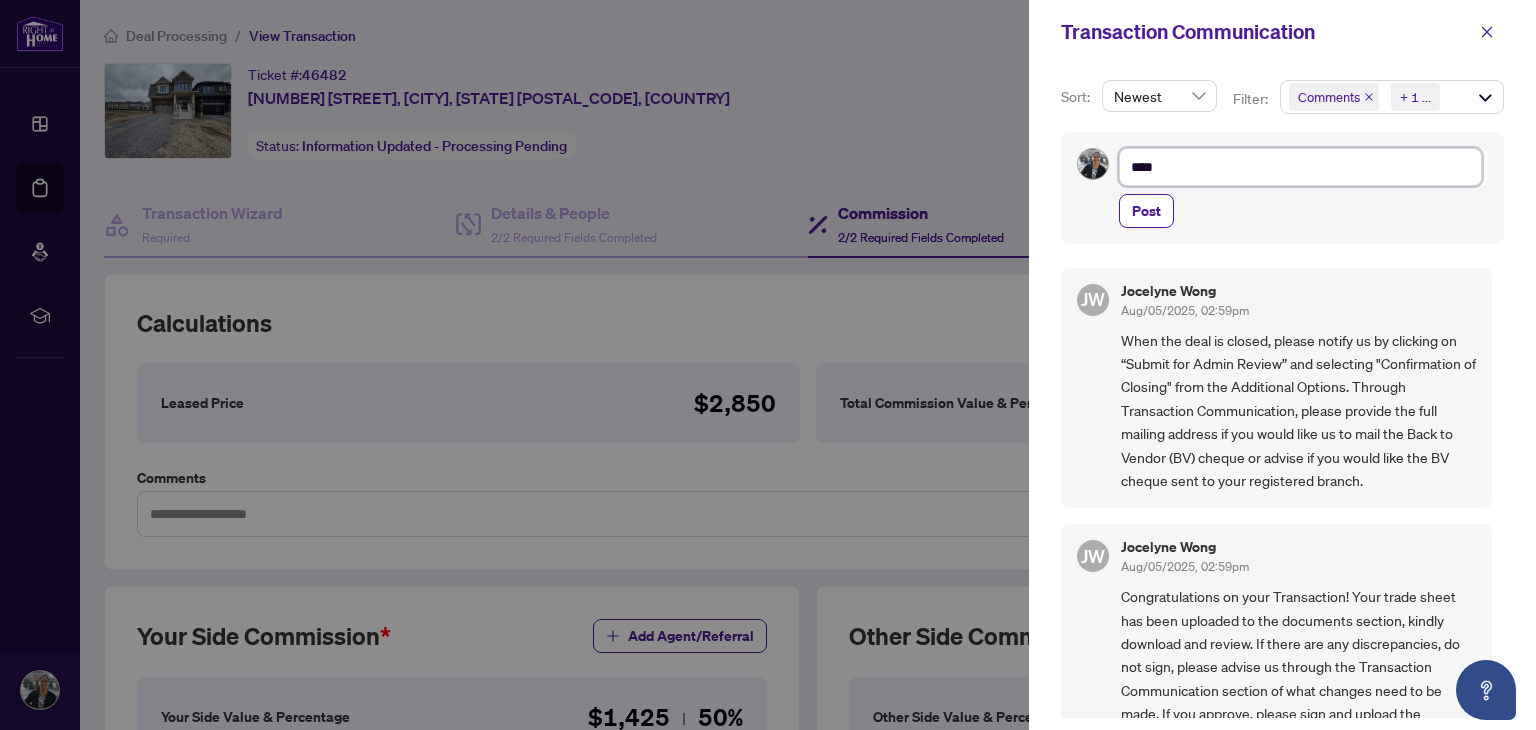 type on "*****" 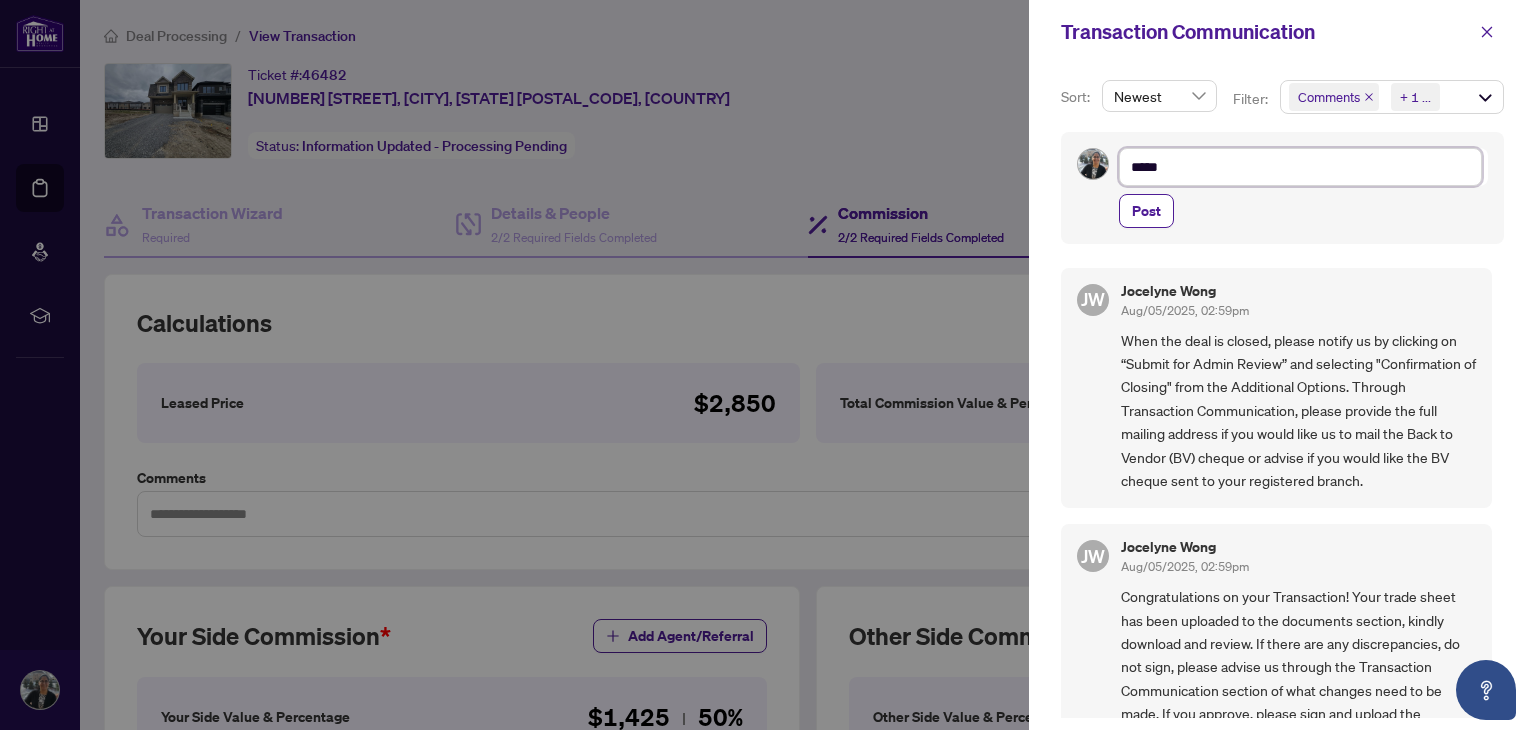 type on "******" 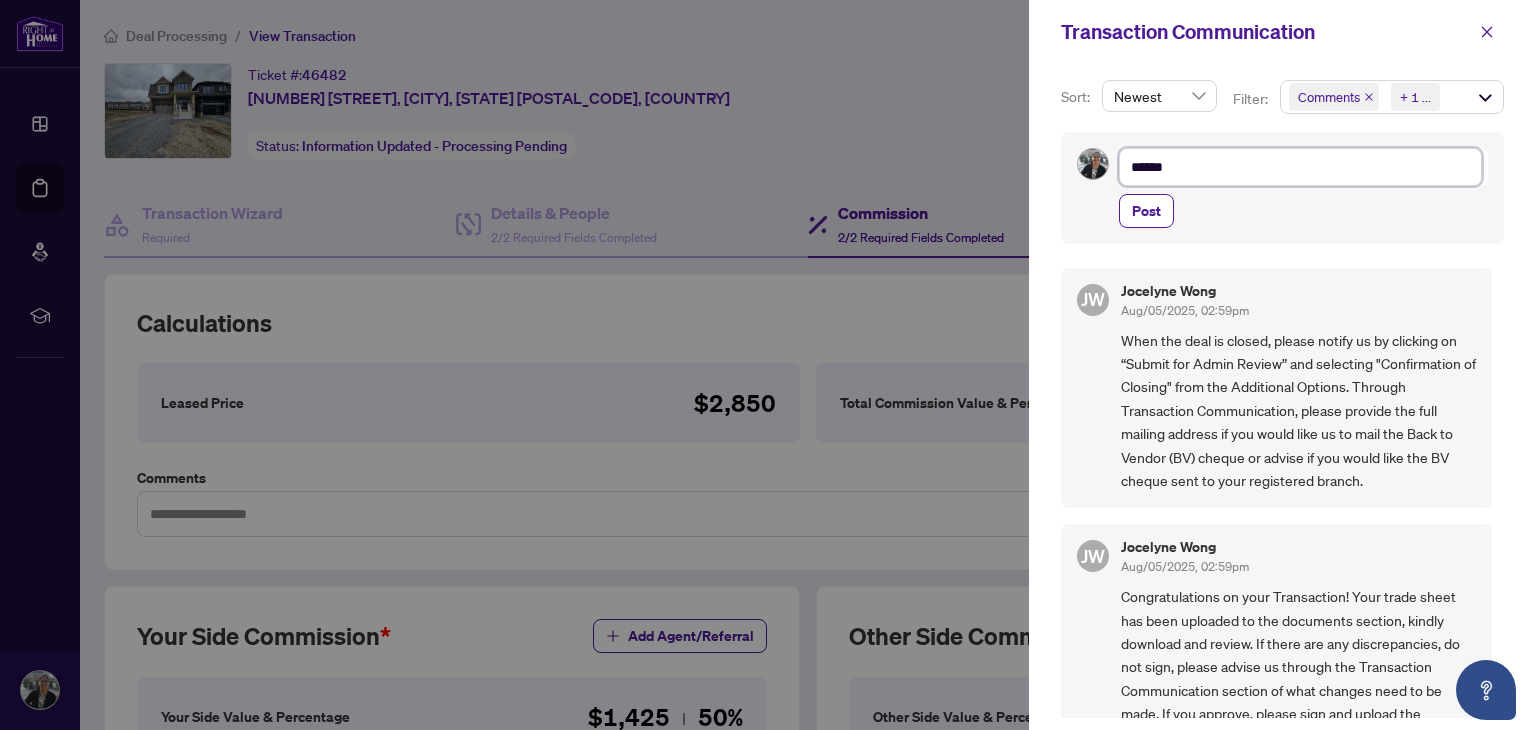type on "******" 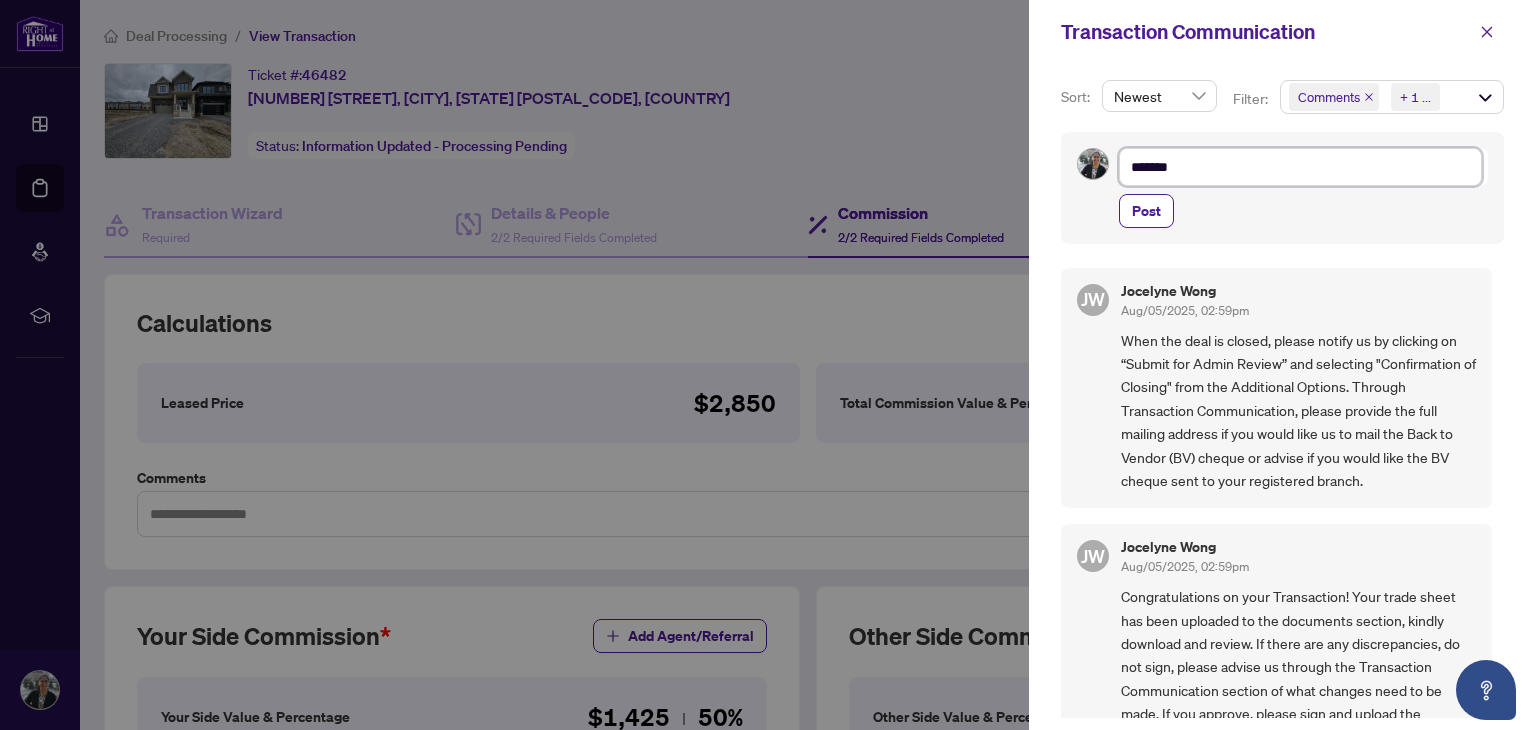 type on "*******" 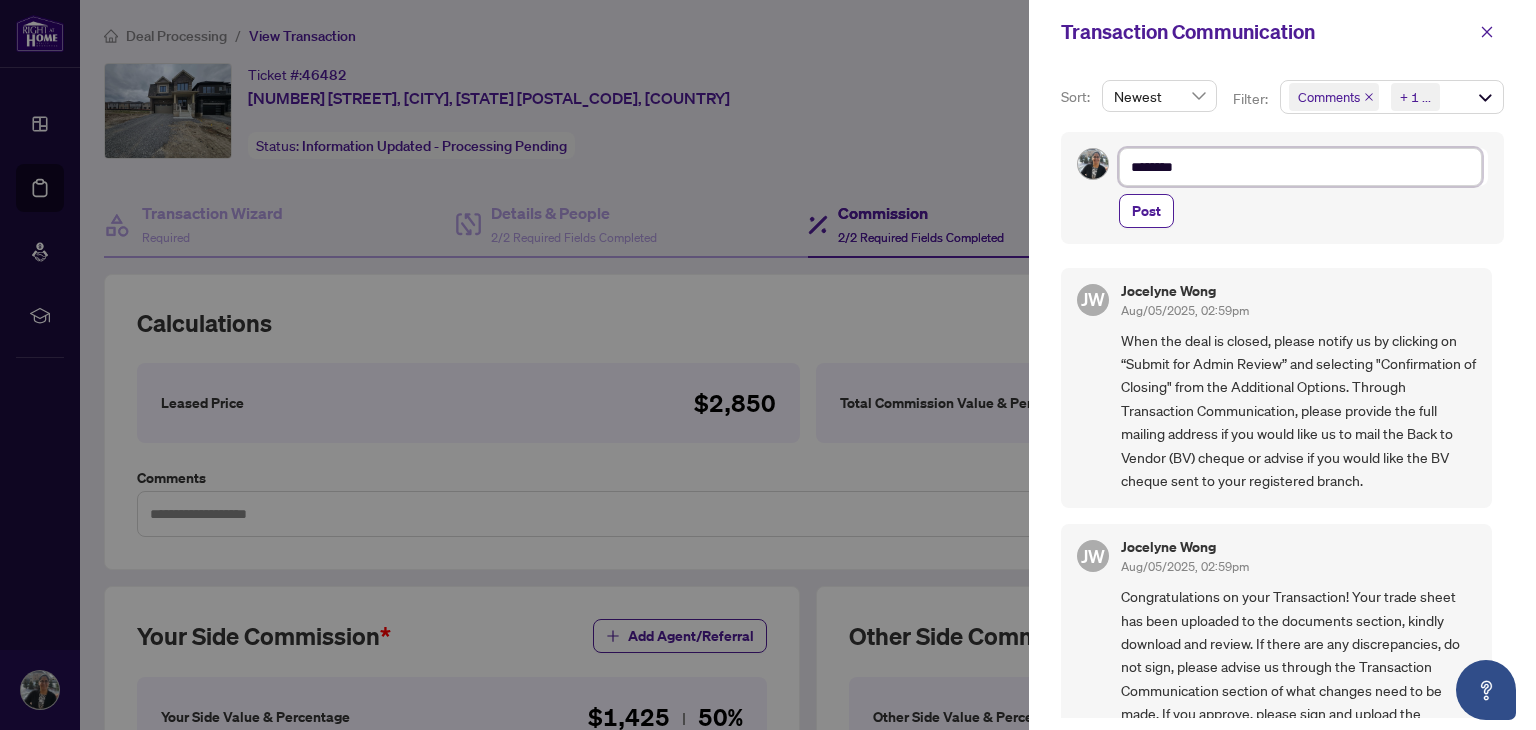 type on "*********" 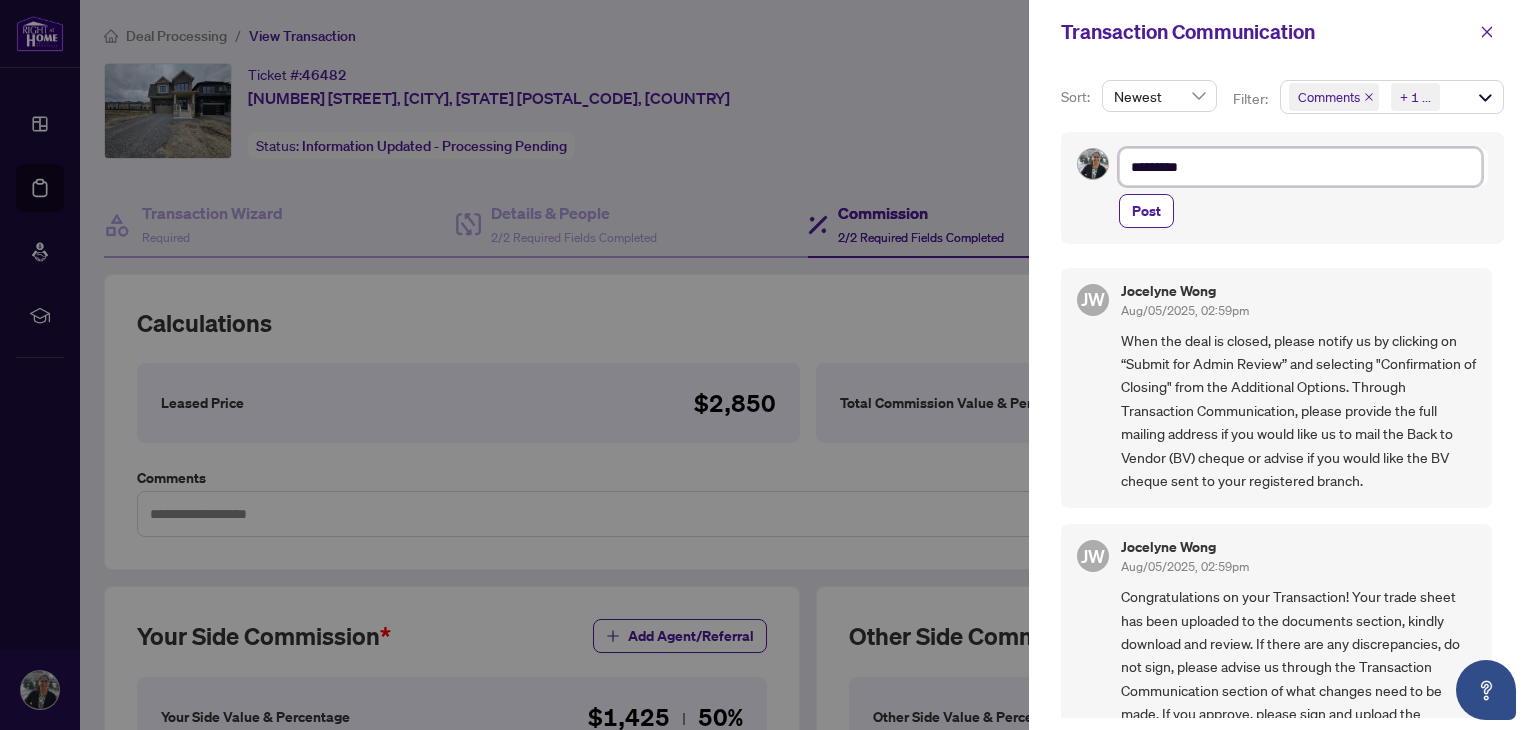 type on "**********" 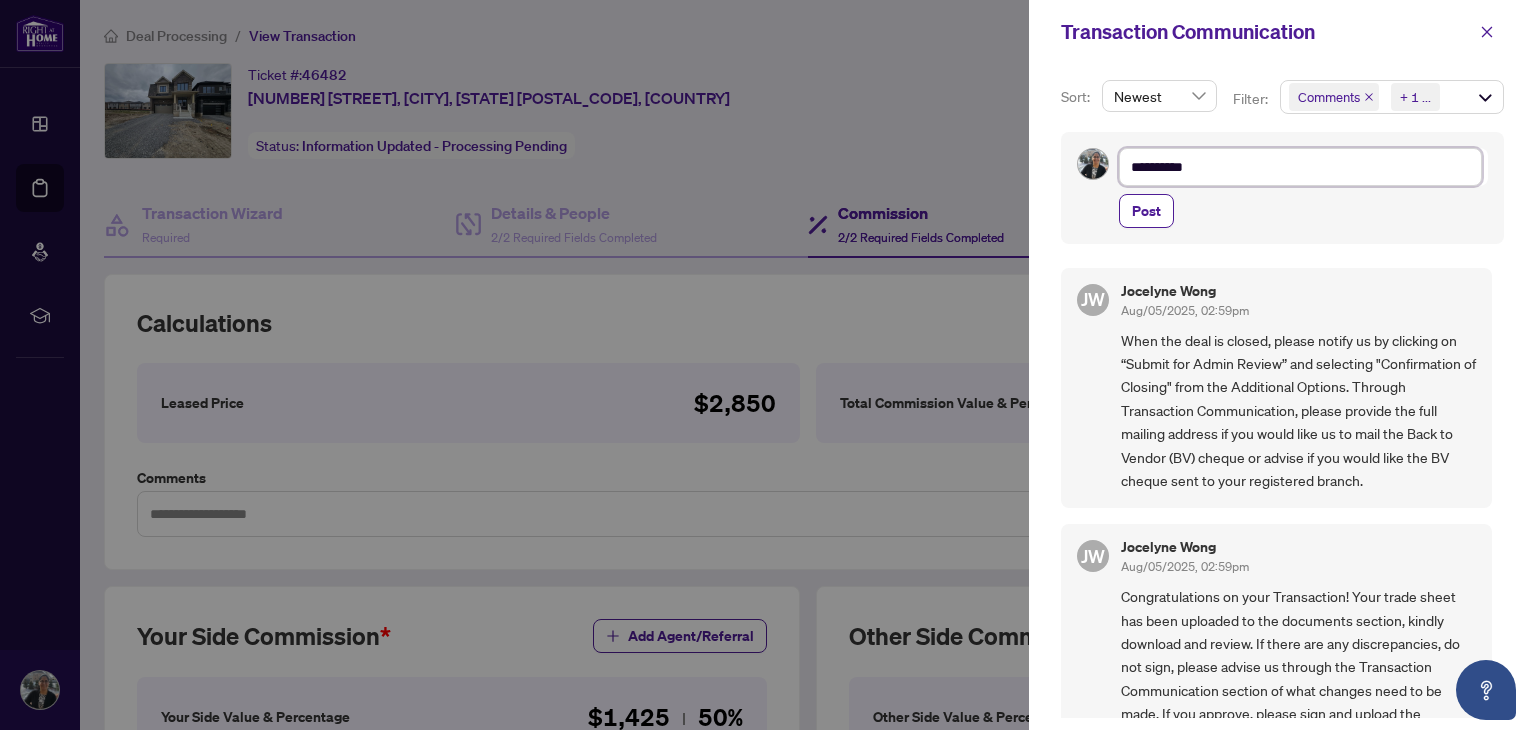 type on "**********" 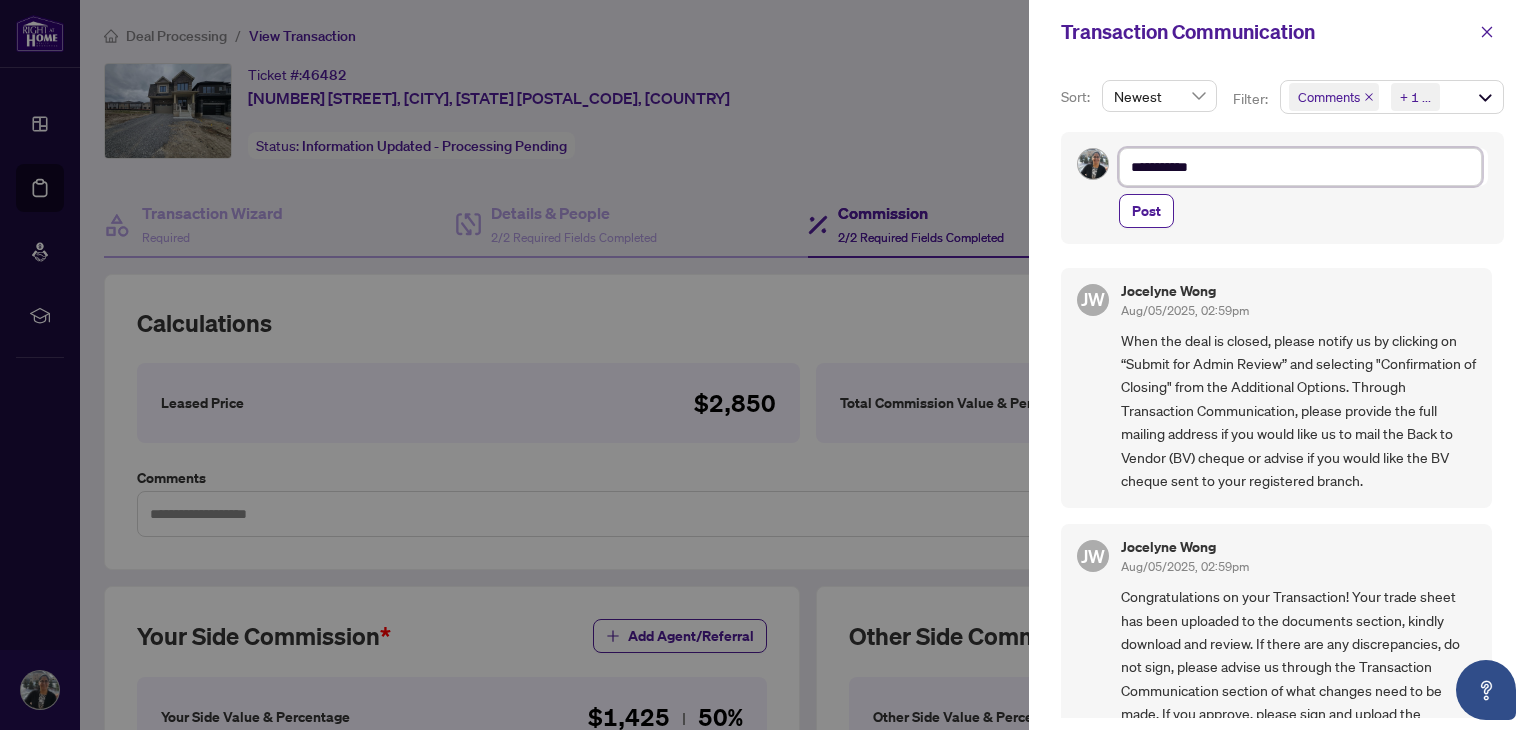 type on "**********" 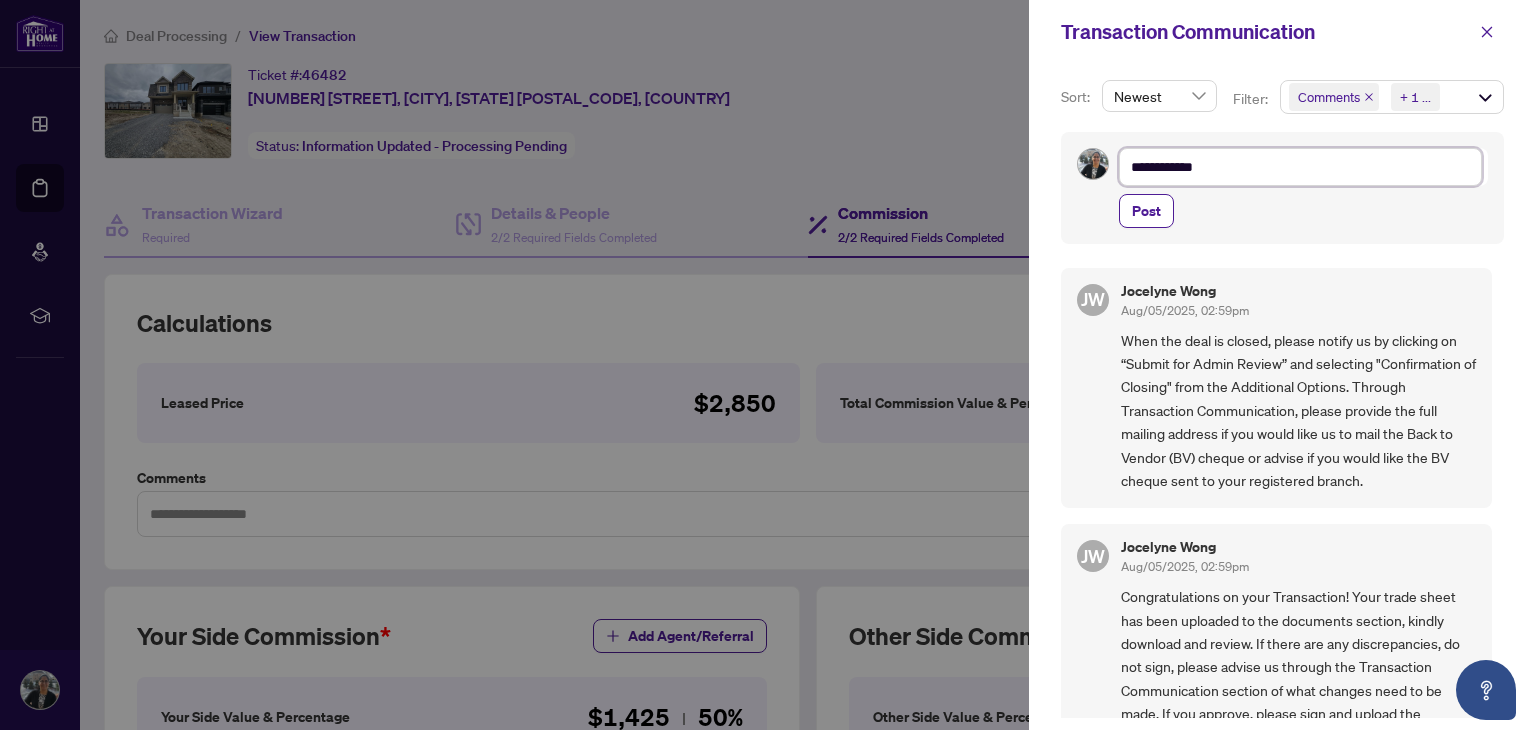 type on "**********" 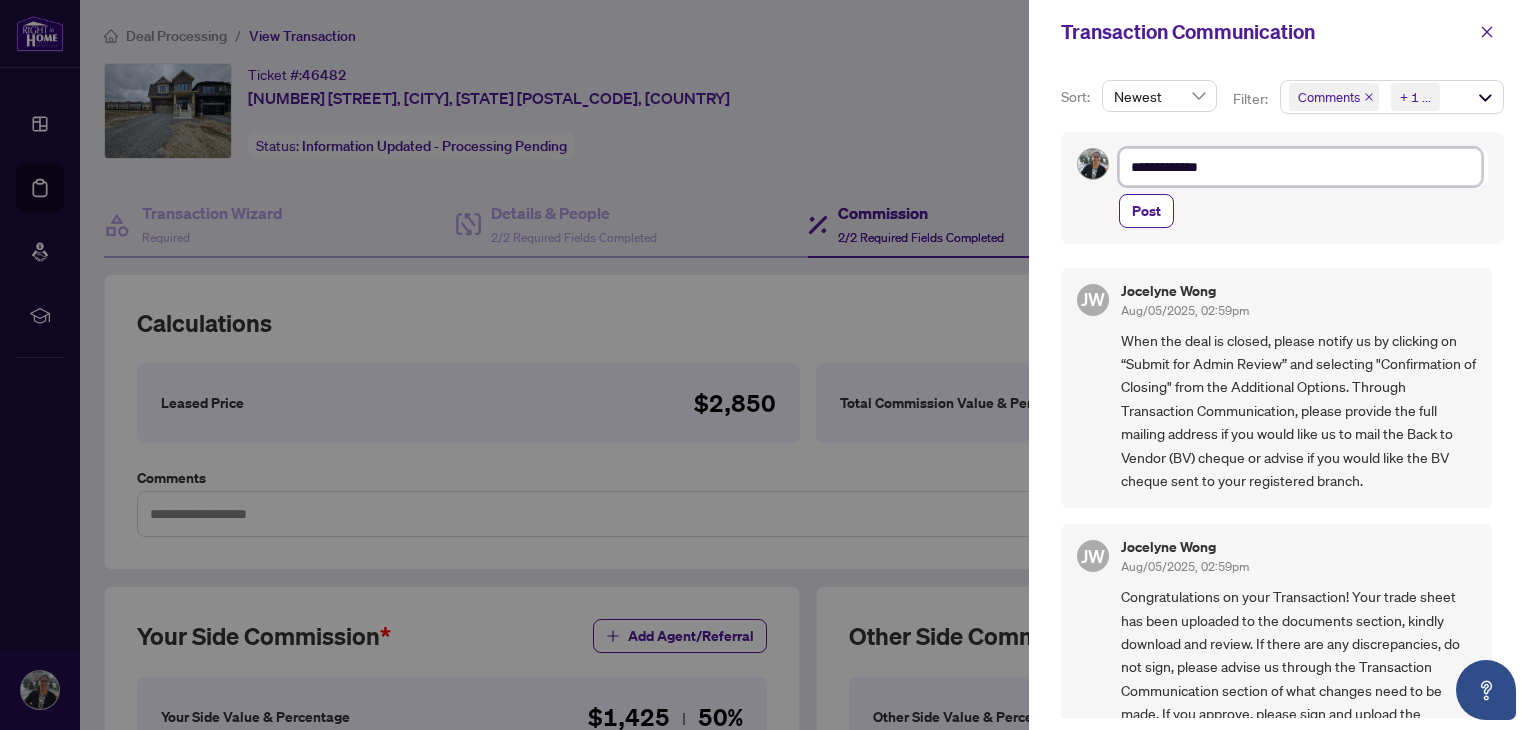 type on "**********" 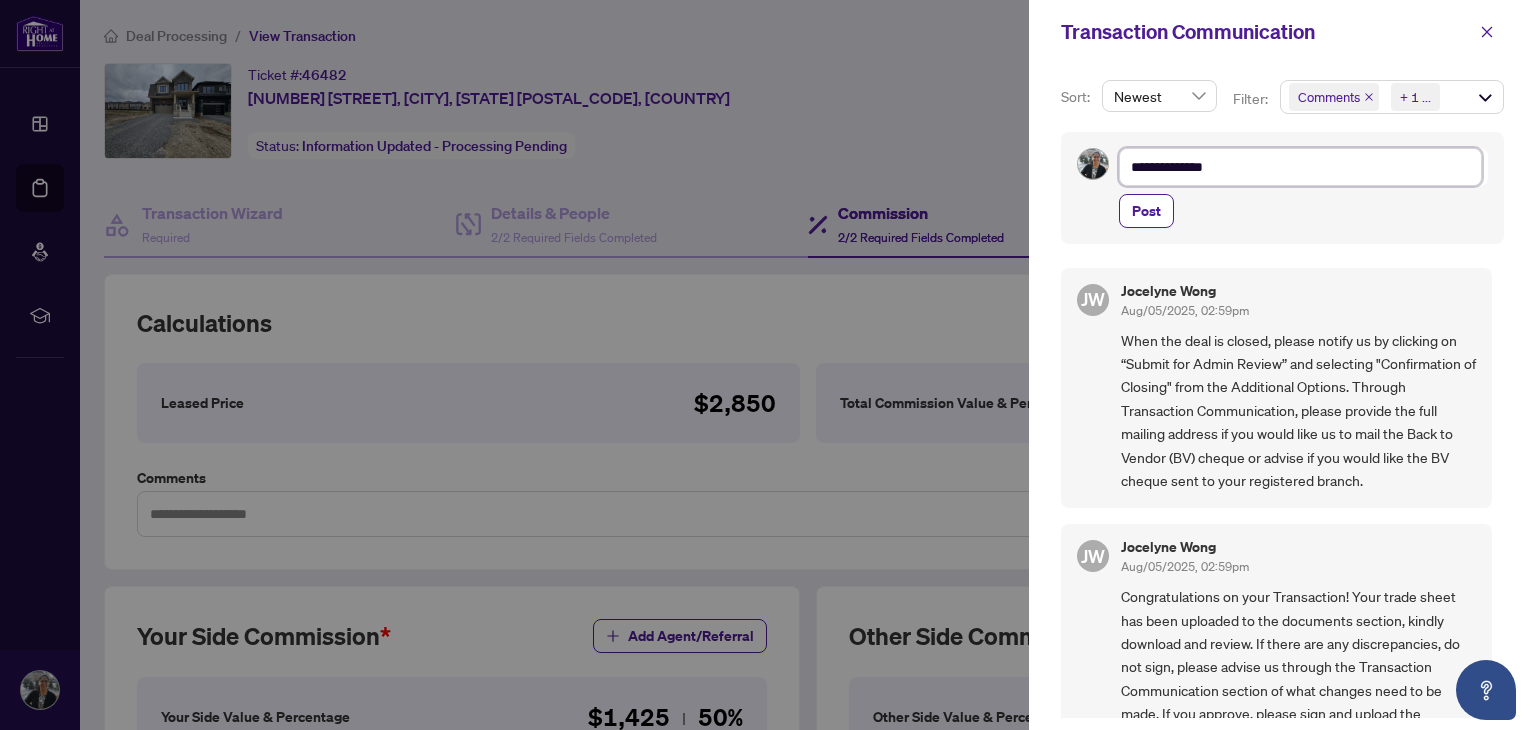 type on "**********" 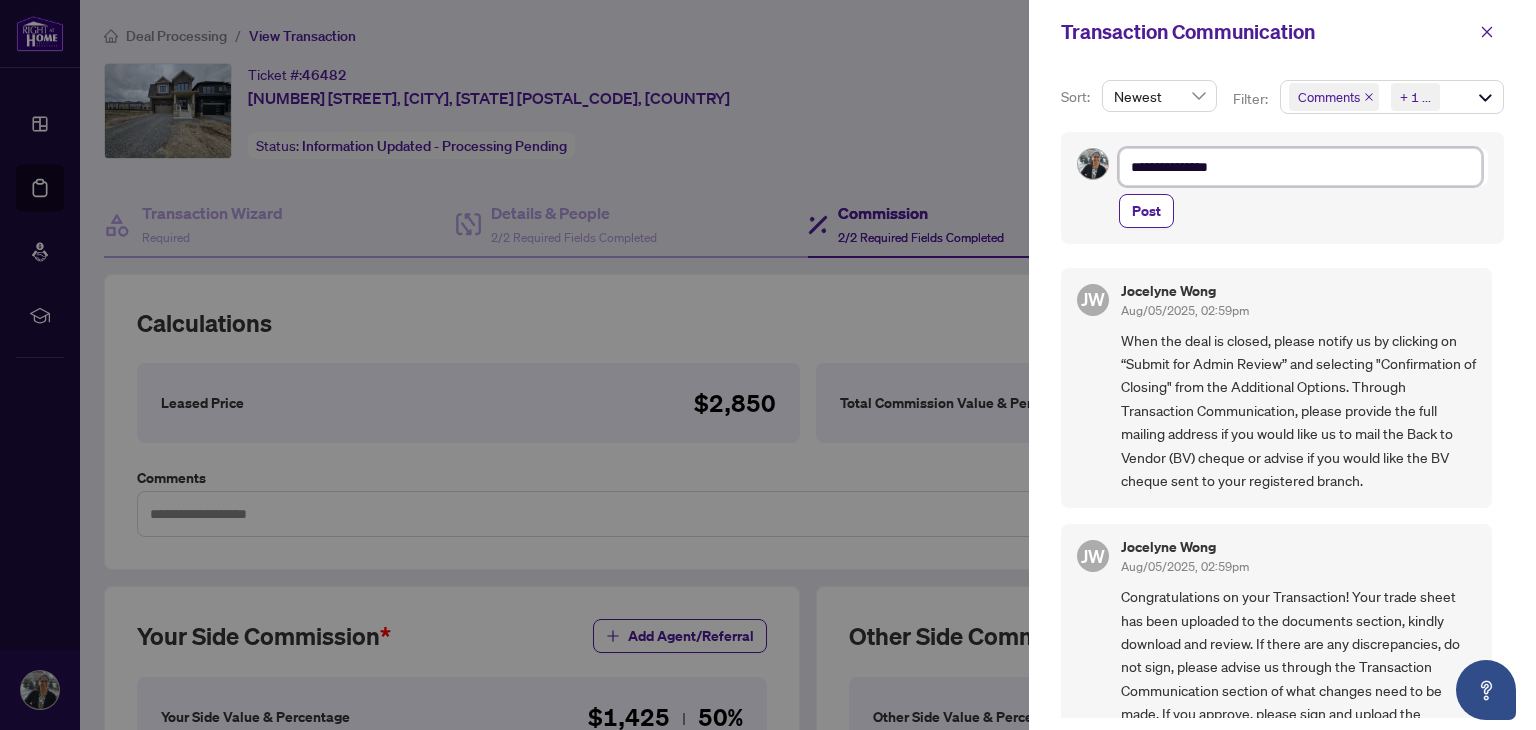 type on "**********" 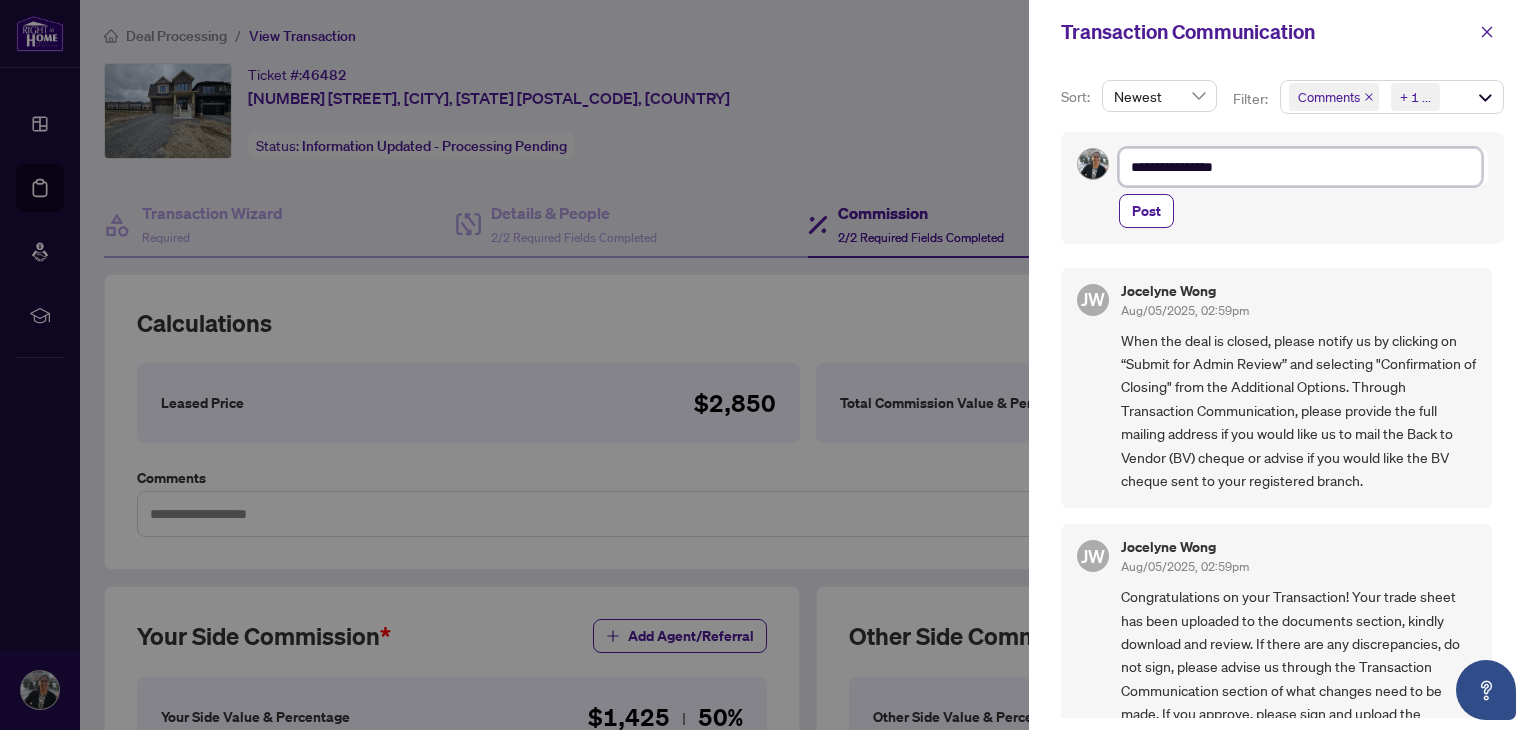 type on "**********" 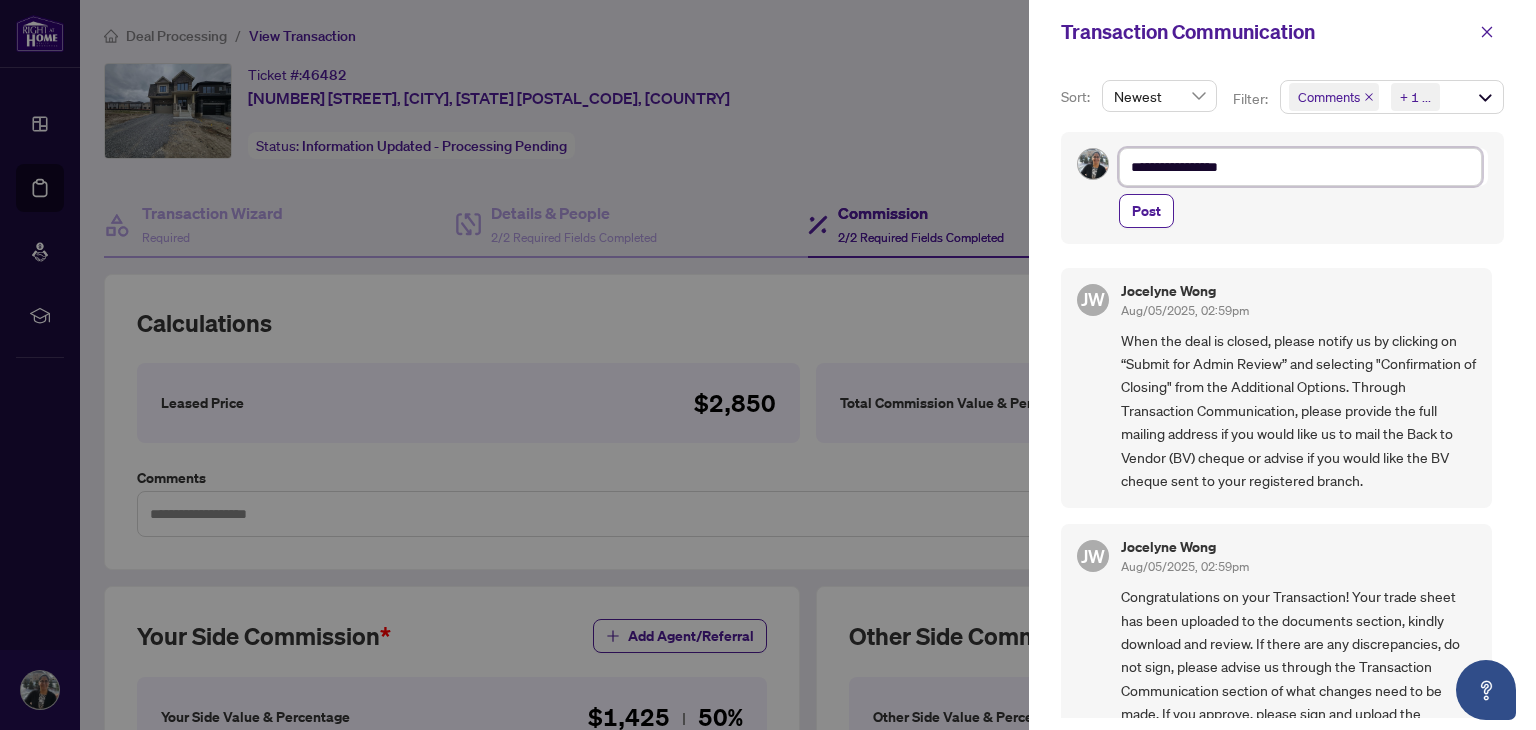 type on "**********" 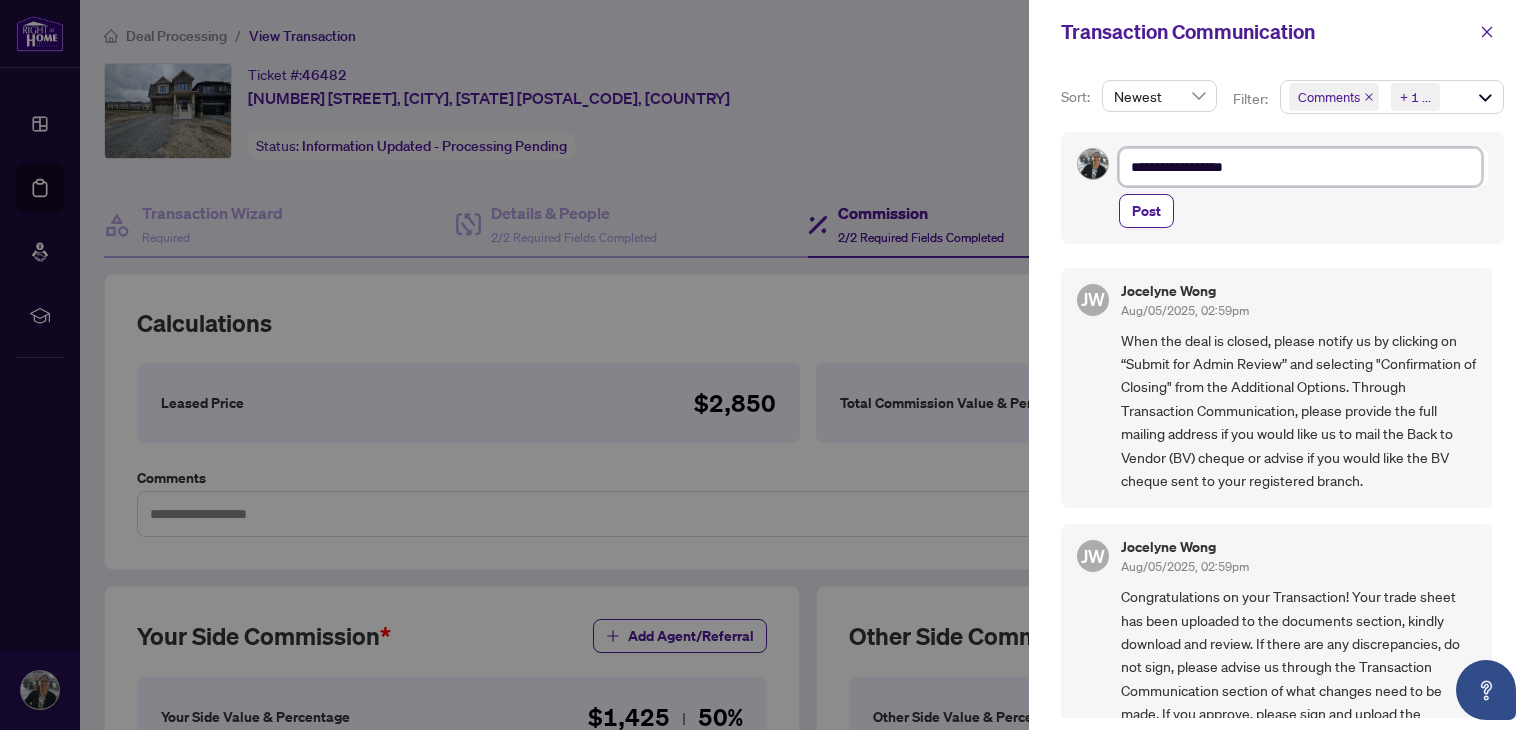 type on "**********" 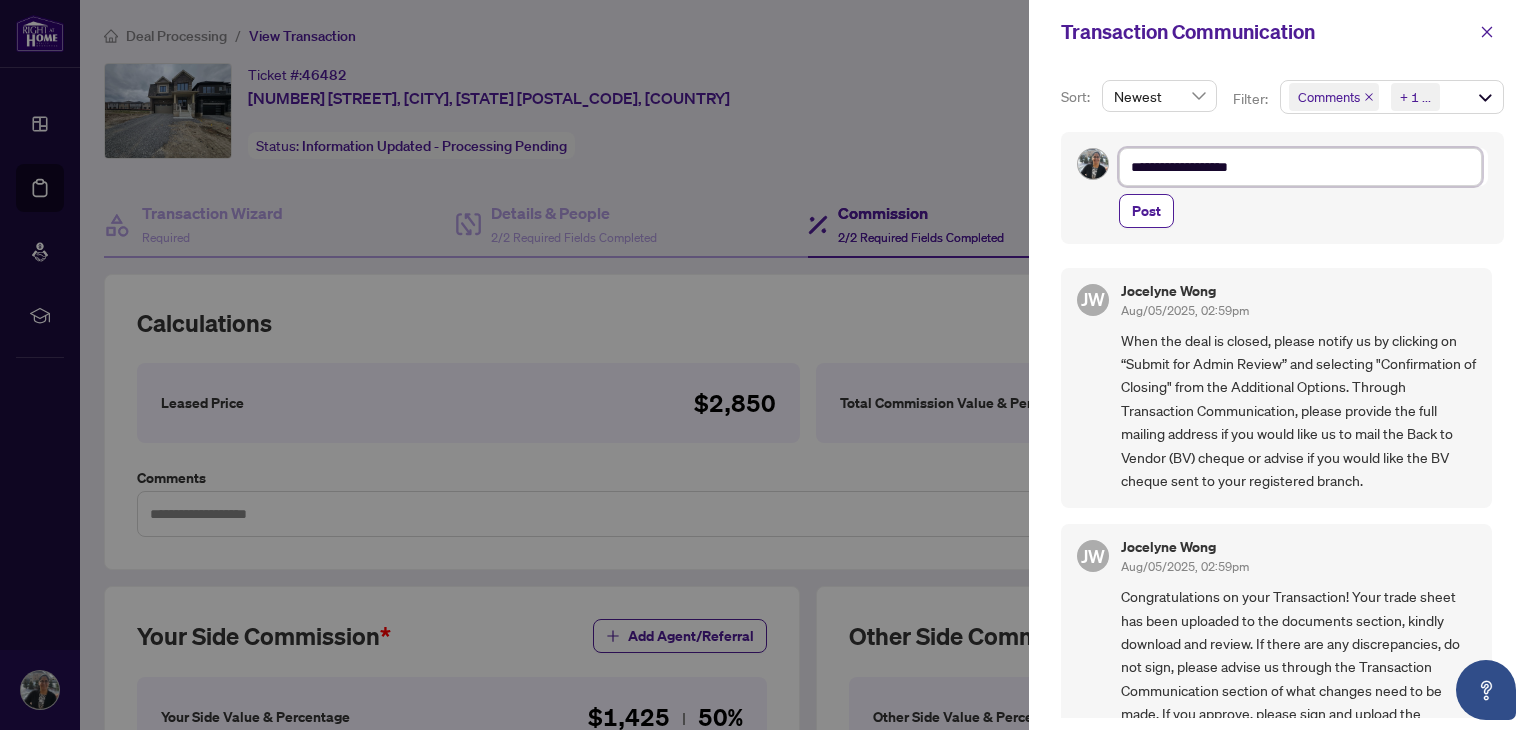 type on "**********" 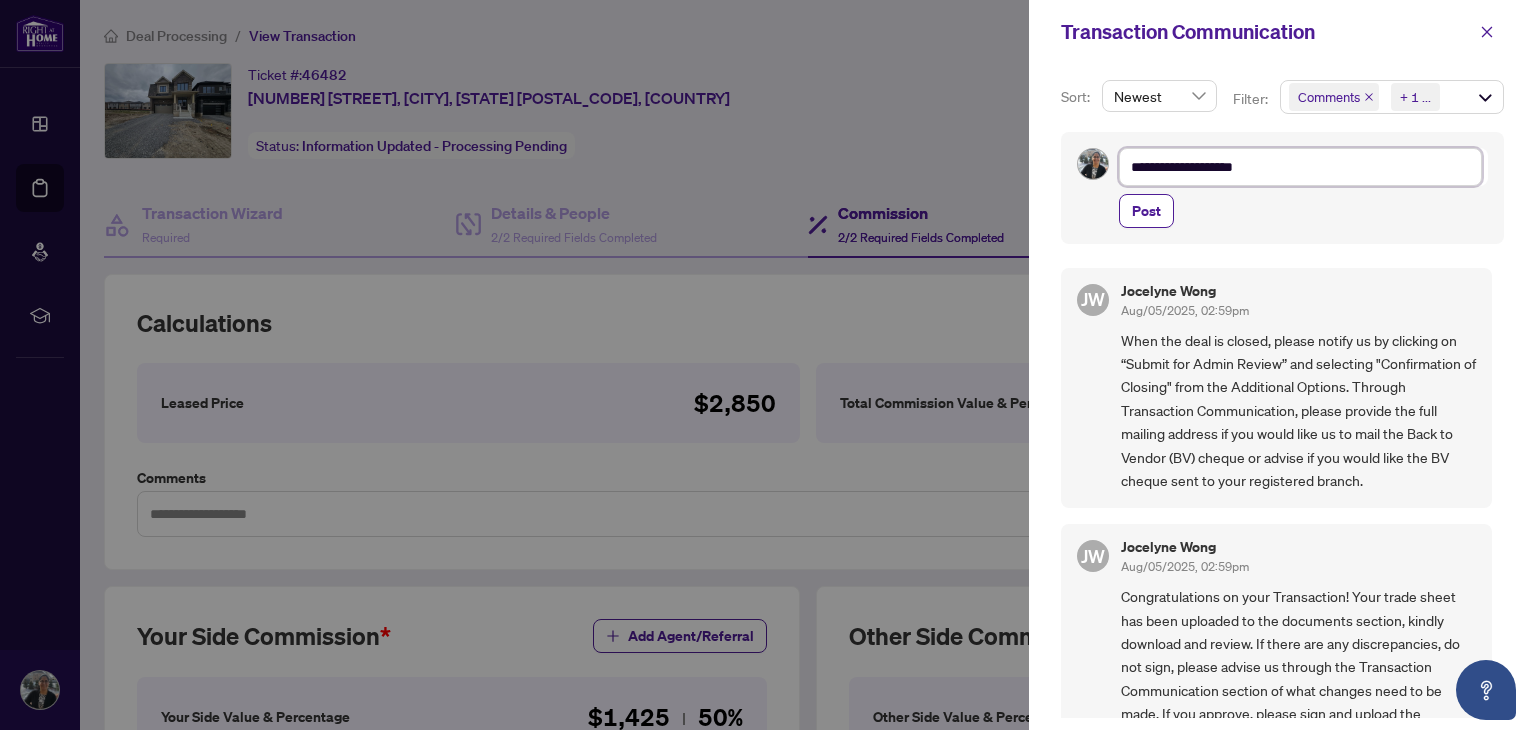 type on "**********" 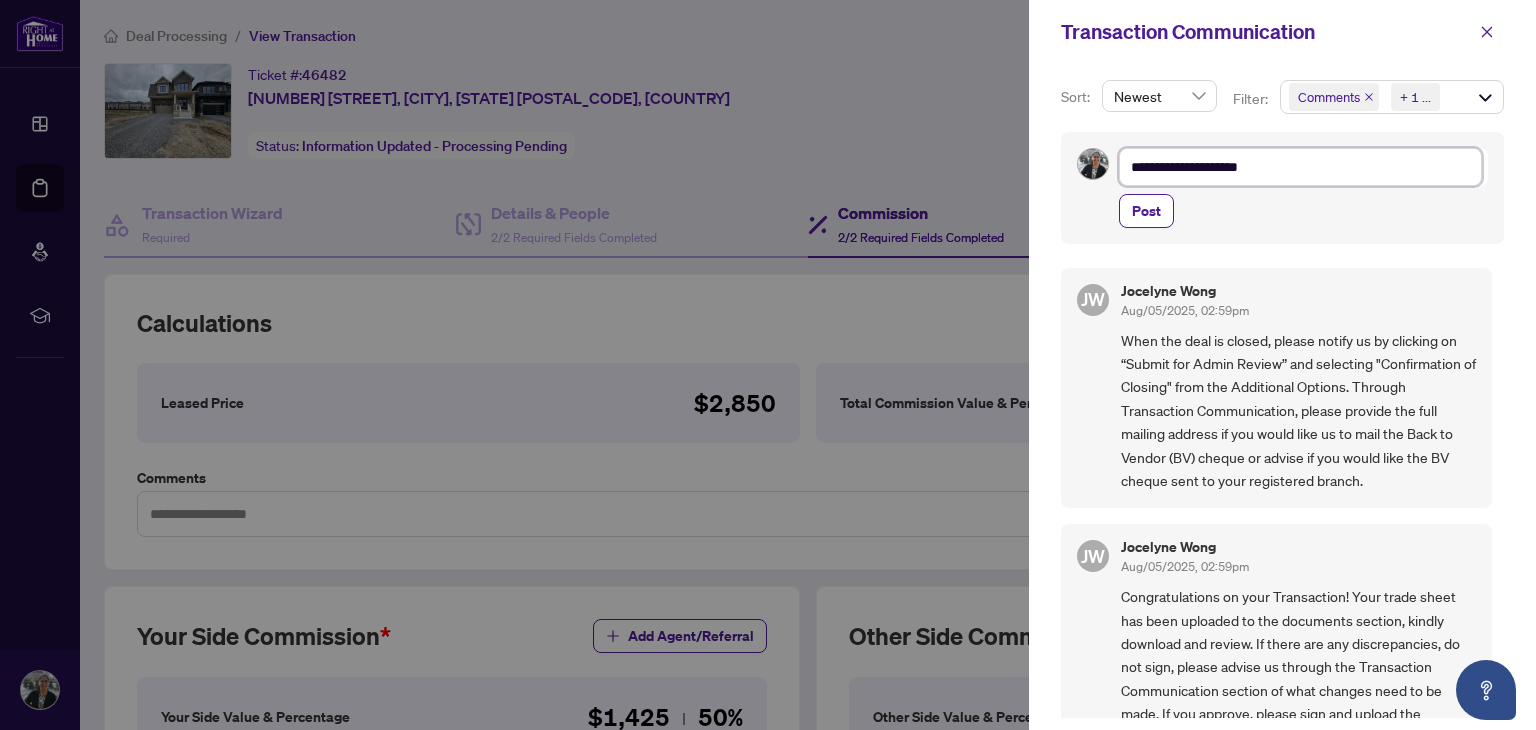type on "**********" 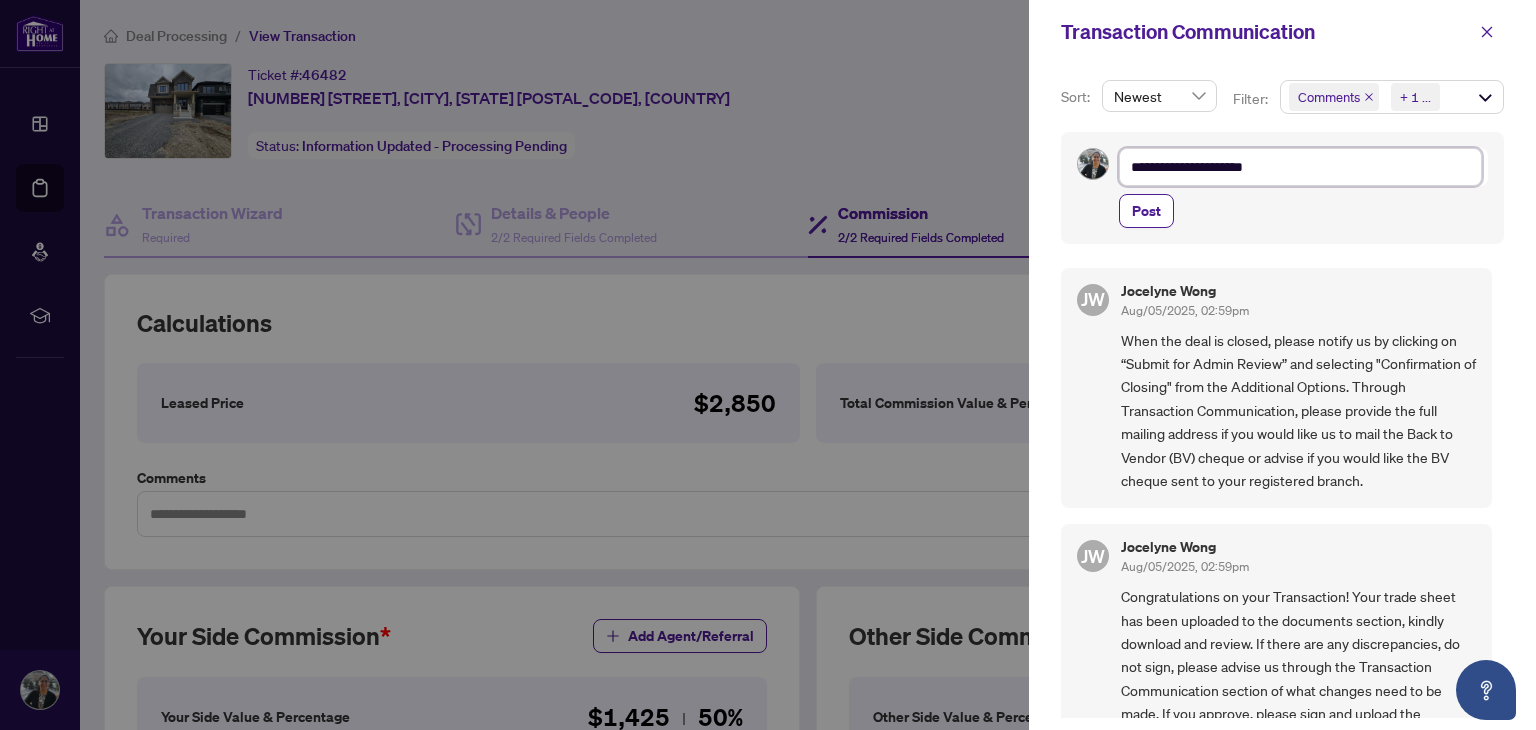 type on "**********" 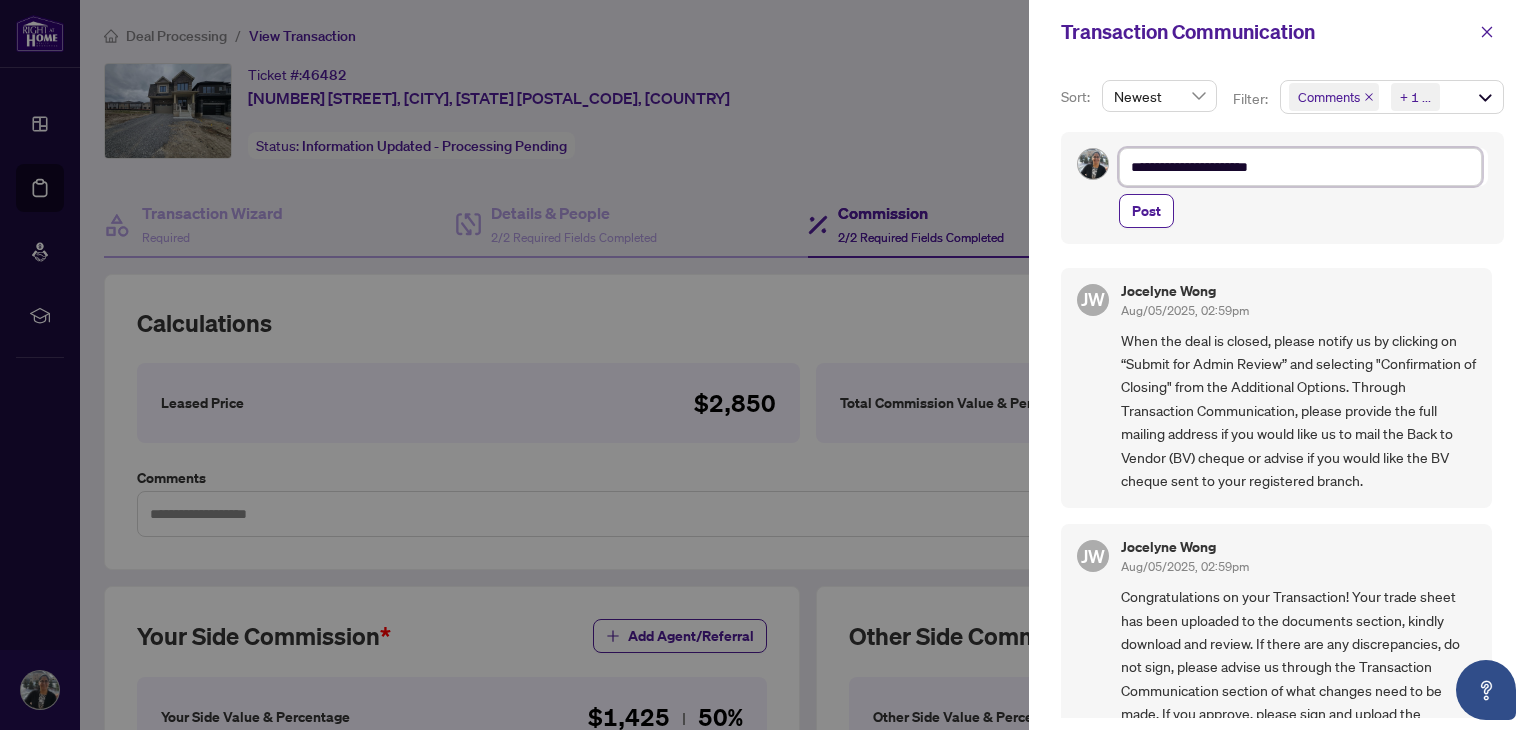 type on "**********" 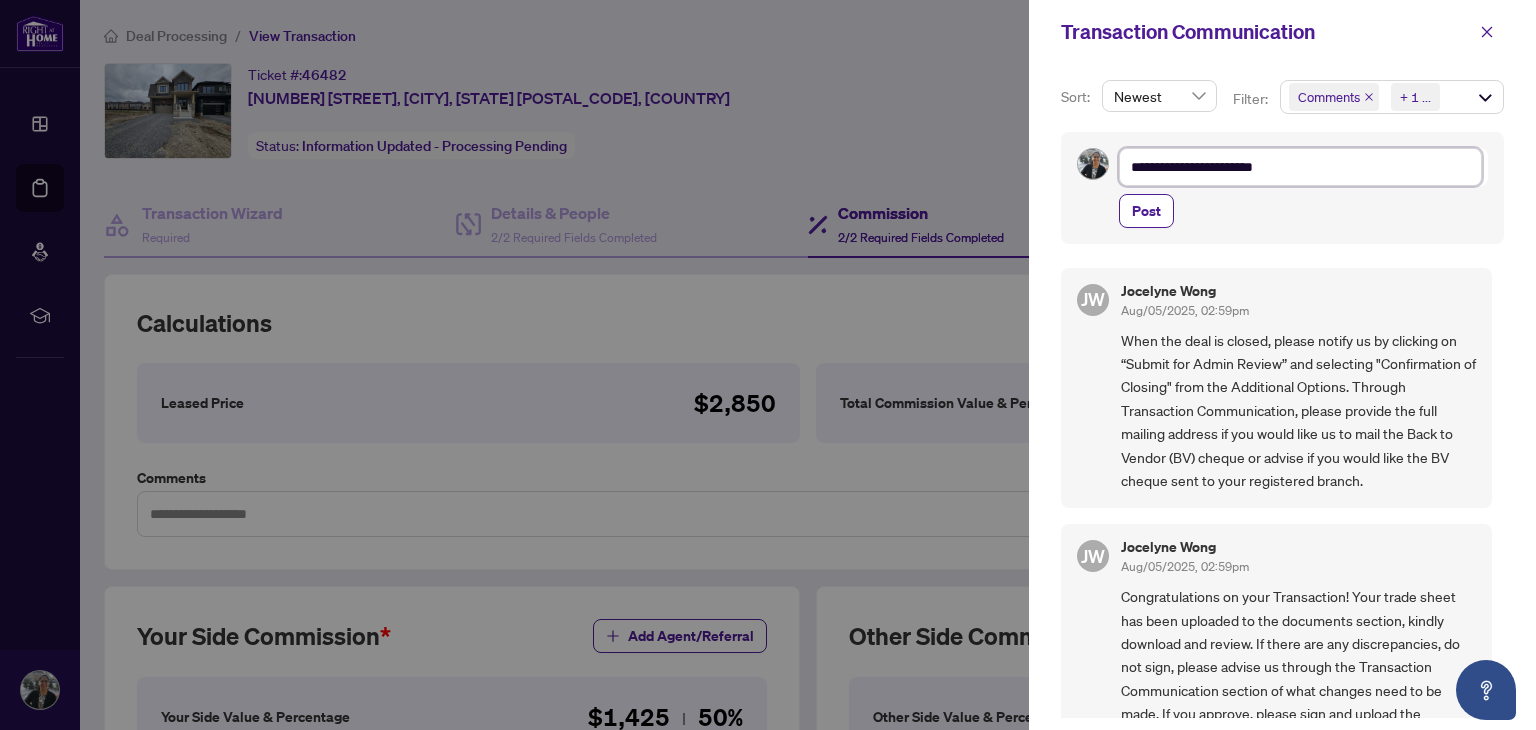 type on "**********" 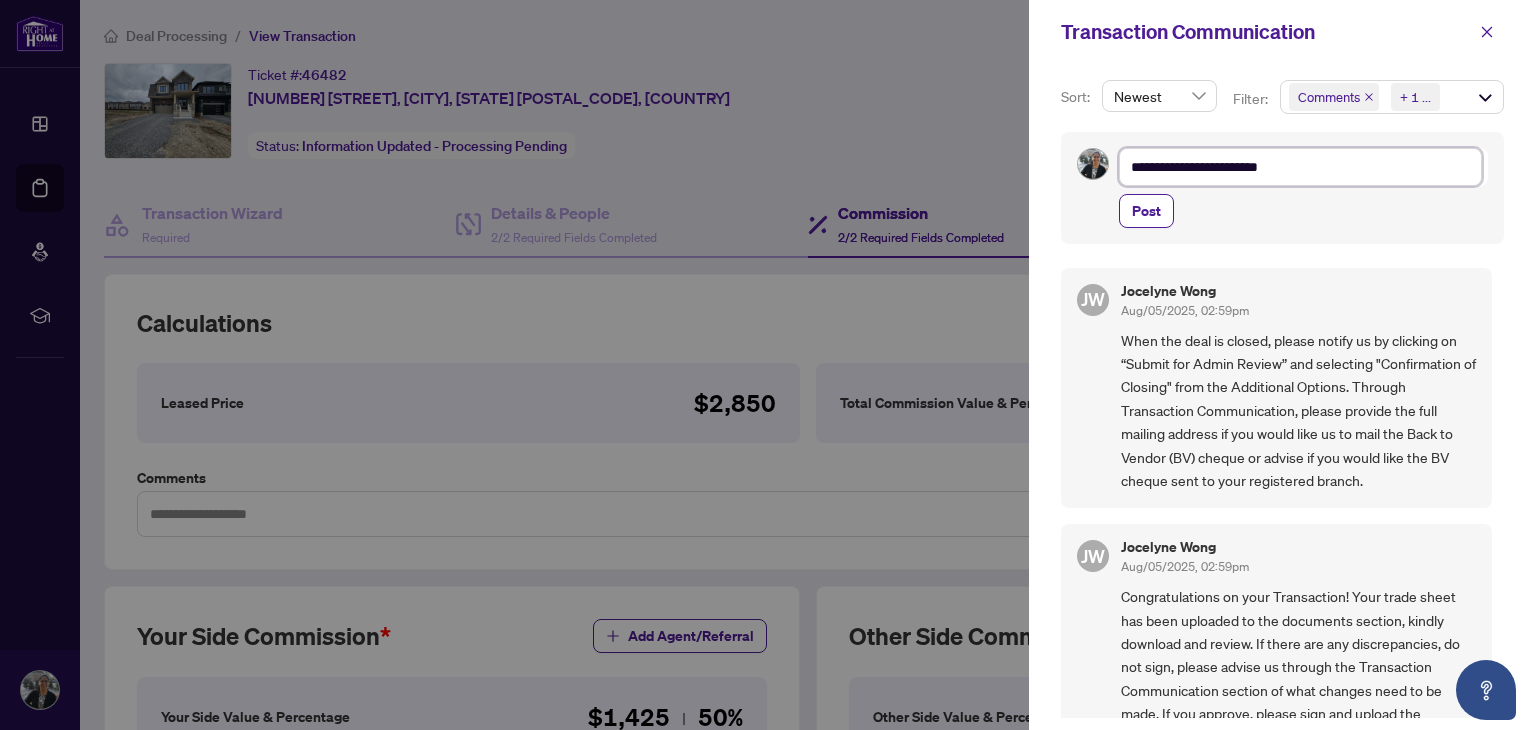 type on "**********" 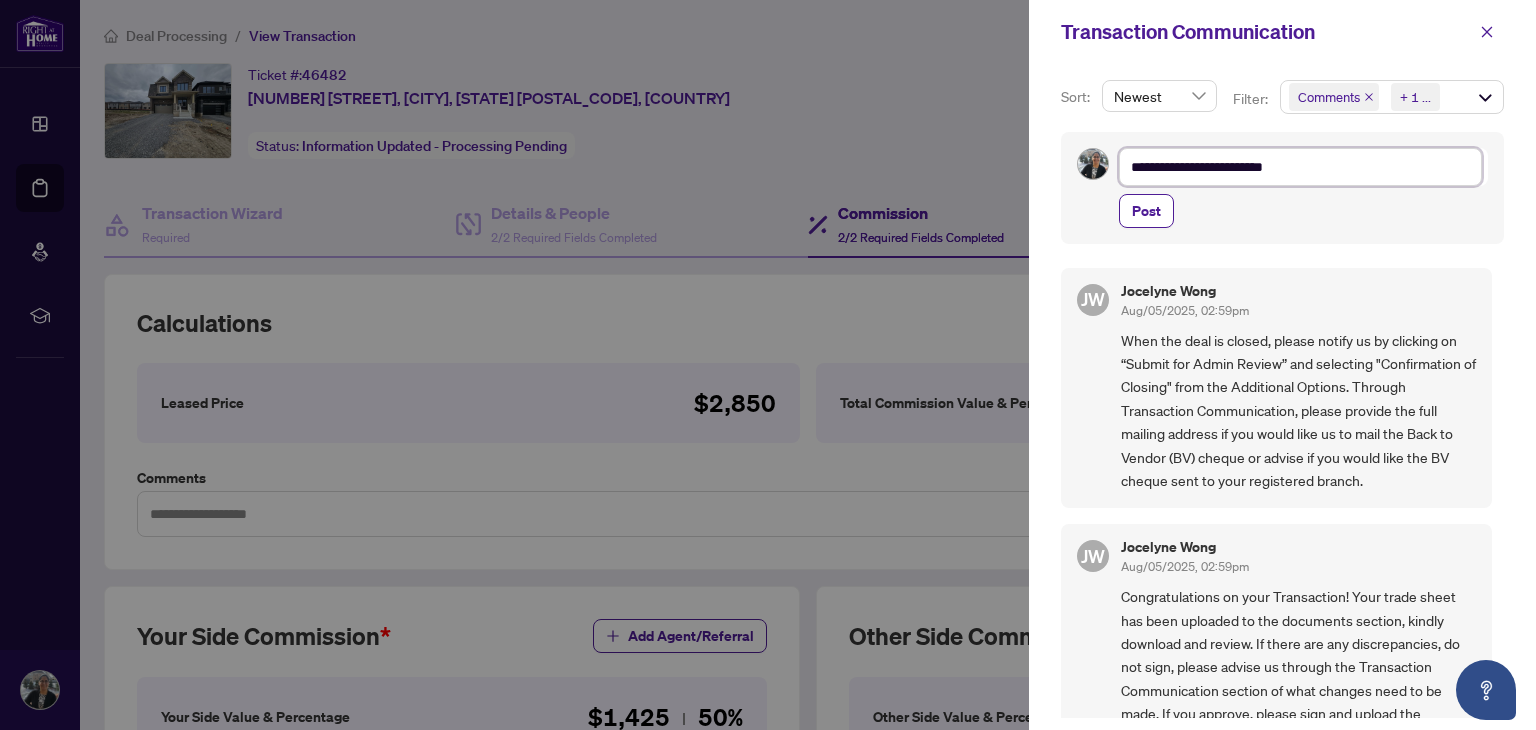 type on "**********" 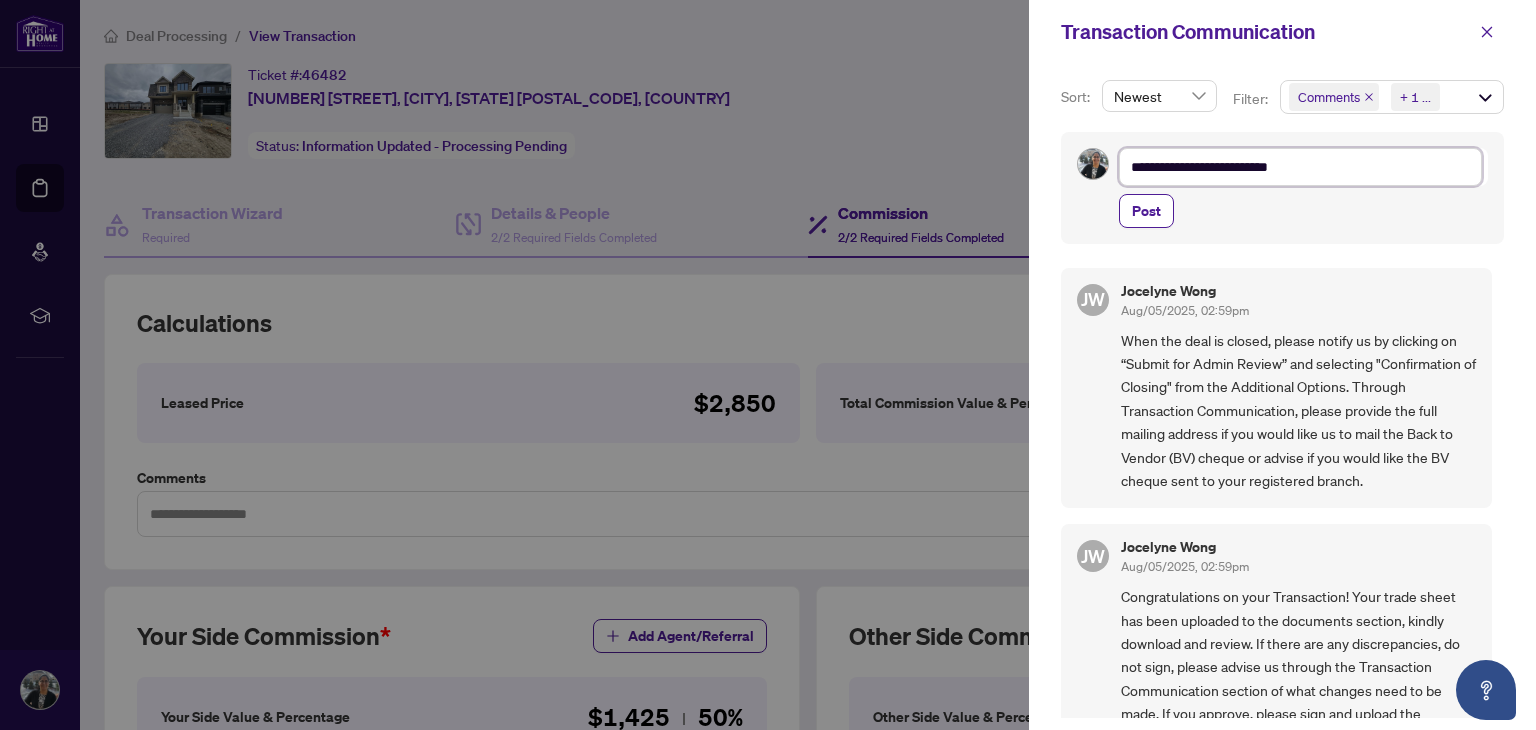 type on "**********" 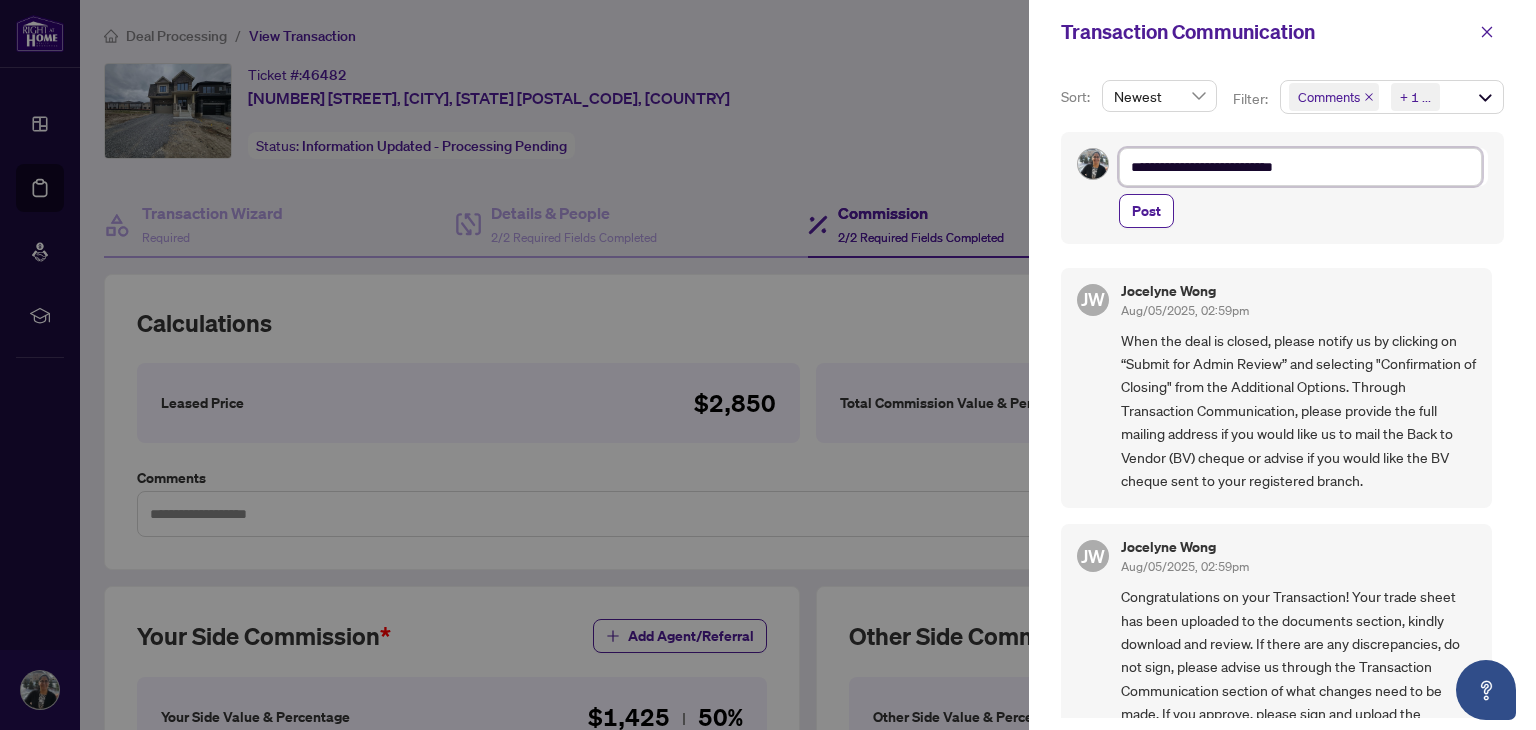 type on "**********" 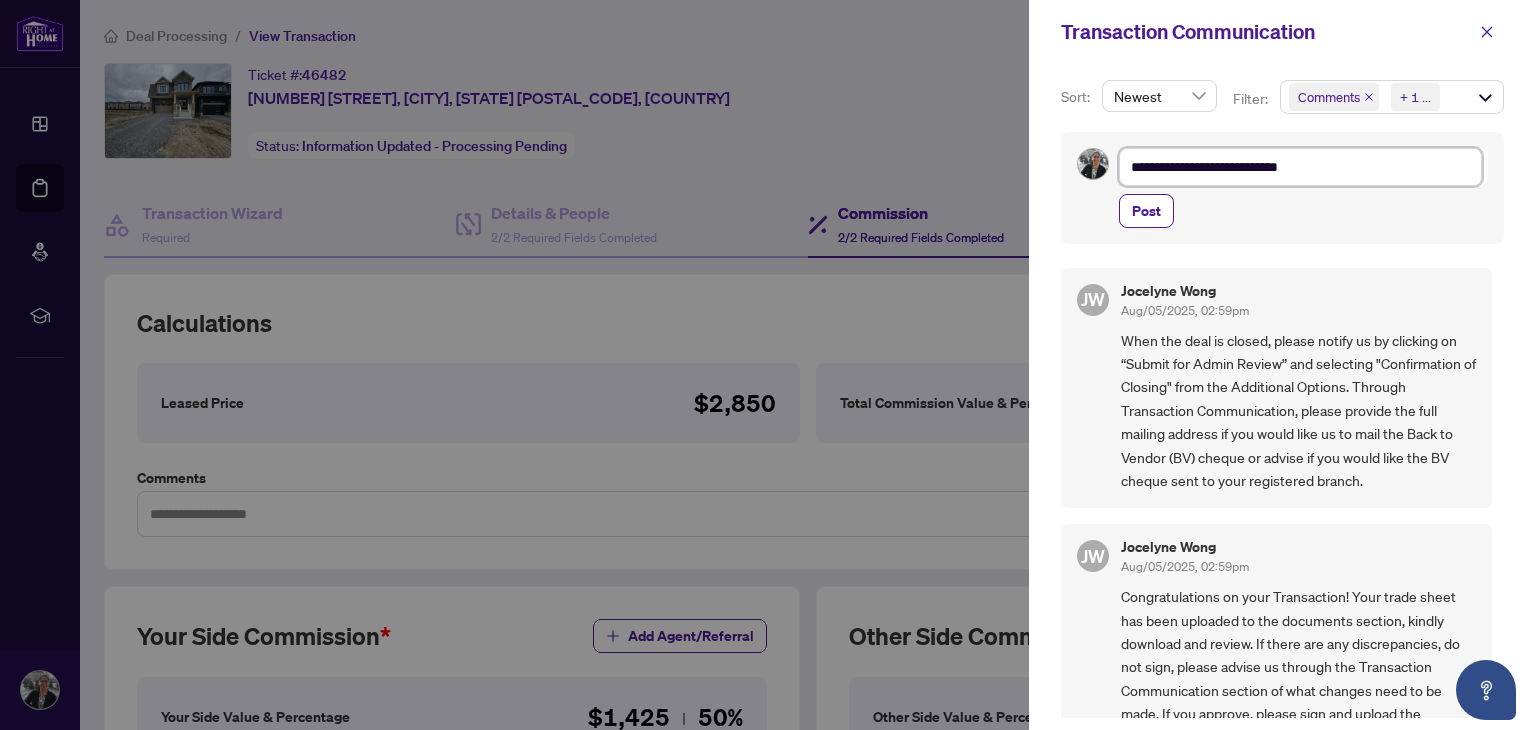 type on "**********" 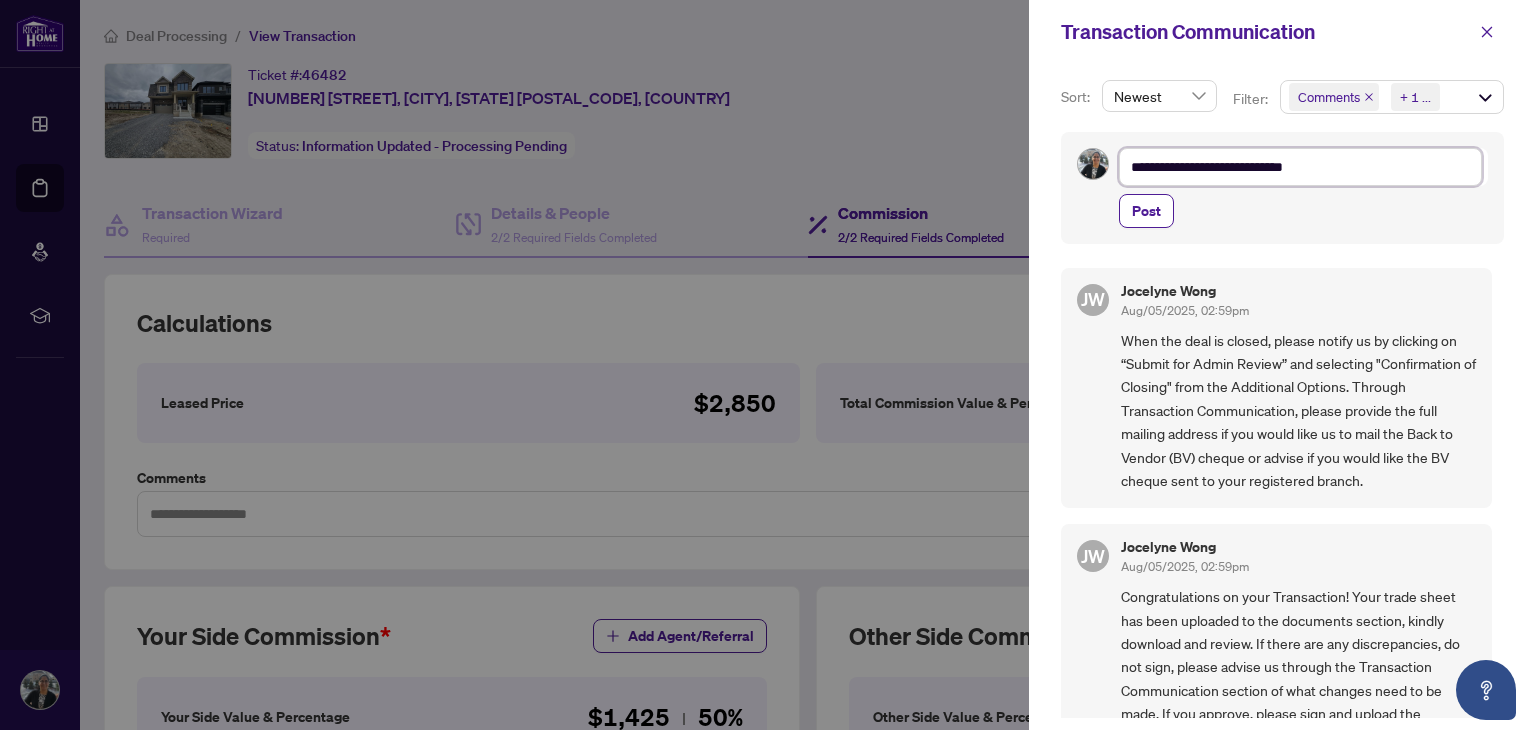 type on "**********" 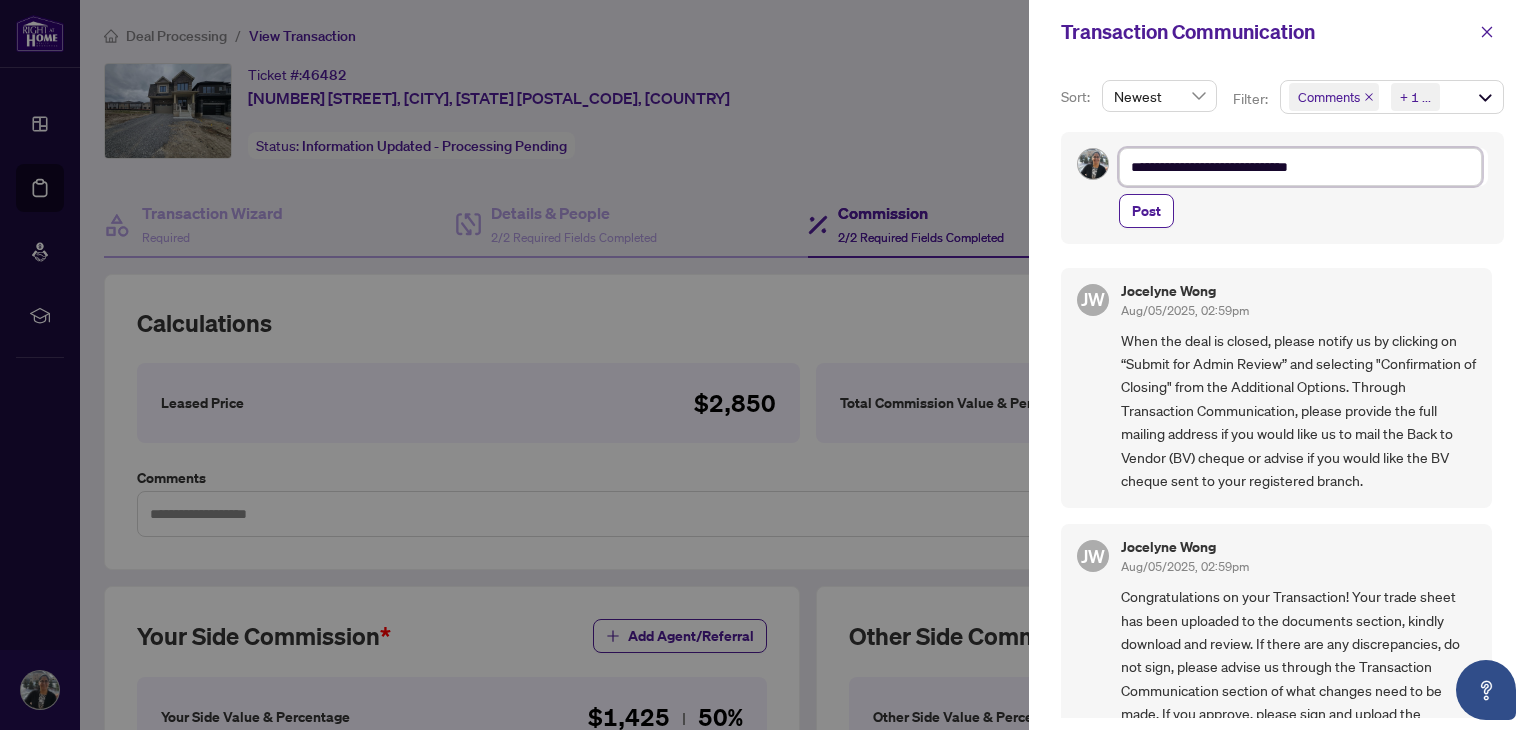 type on "**********" 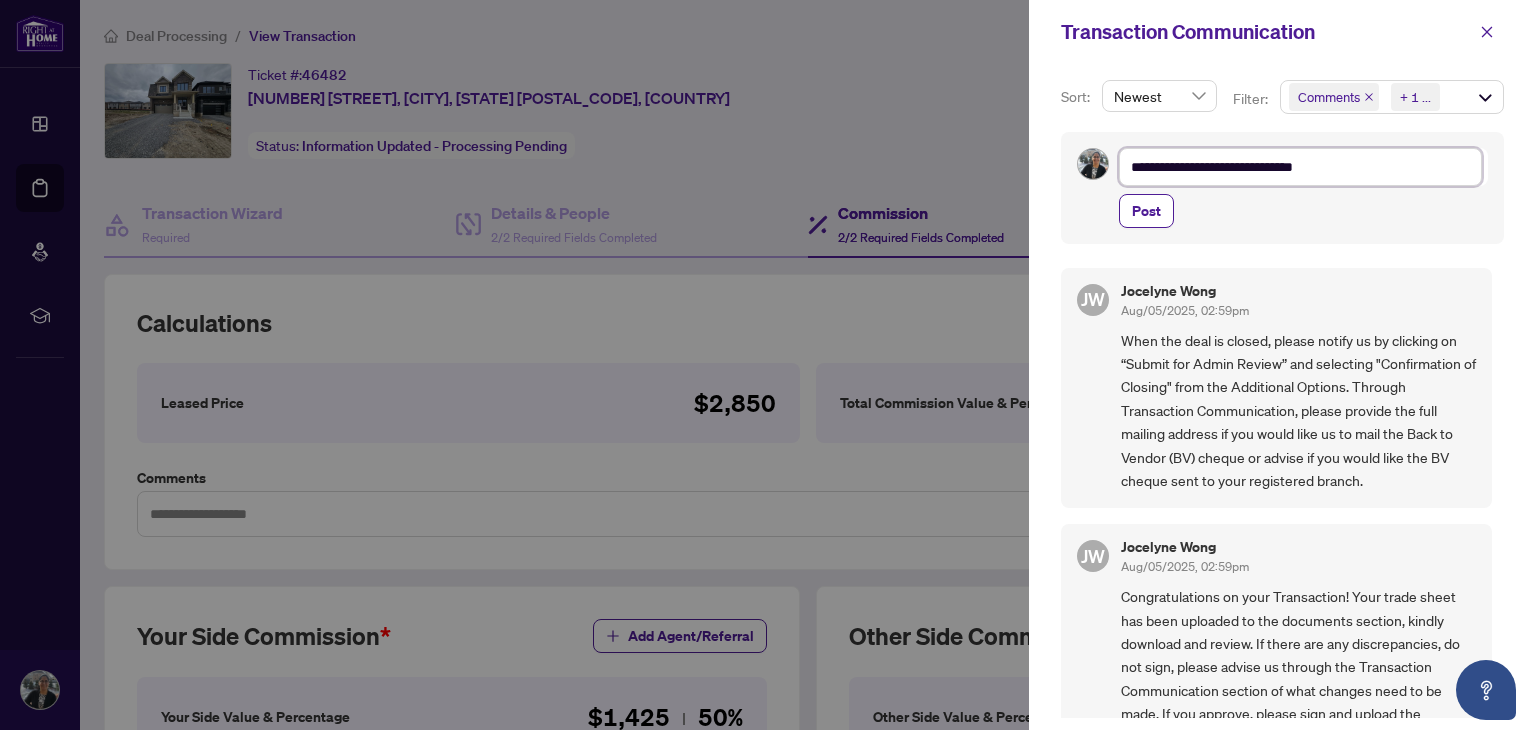 type on "**********" 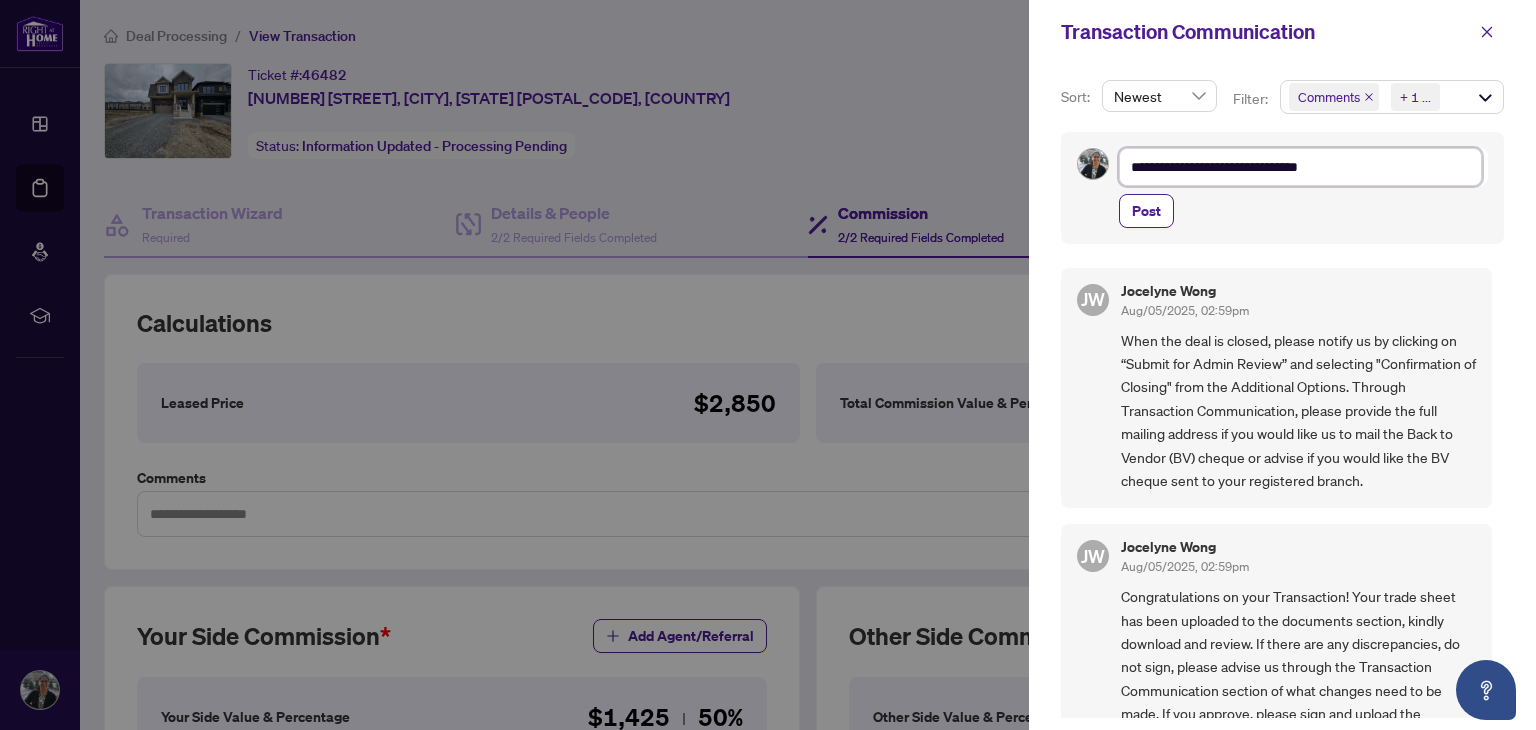 type on "**********" 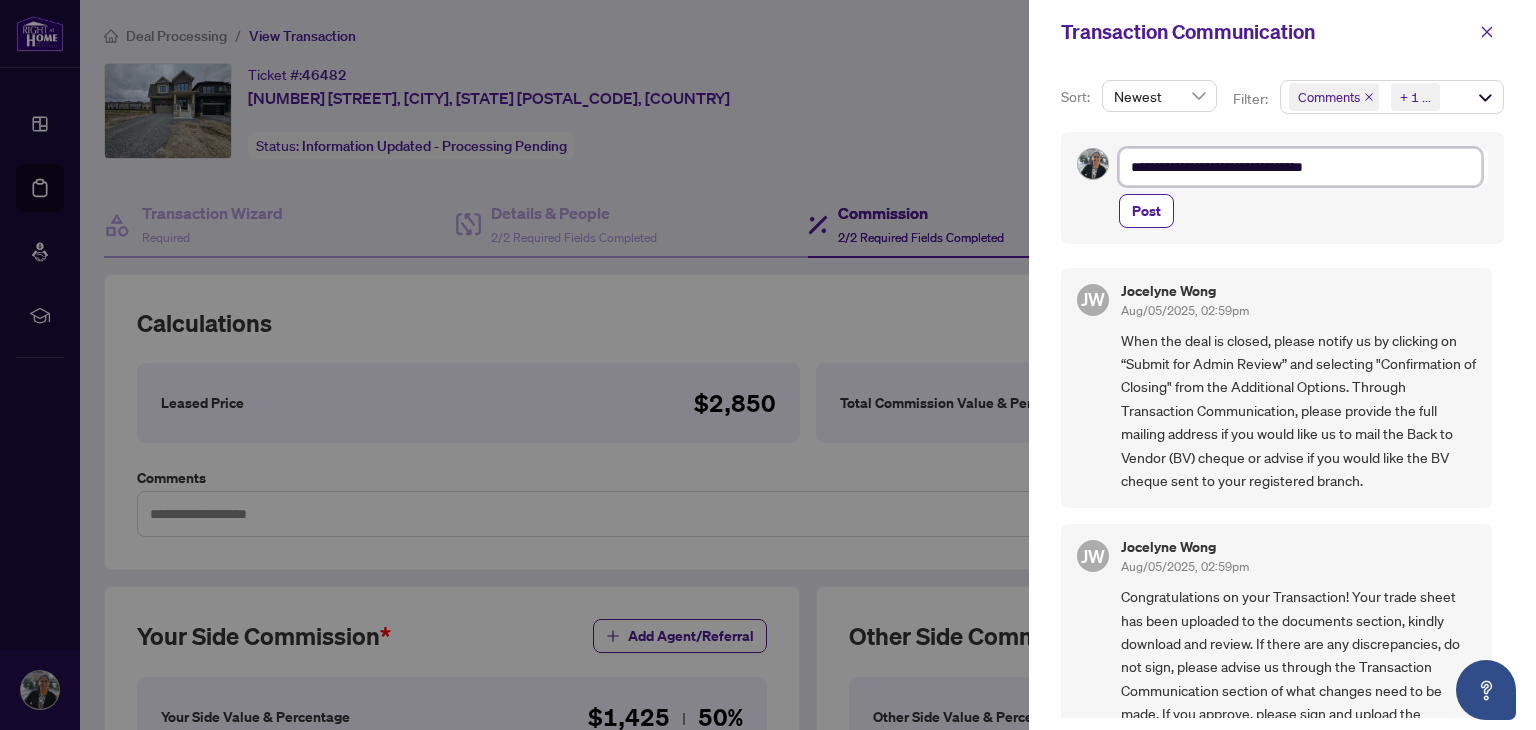 type on "**********" 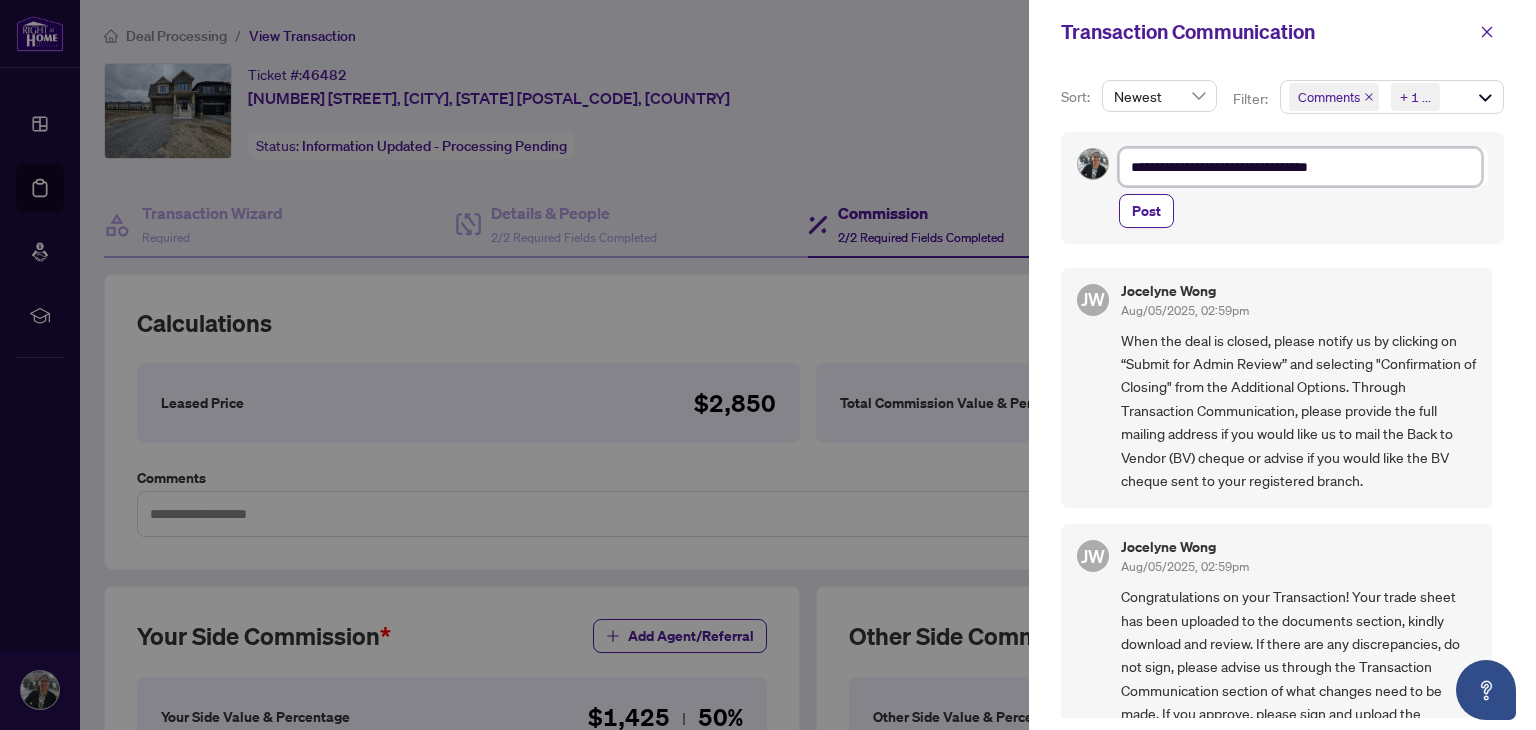 type on "**********" 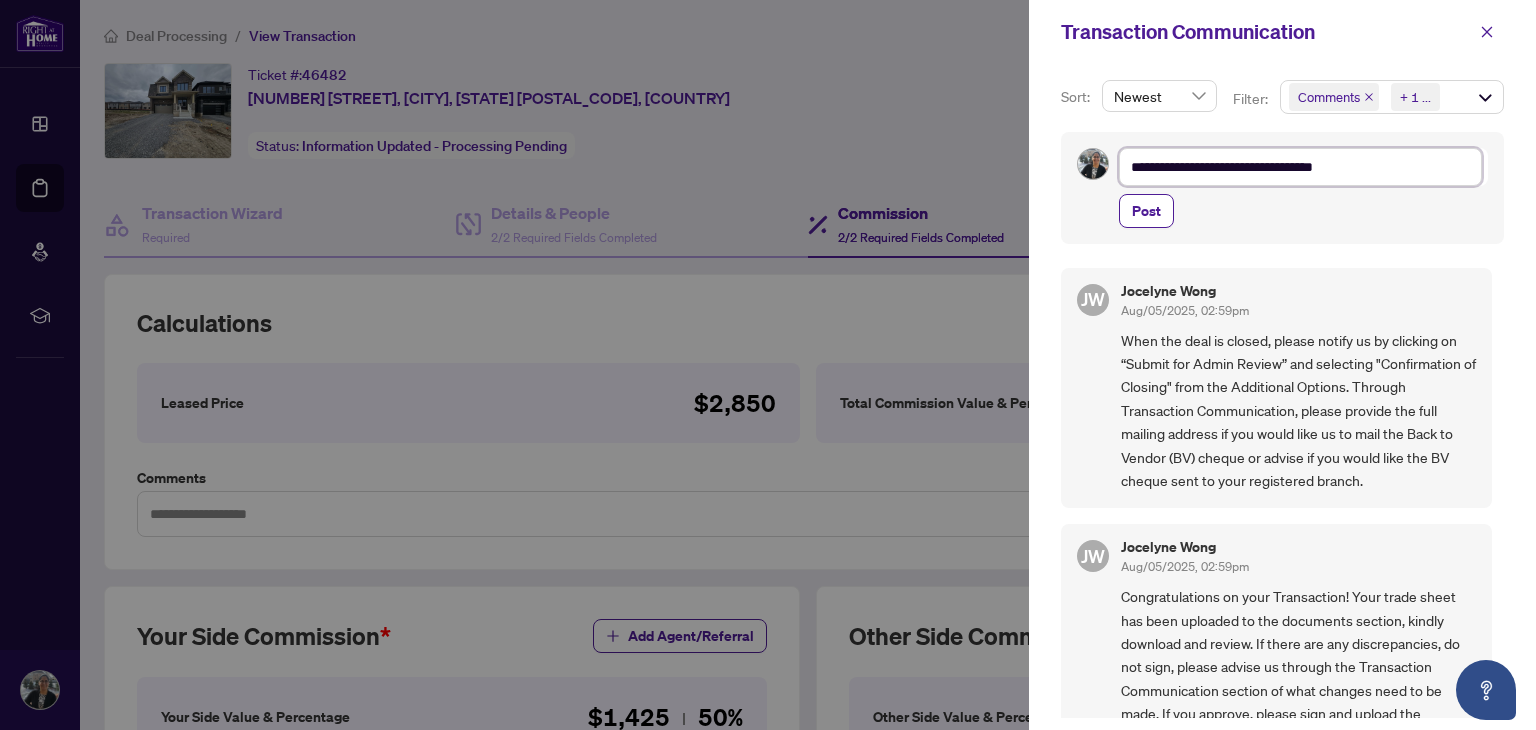 type on "**********" 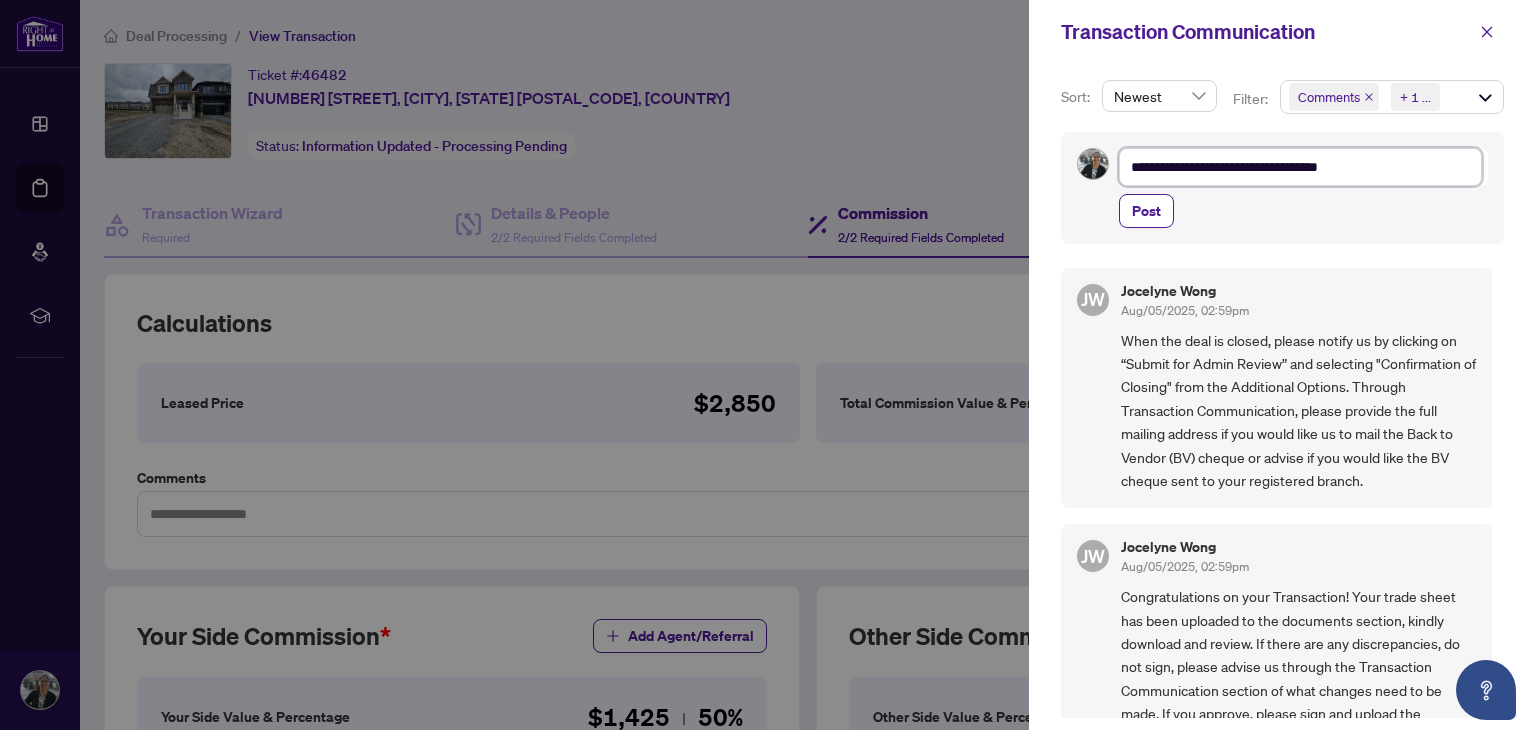 type on "**********" 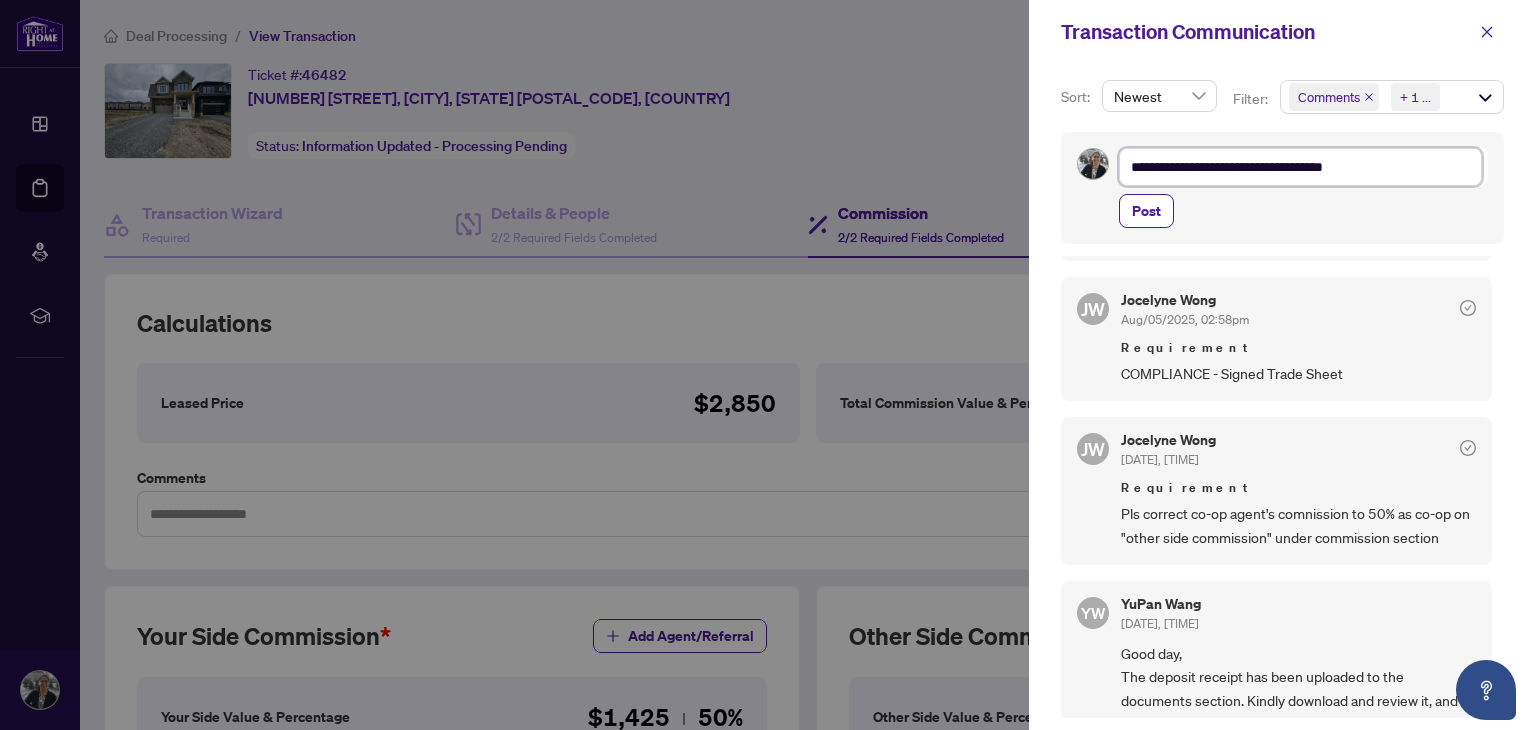 scroll, scrollTop: 552, scrollLeft: 0, axis: vertical 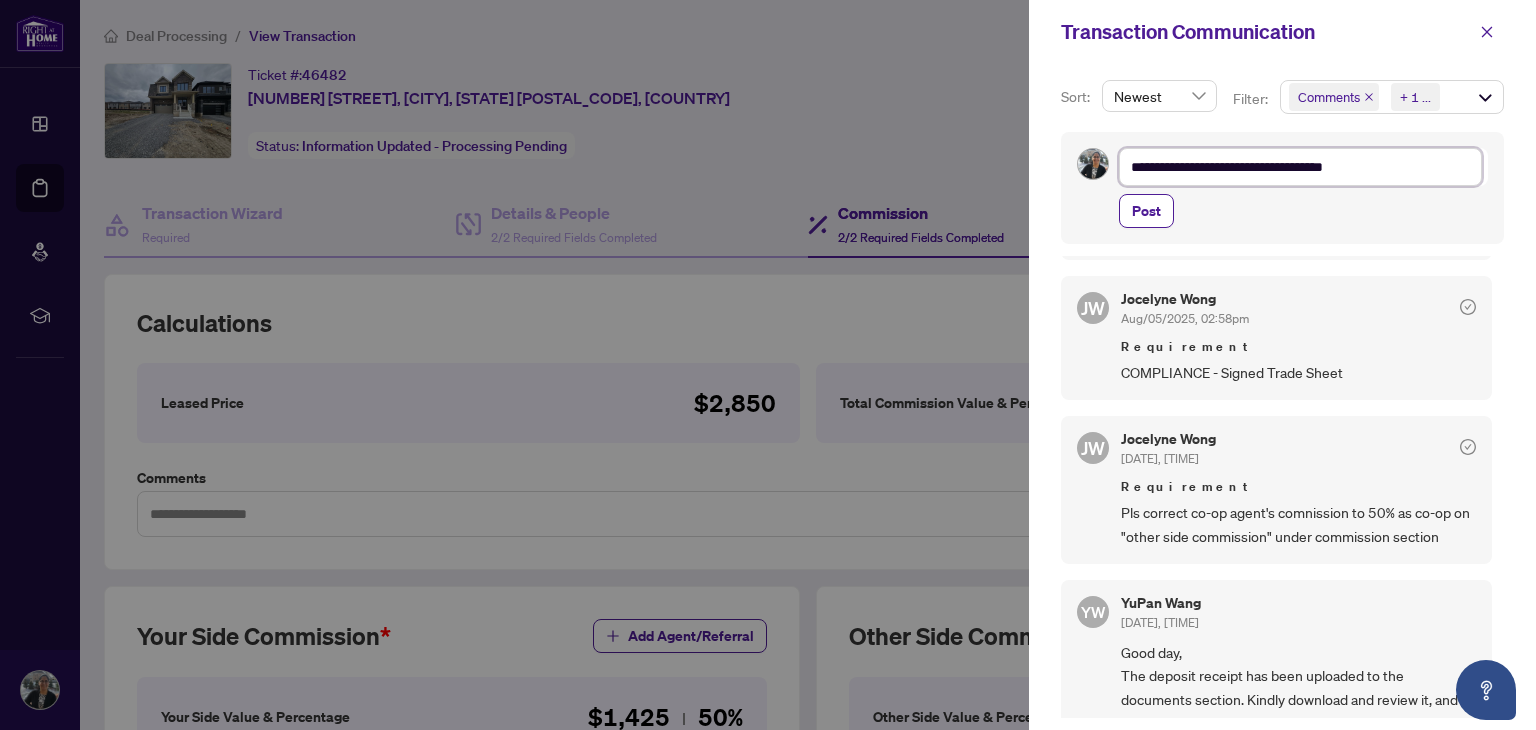 type on "**********" 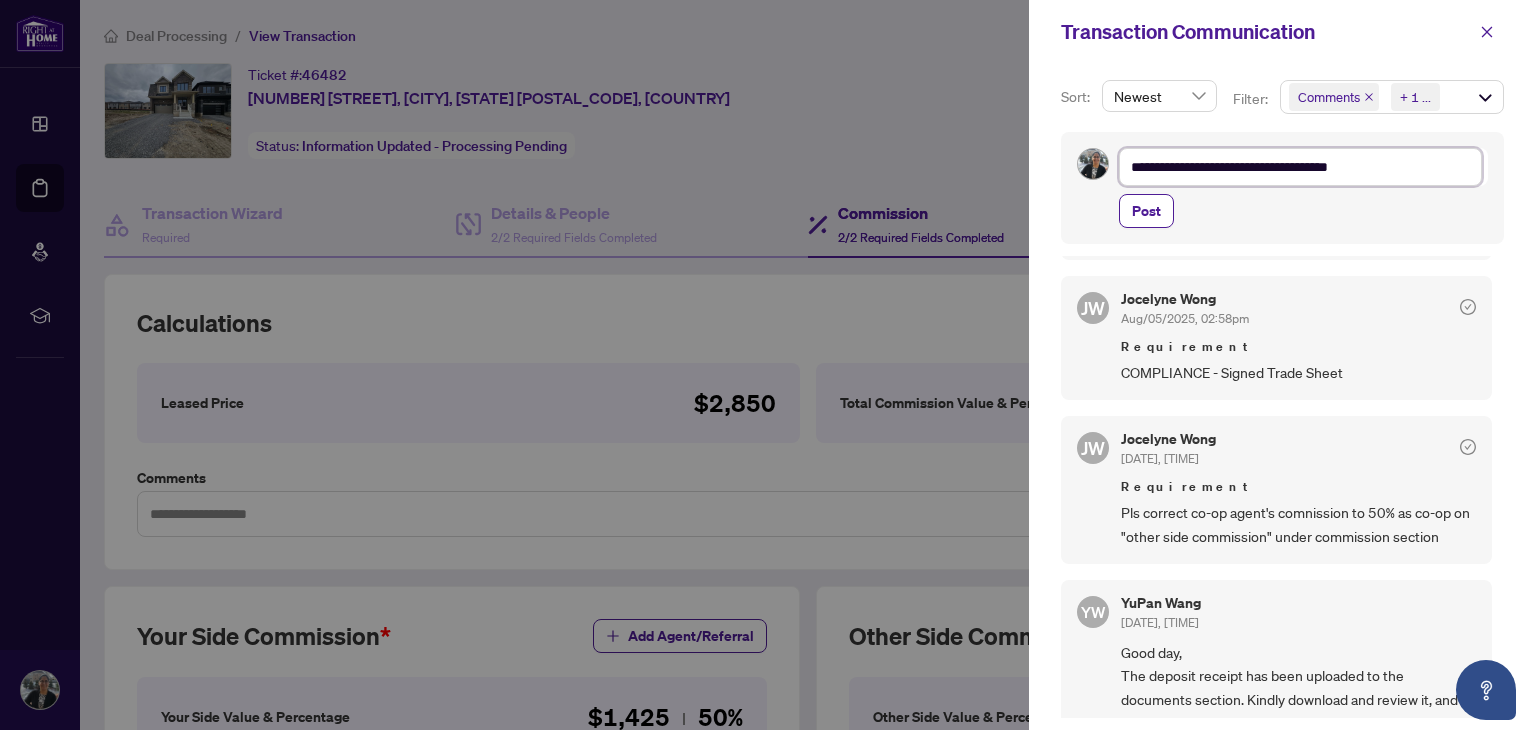 type on "**********" 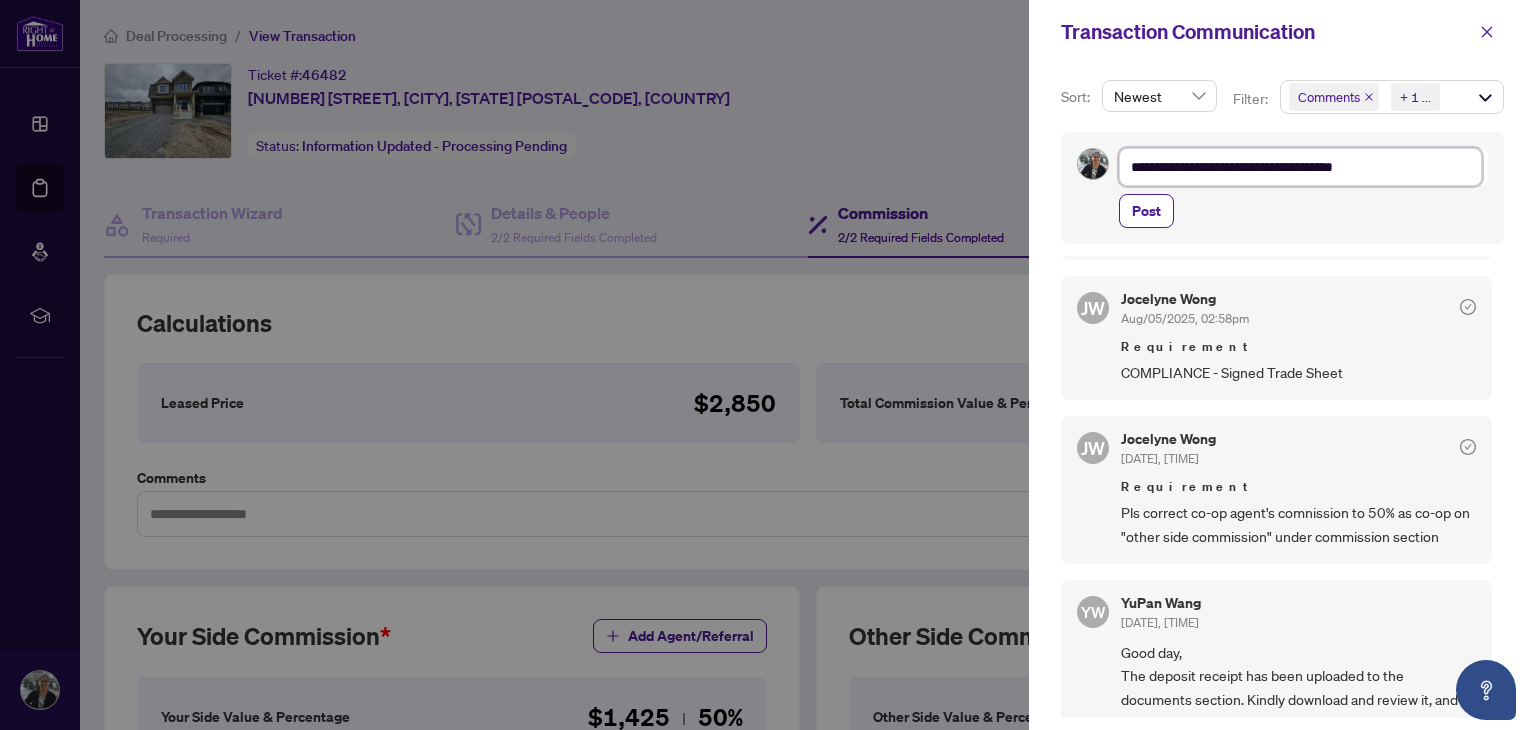 type on "**********" 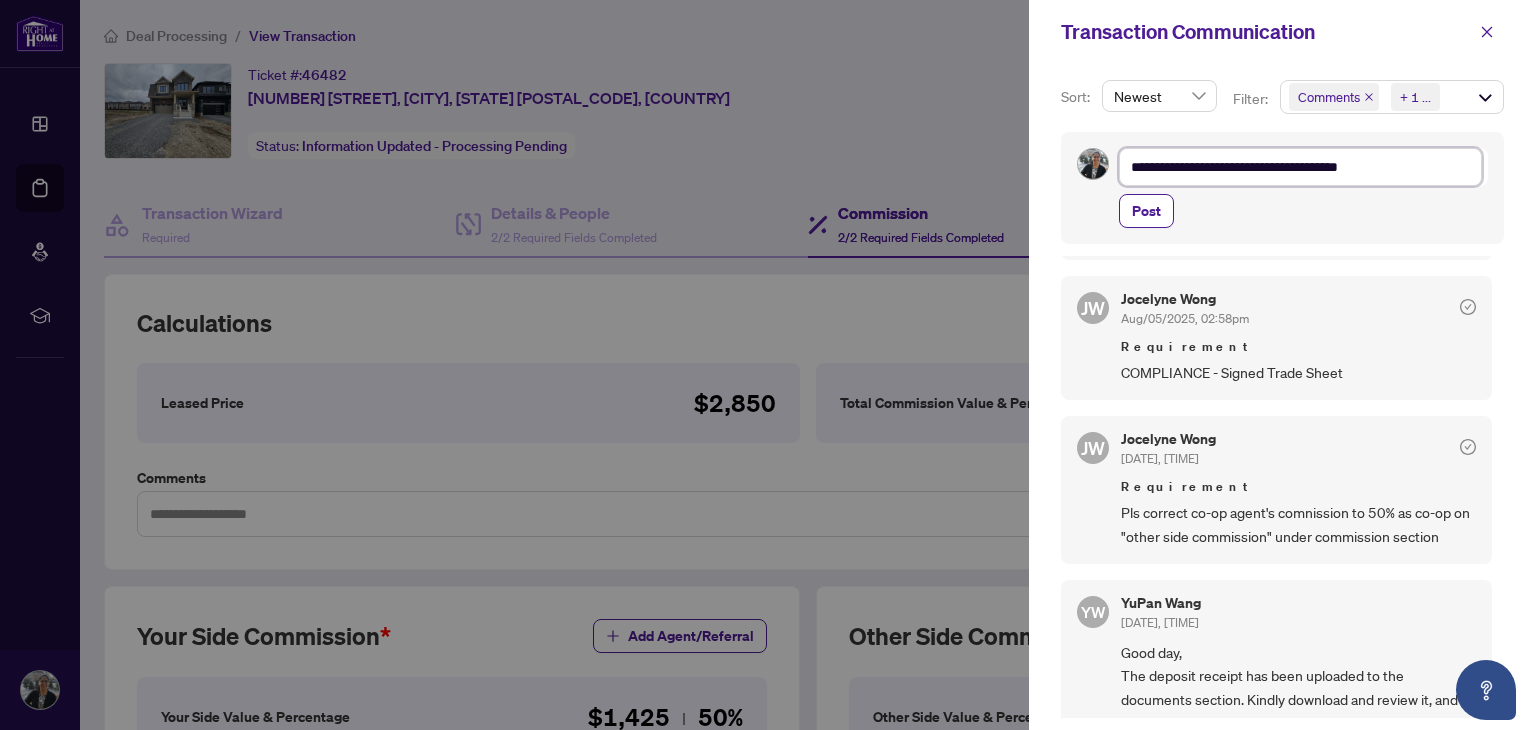 type on "**********" 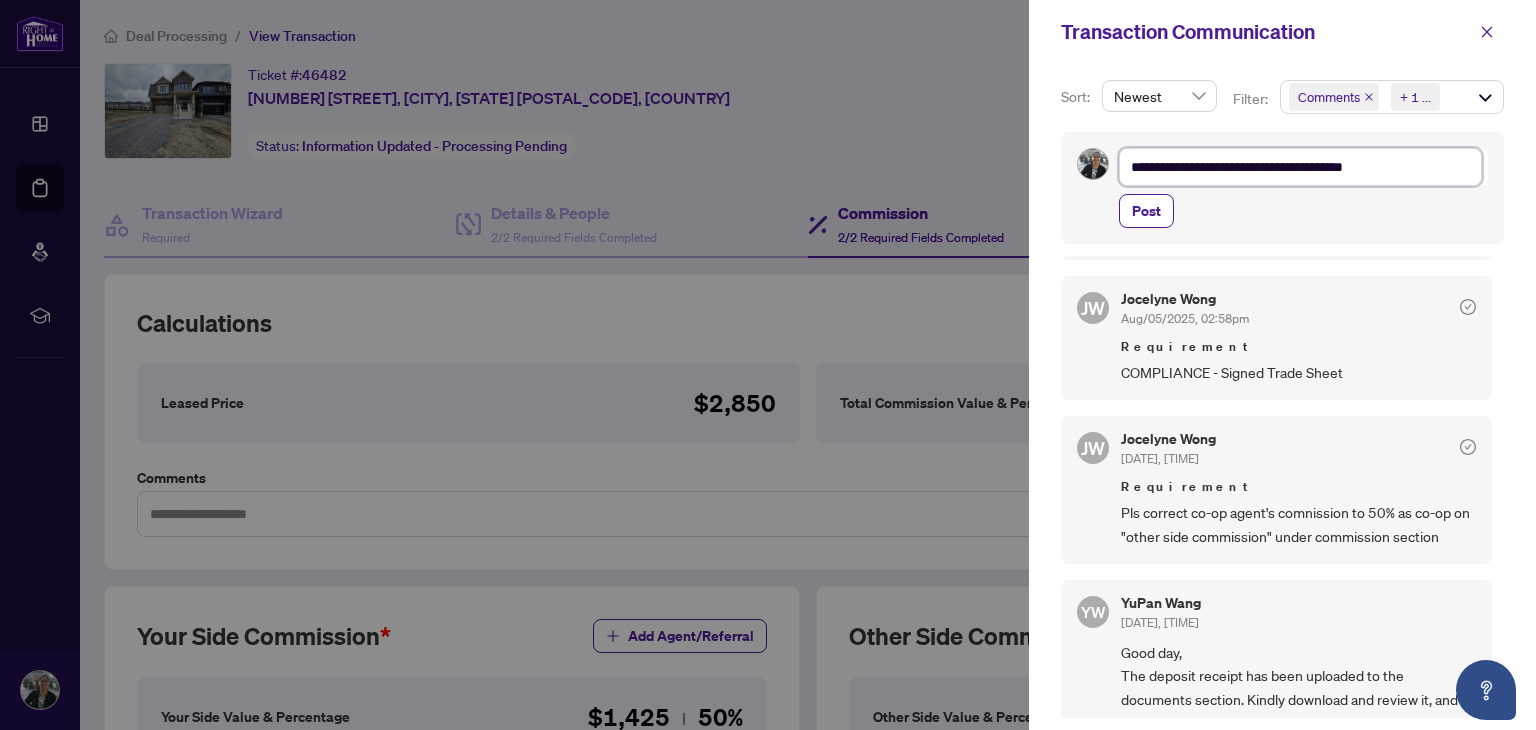 type on "**********" 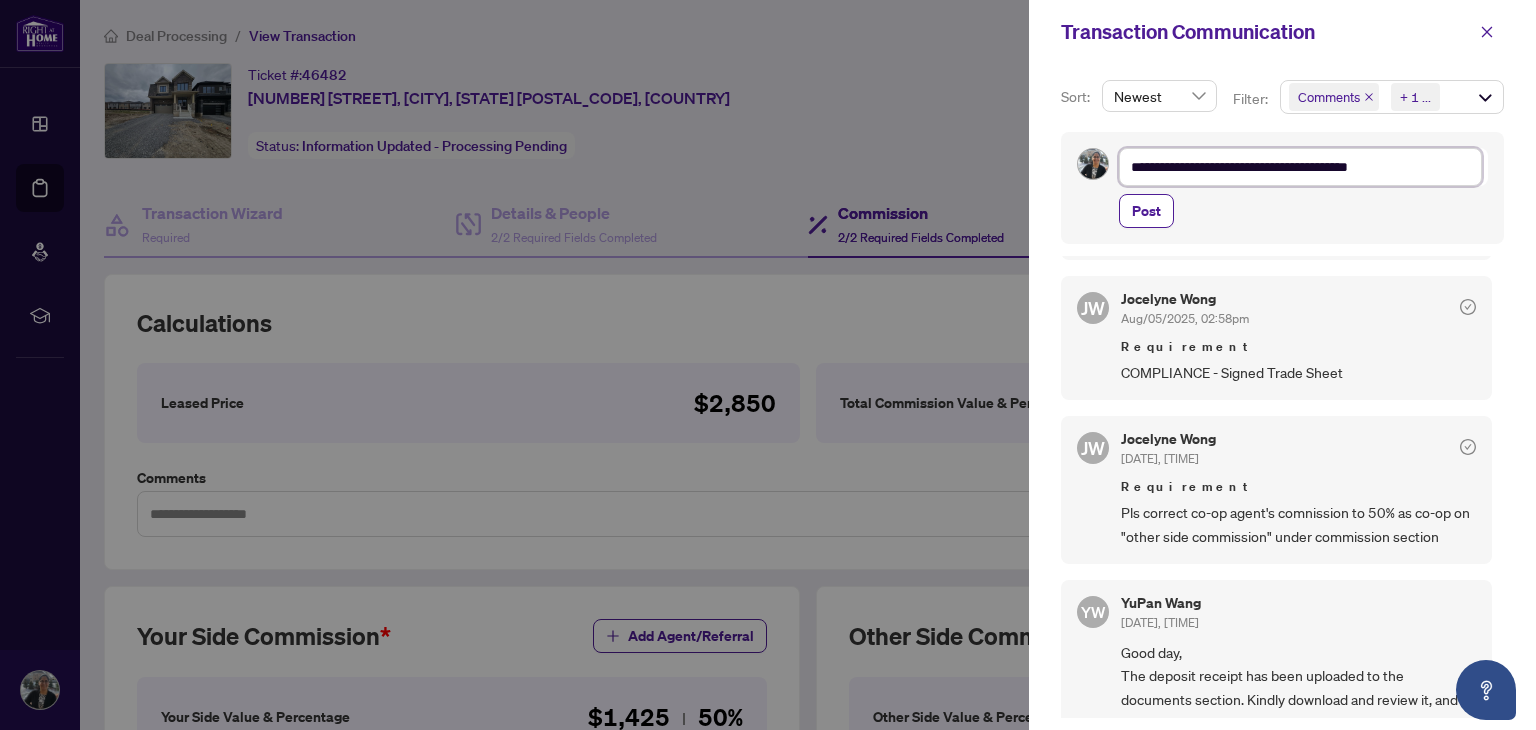 type on "**********" 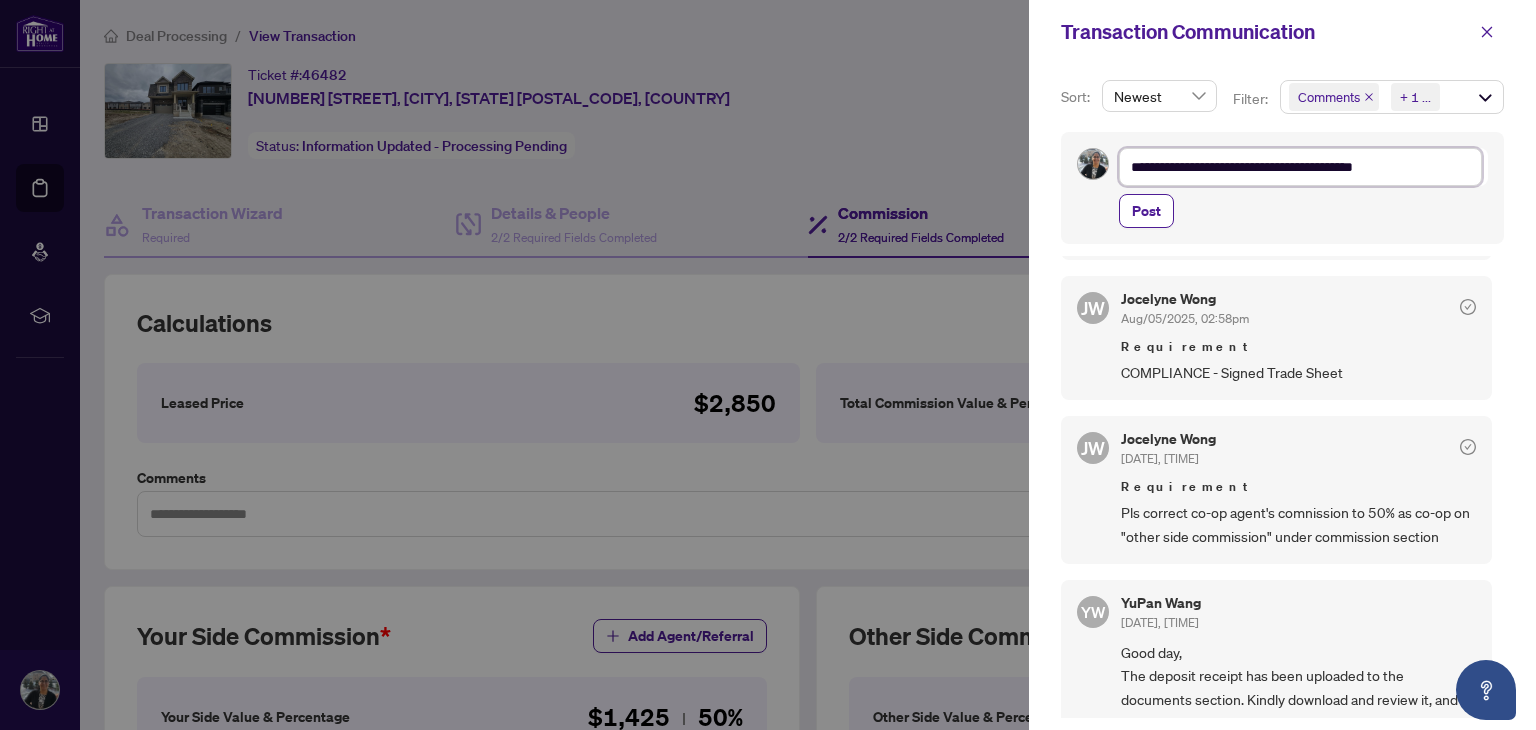type on "**********" 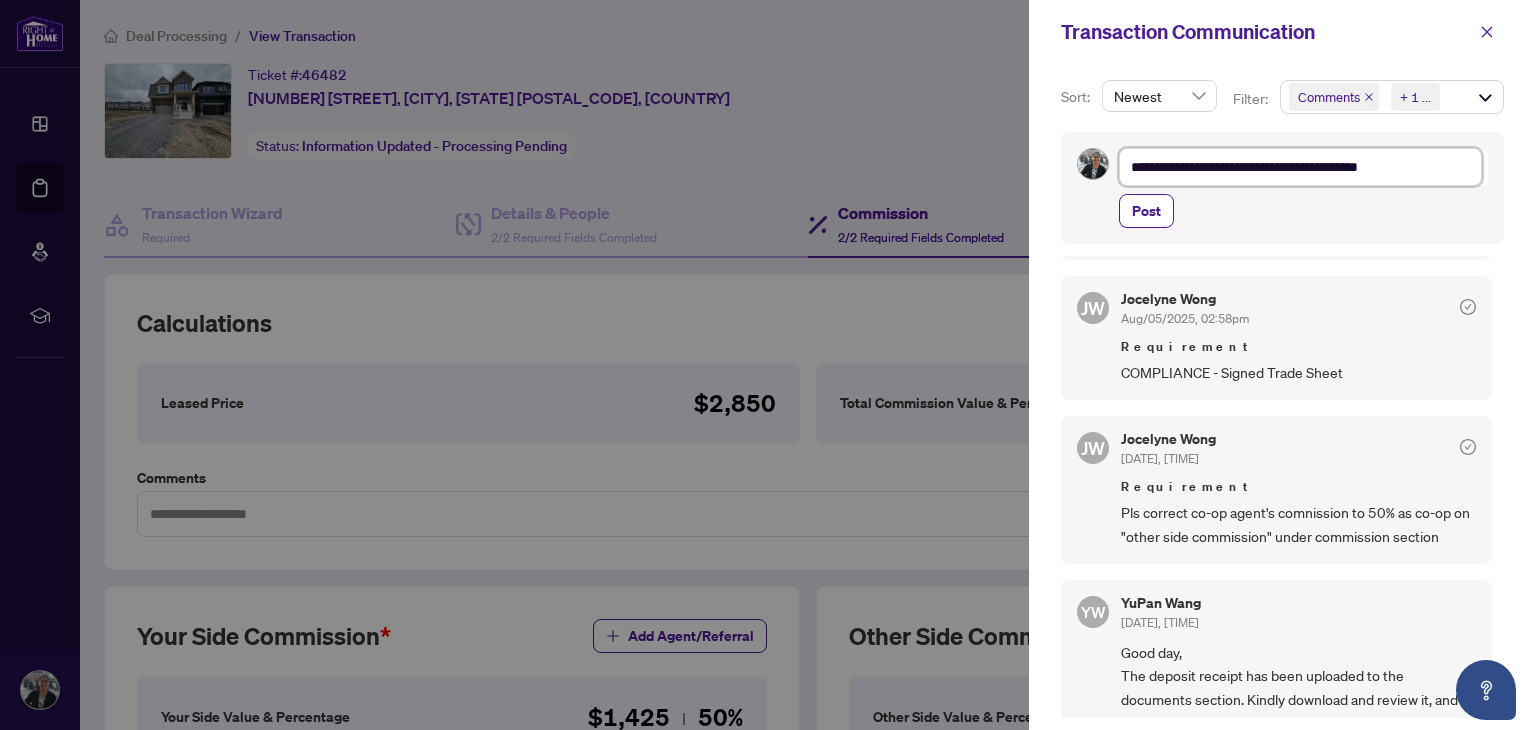 type on "**********" 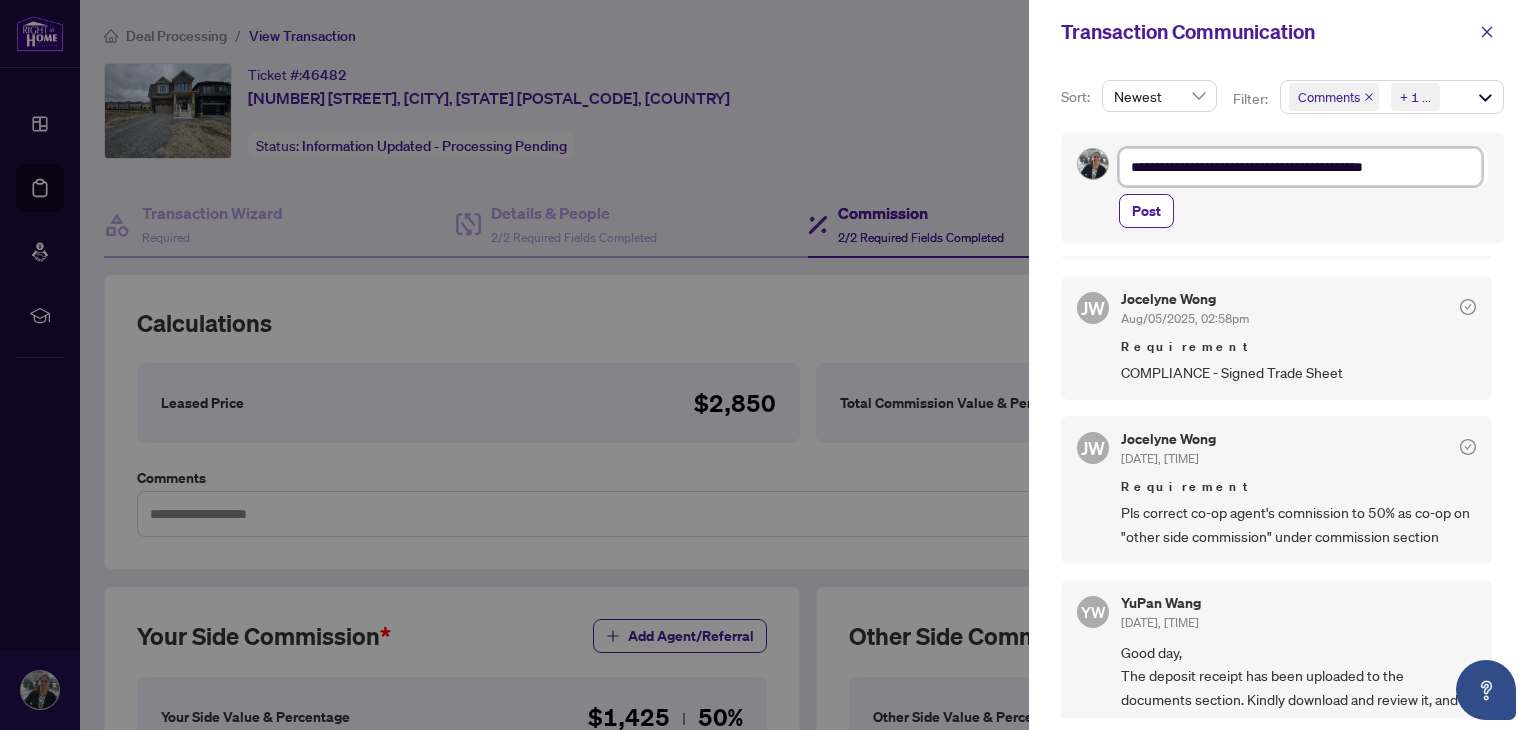 type on "**********" 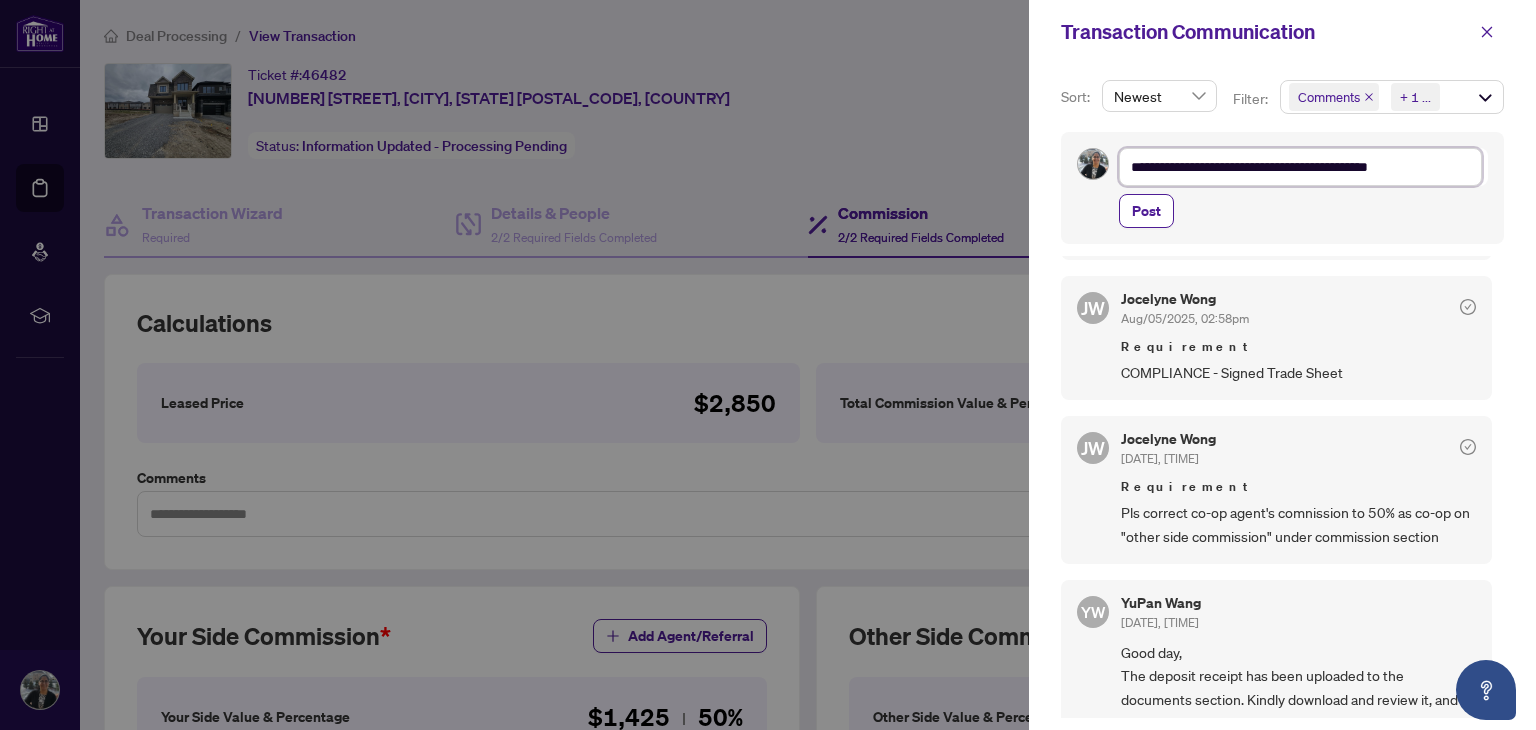type on "**********" 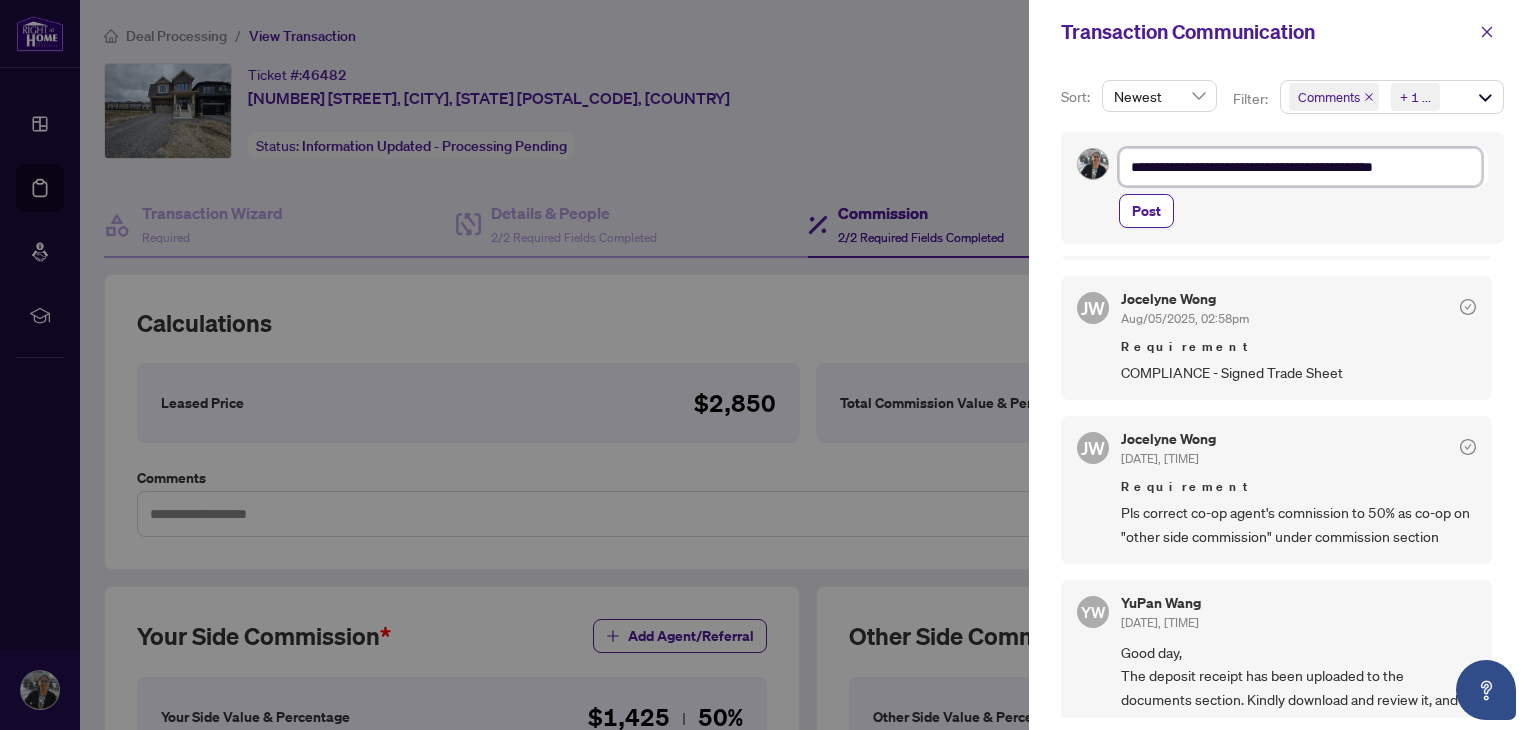 type on "**********" 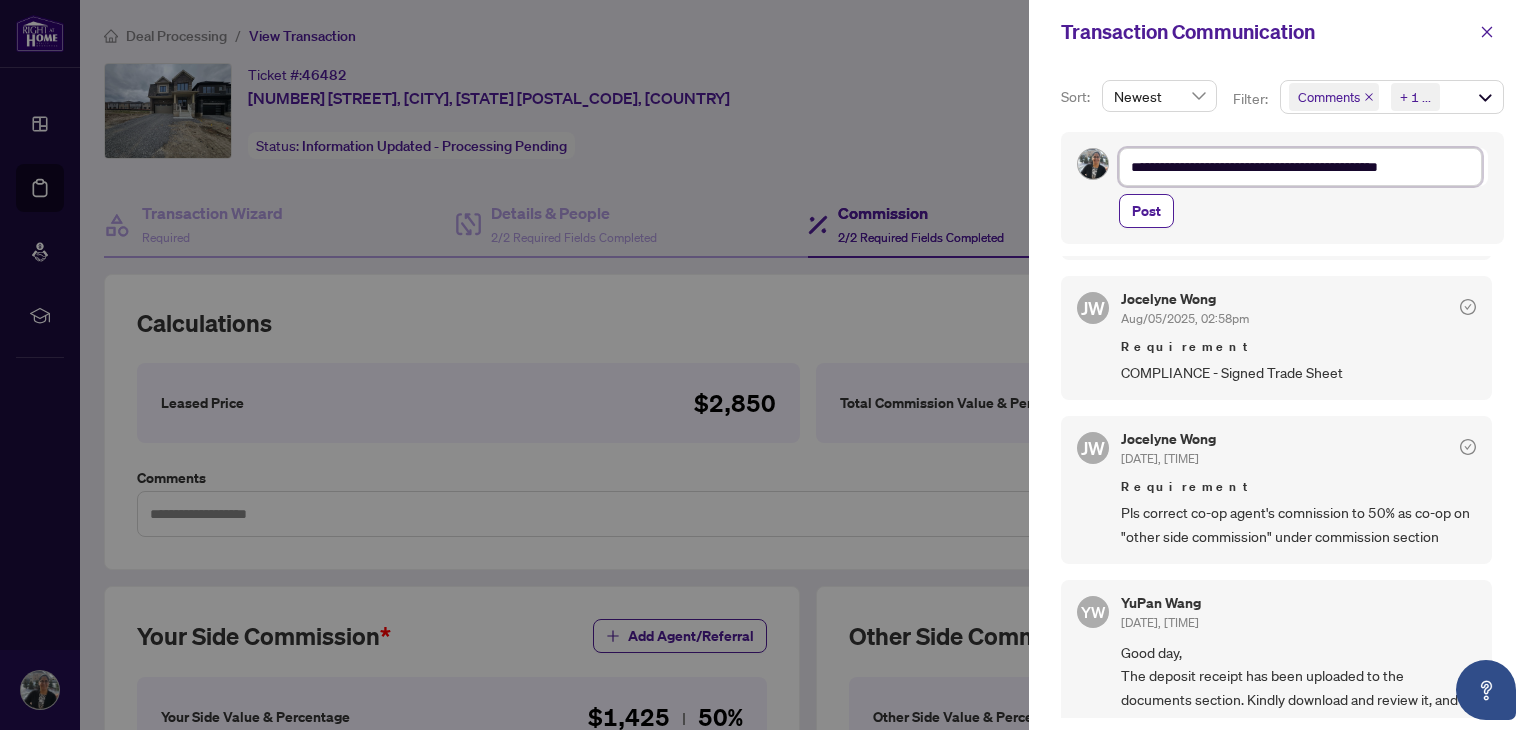 type on "**********" 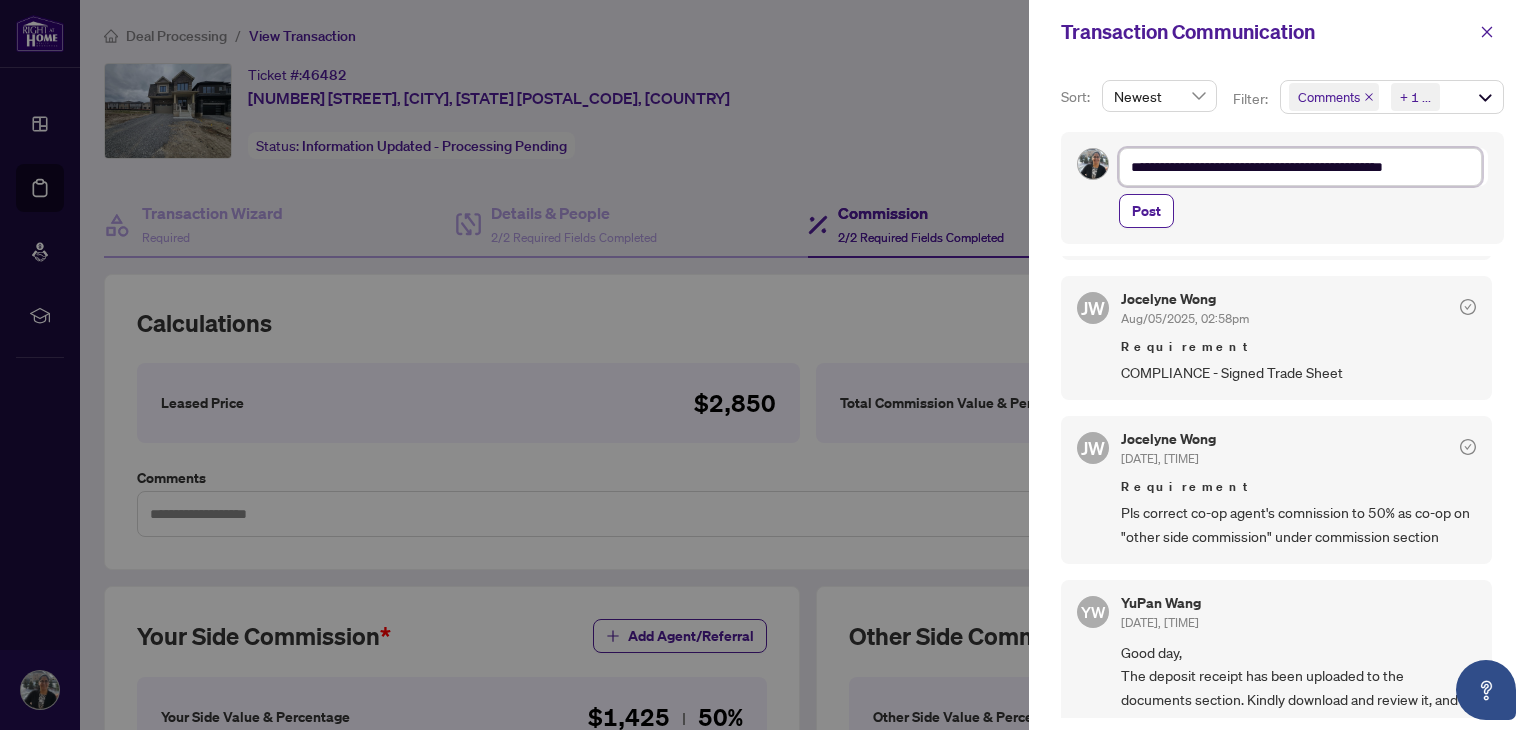type on "**********" 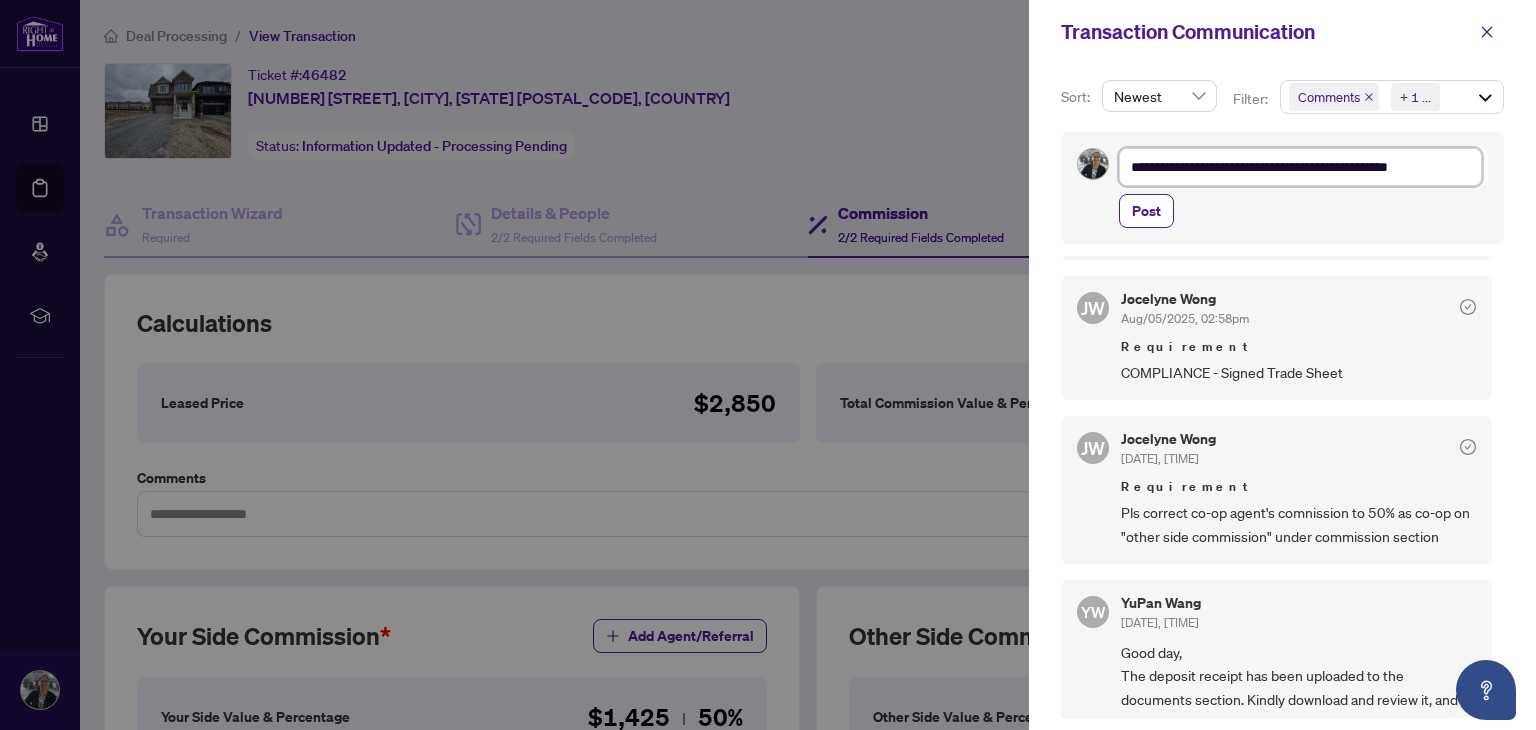 type on "**********" 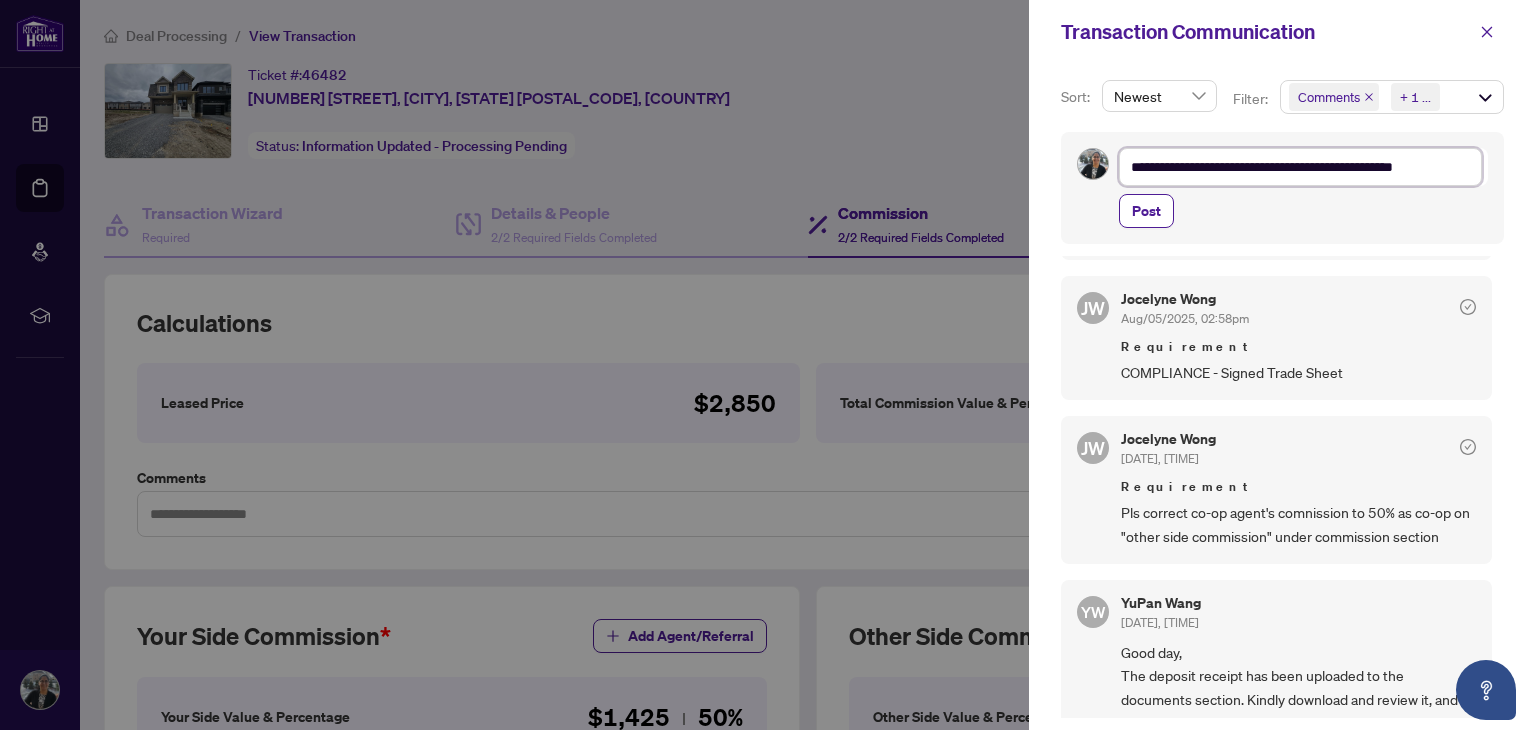 type on "**********" 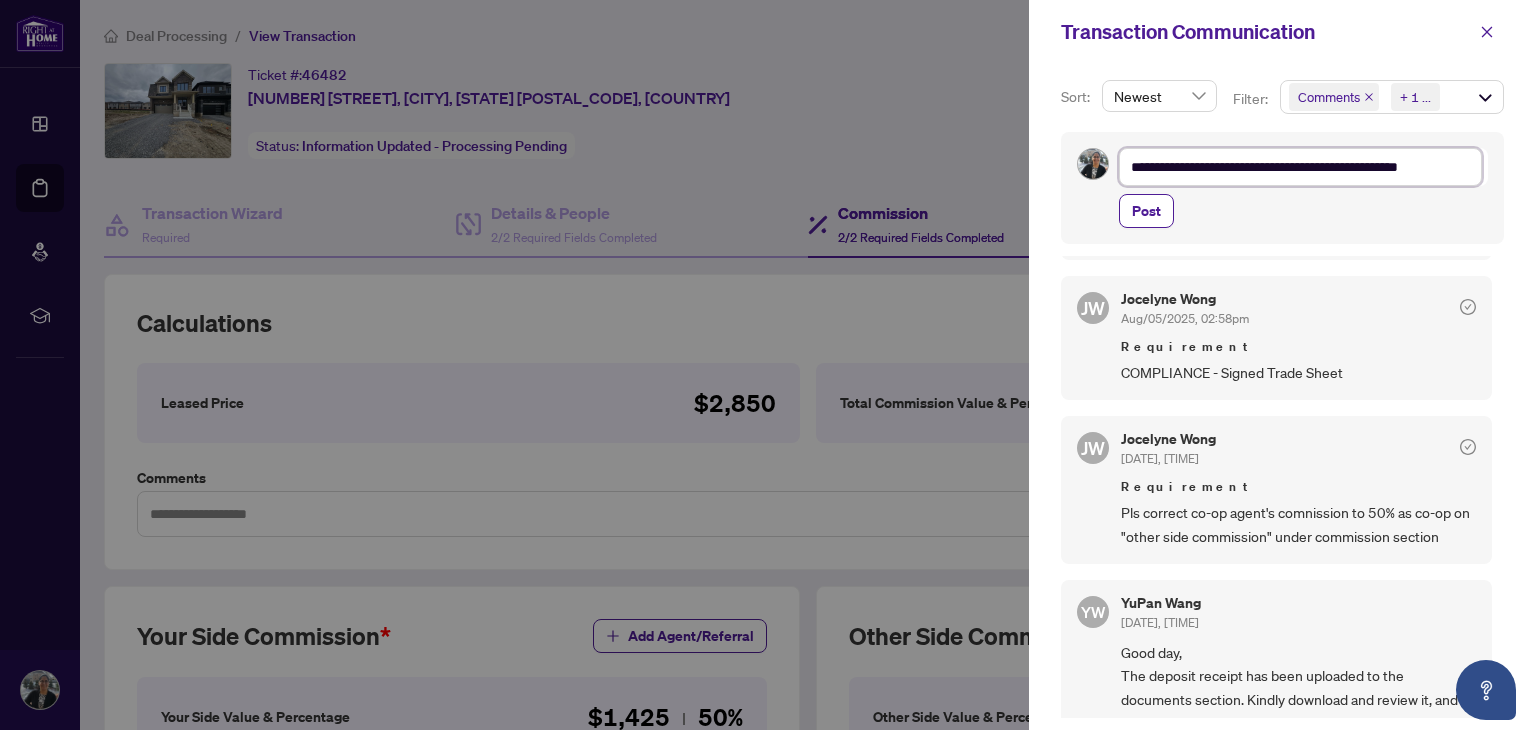 type on "**********" 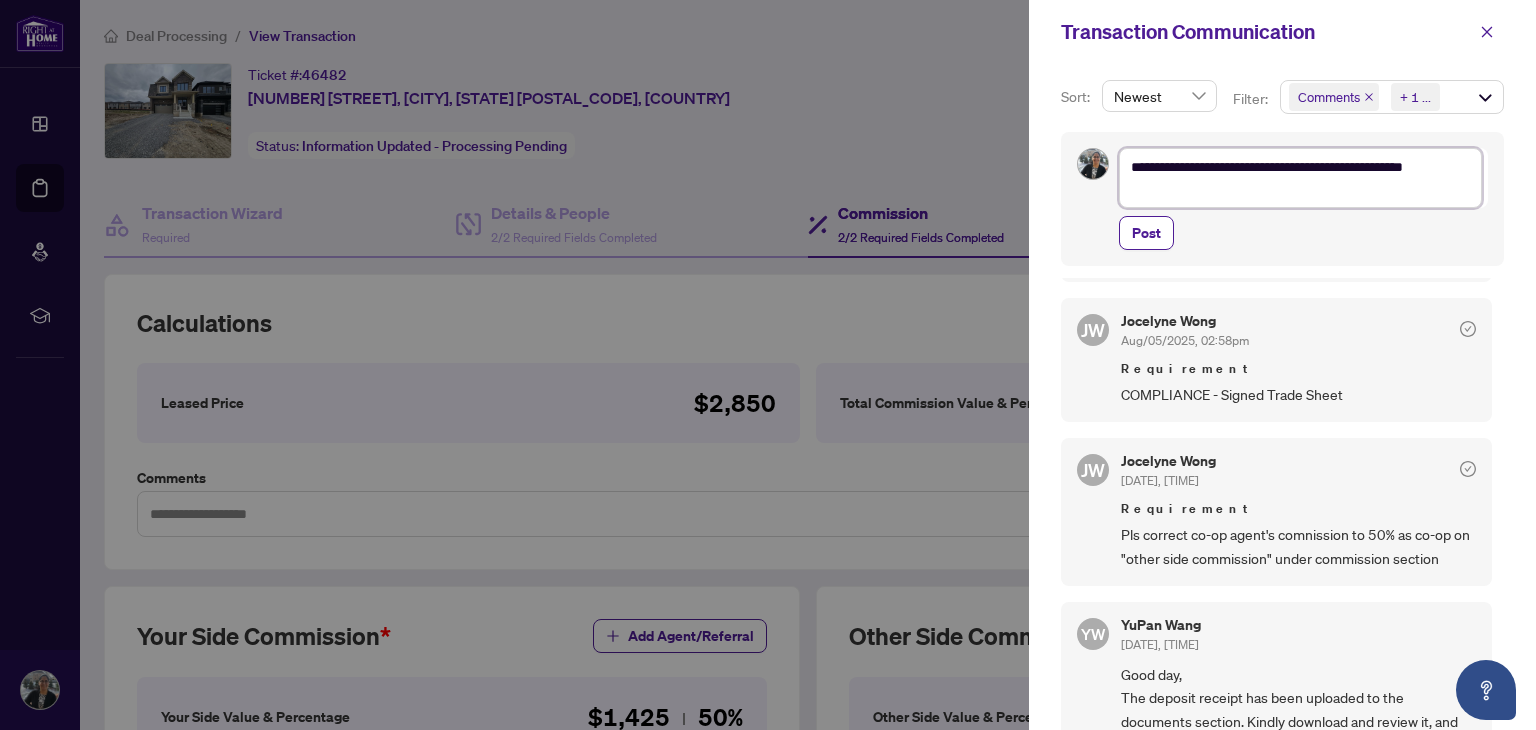 type on "**********" 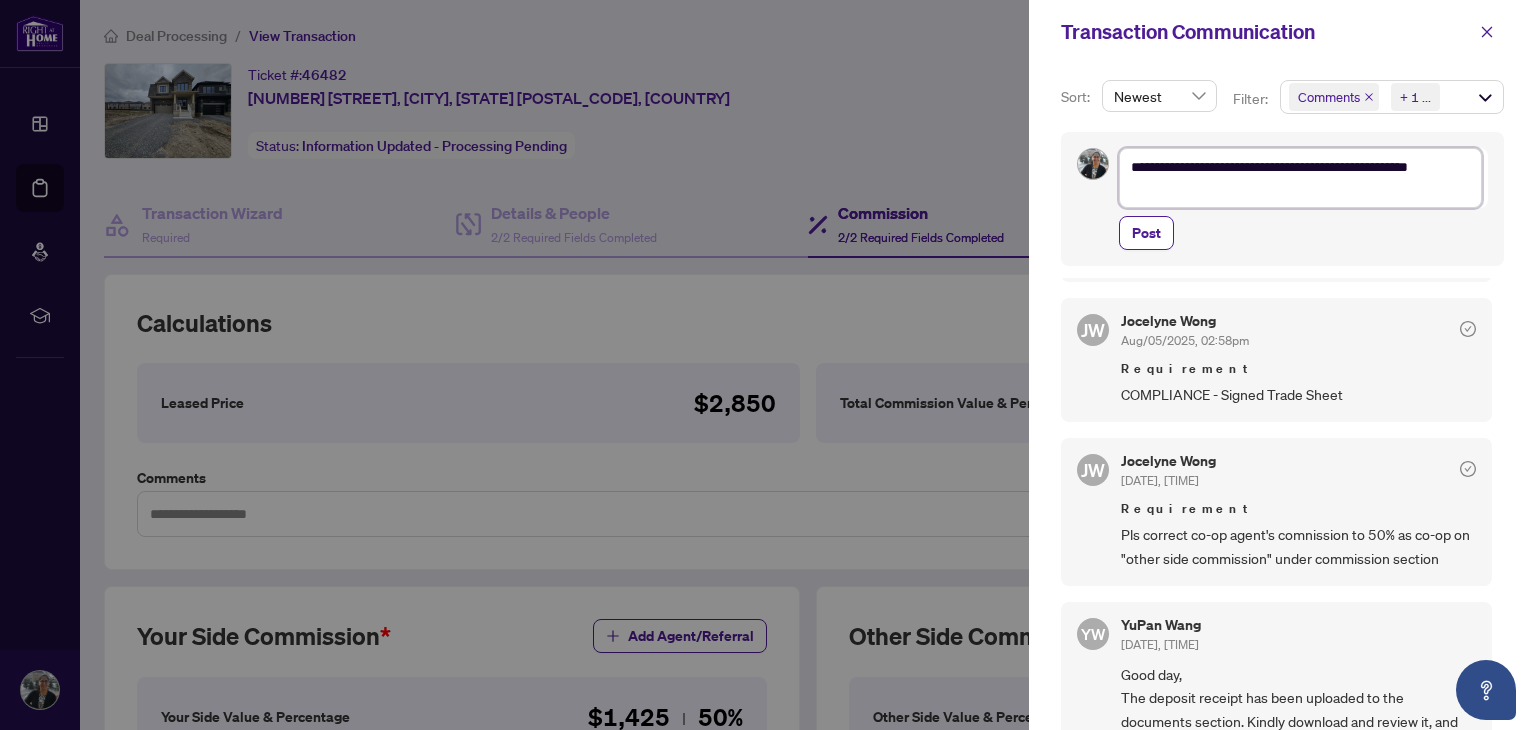 type on "**********" 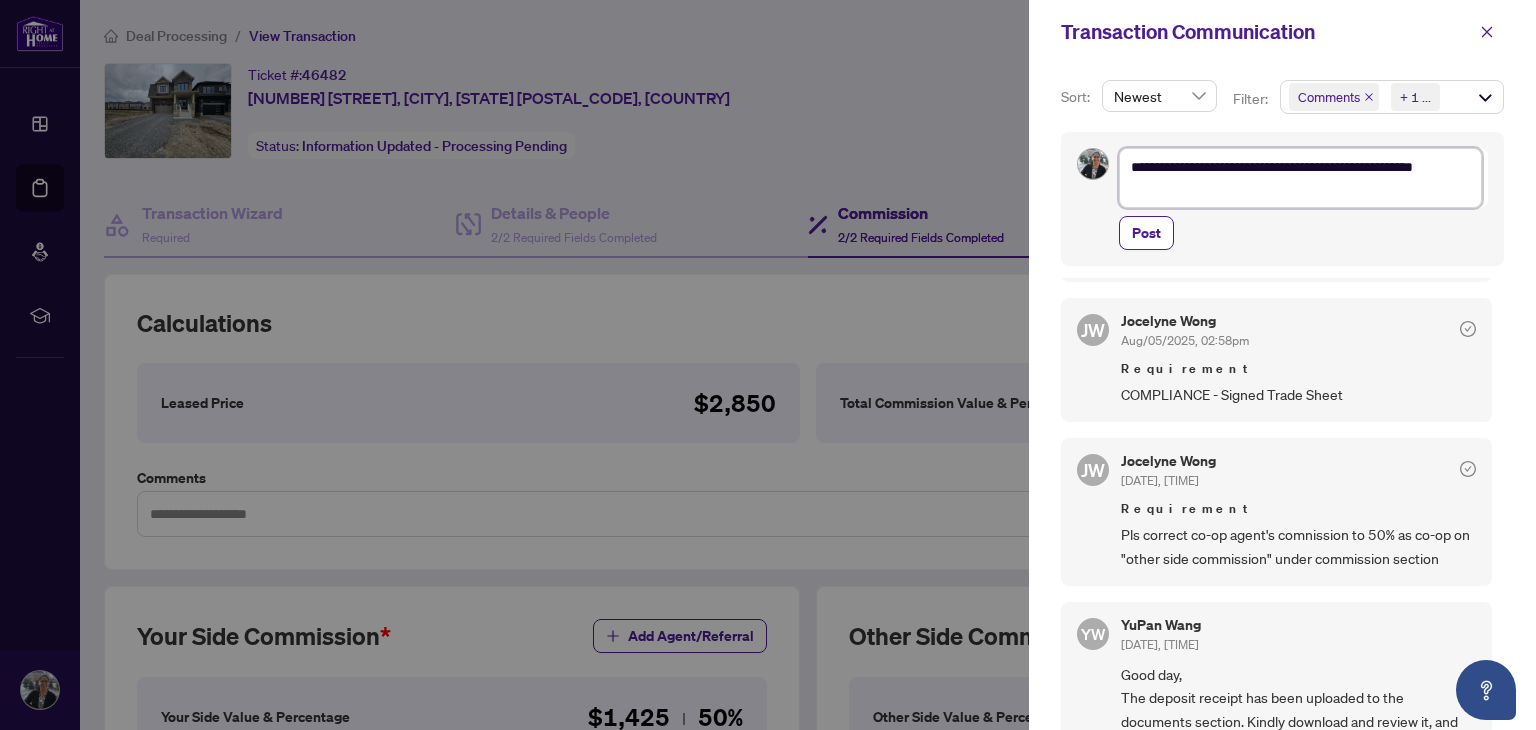 type on "**********" 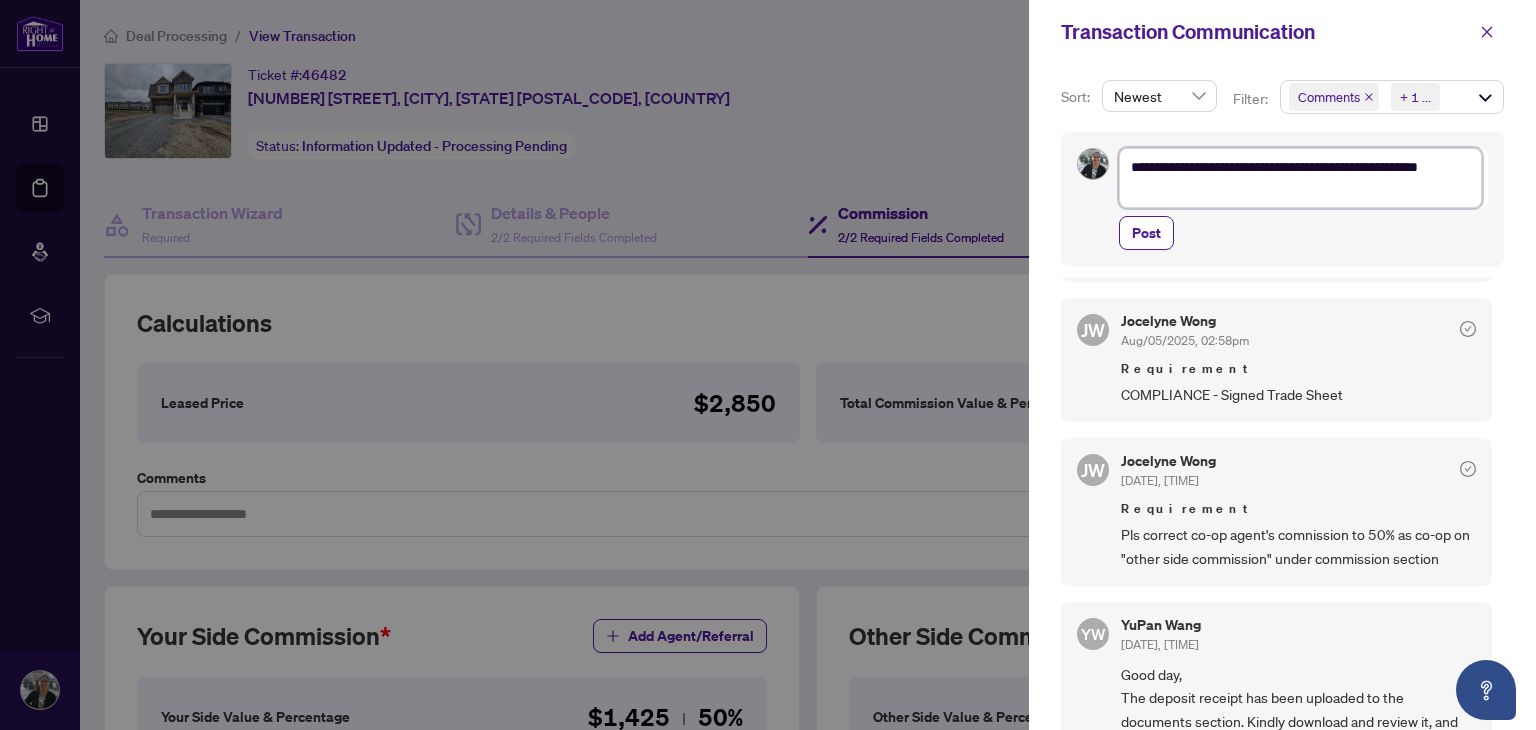 type on "**********" 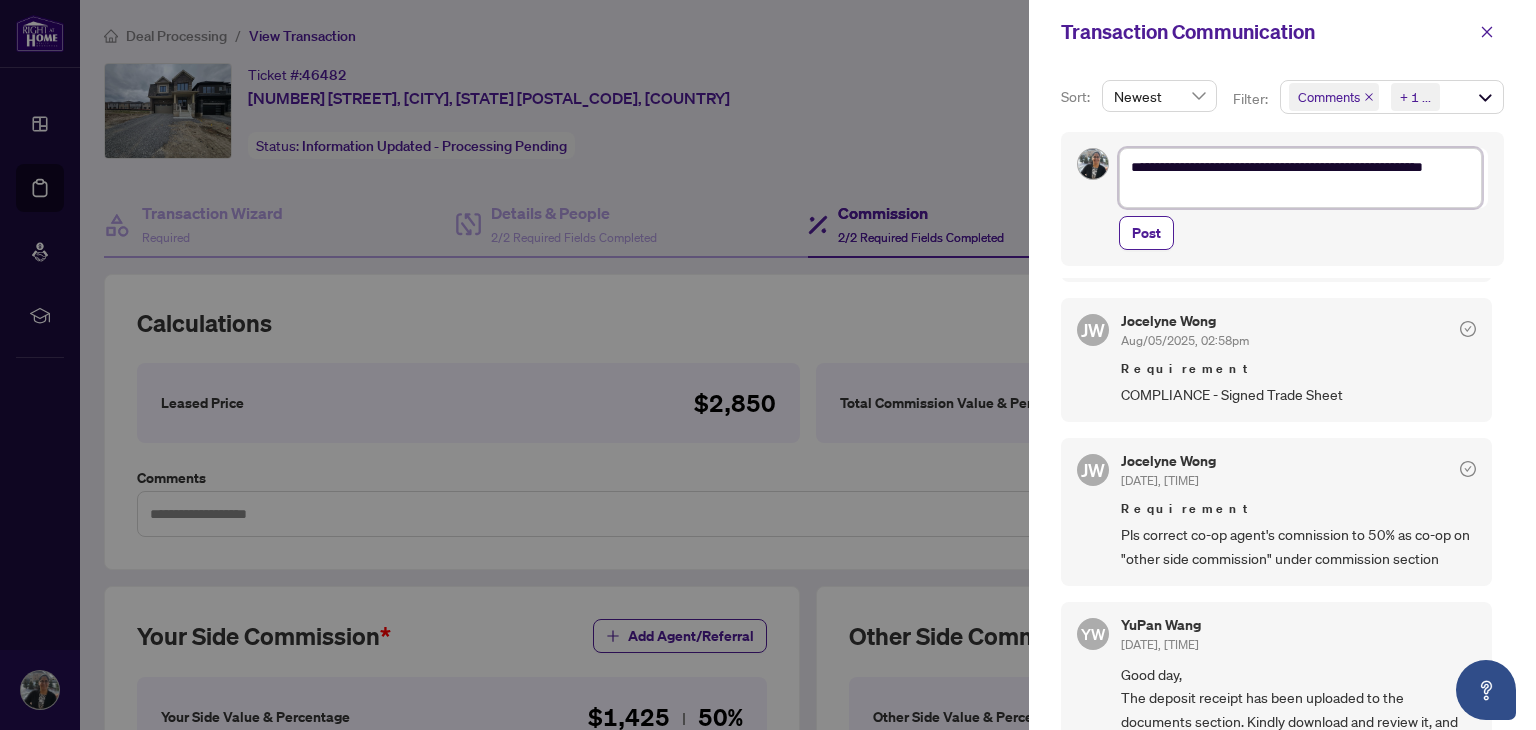 type on "**********" 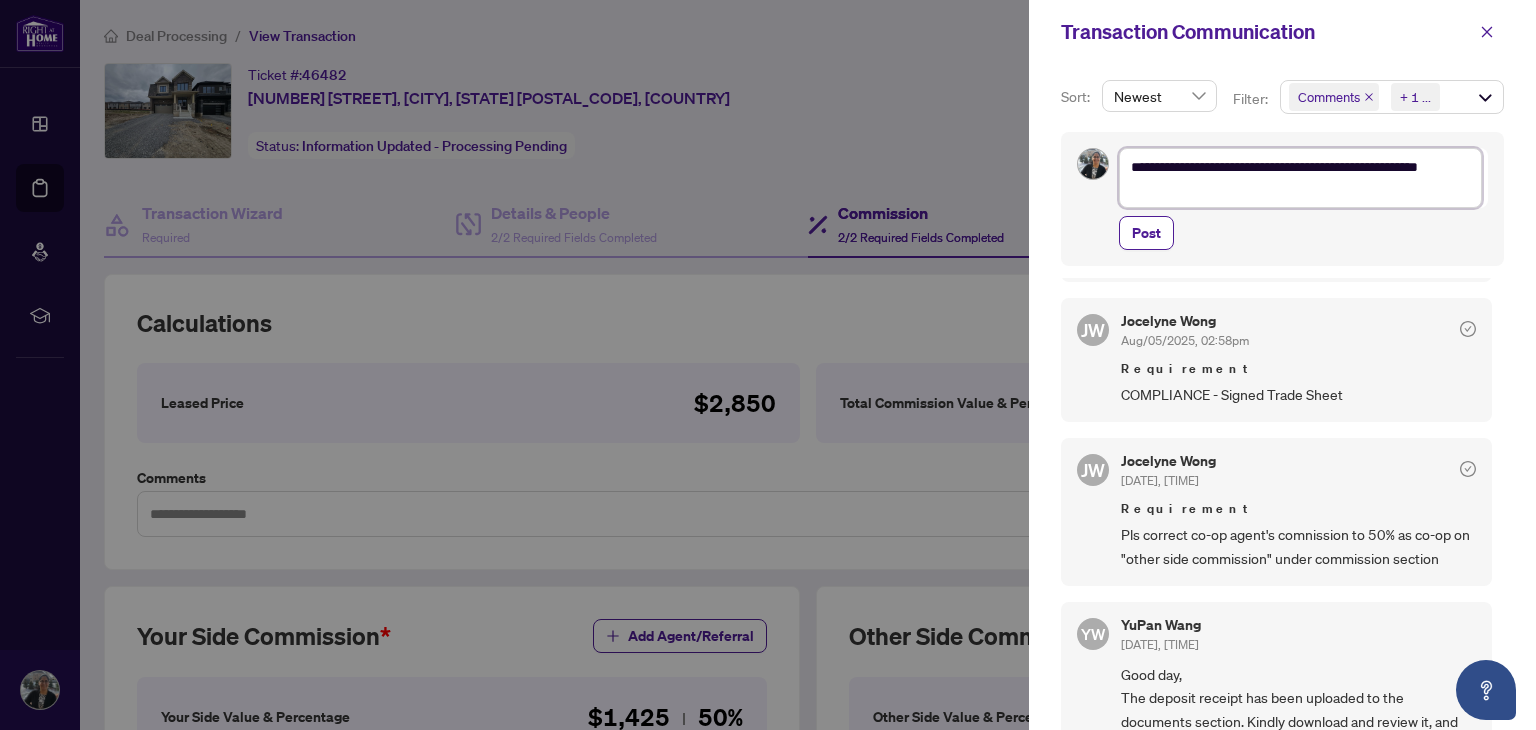 type on "**********" 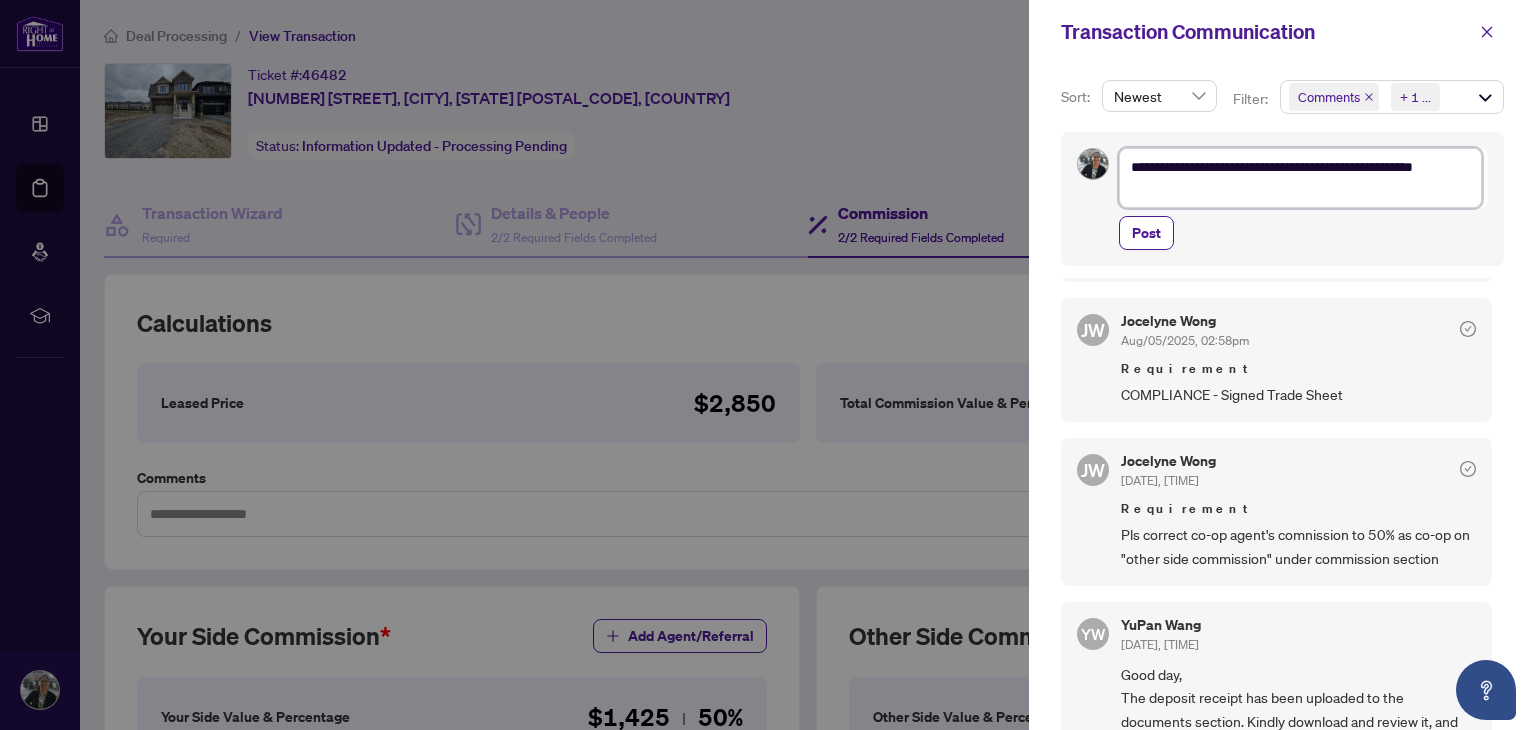 type on "**********" 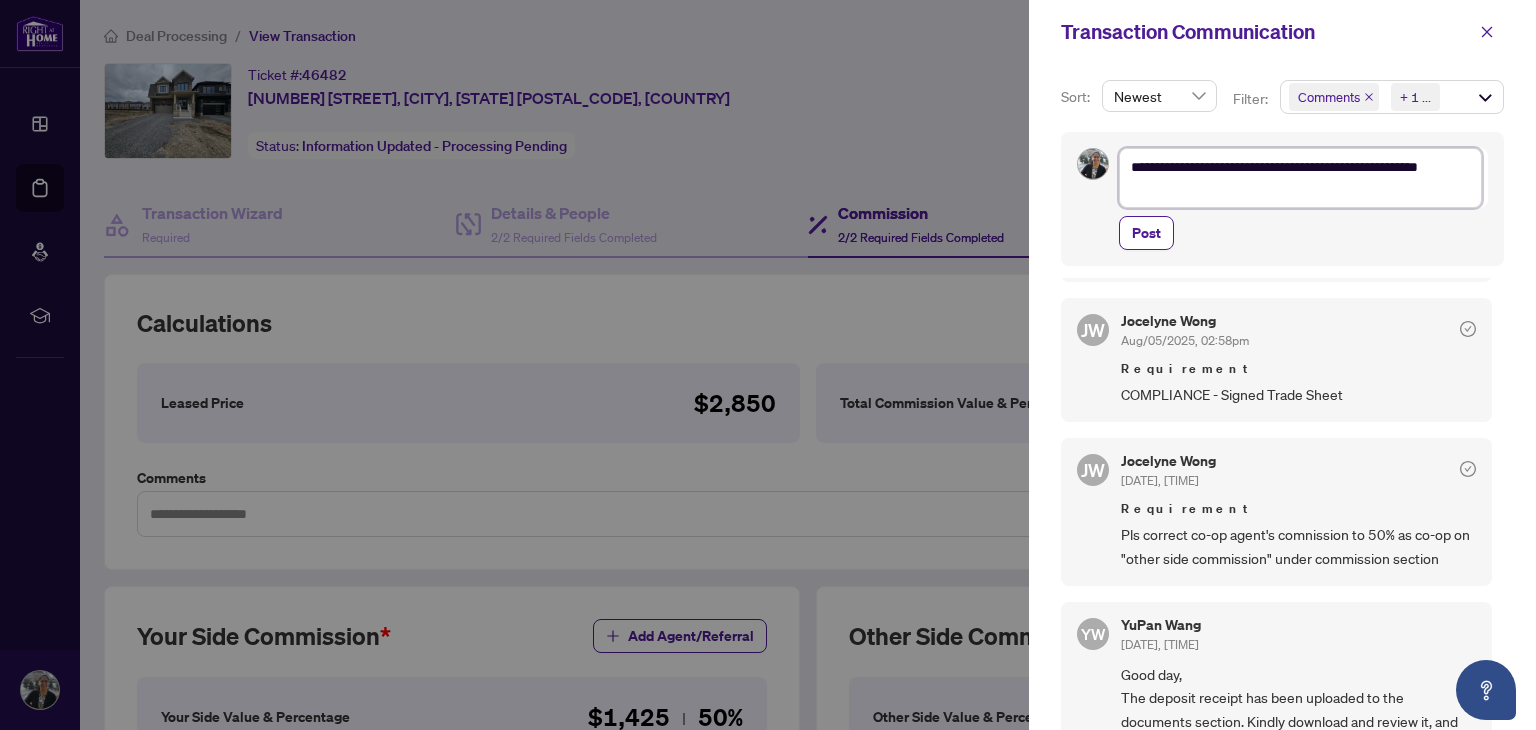 type on "**********" 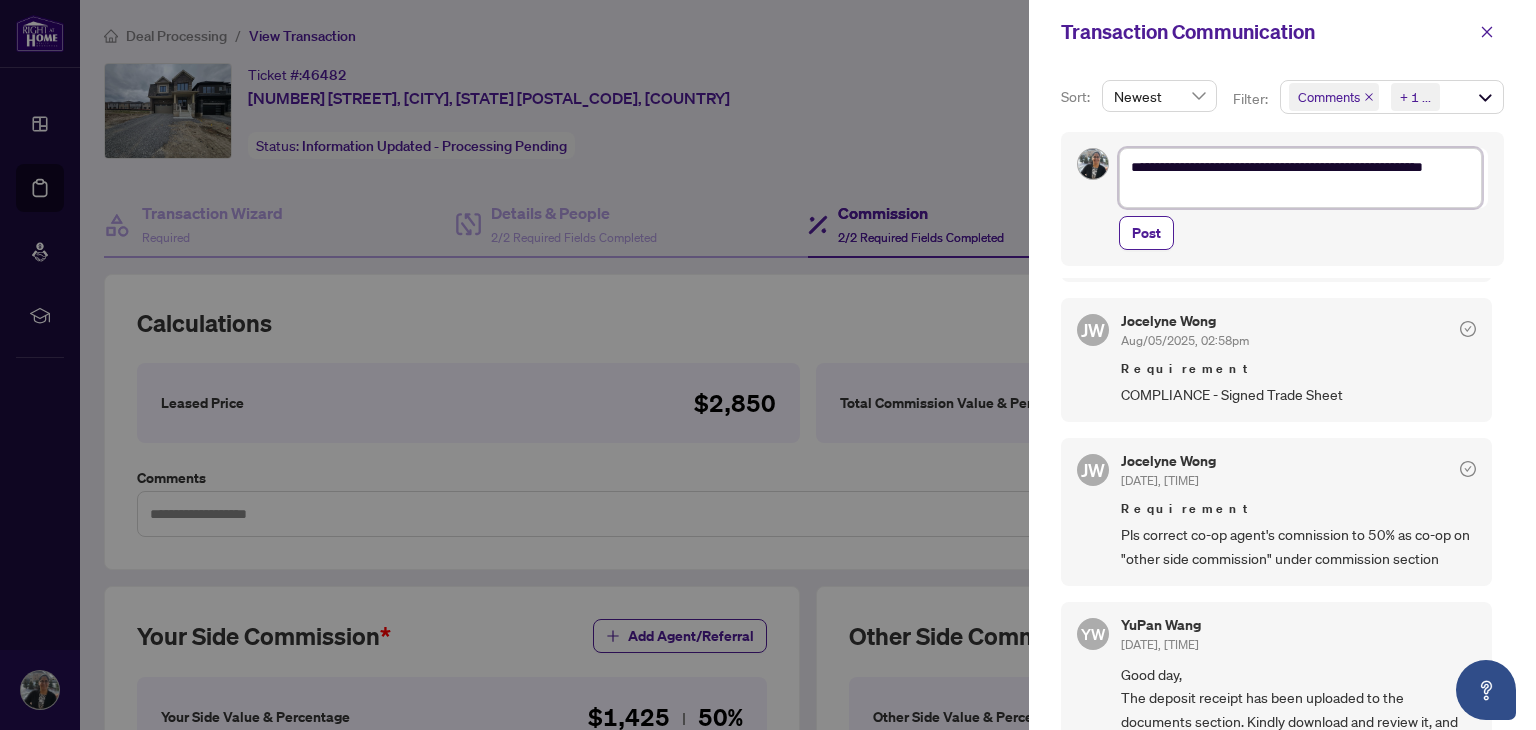type on "**********" 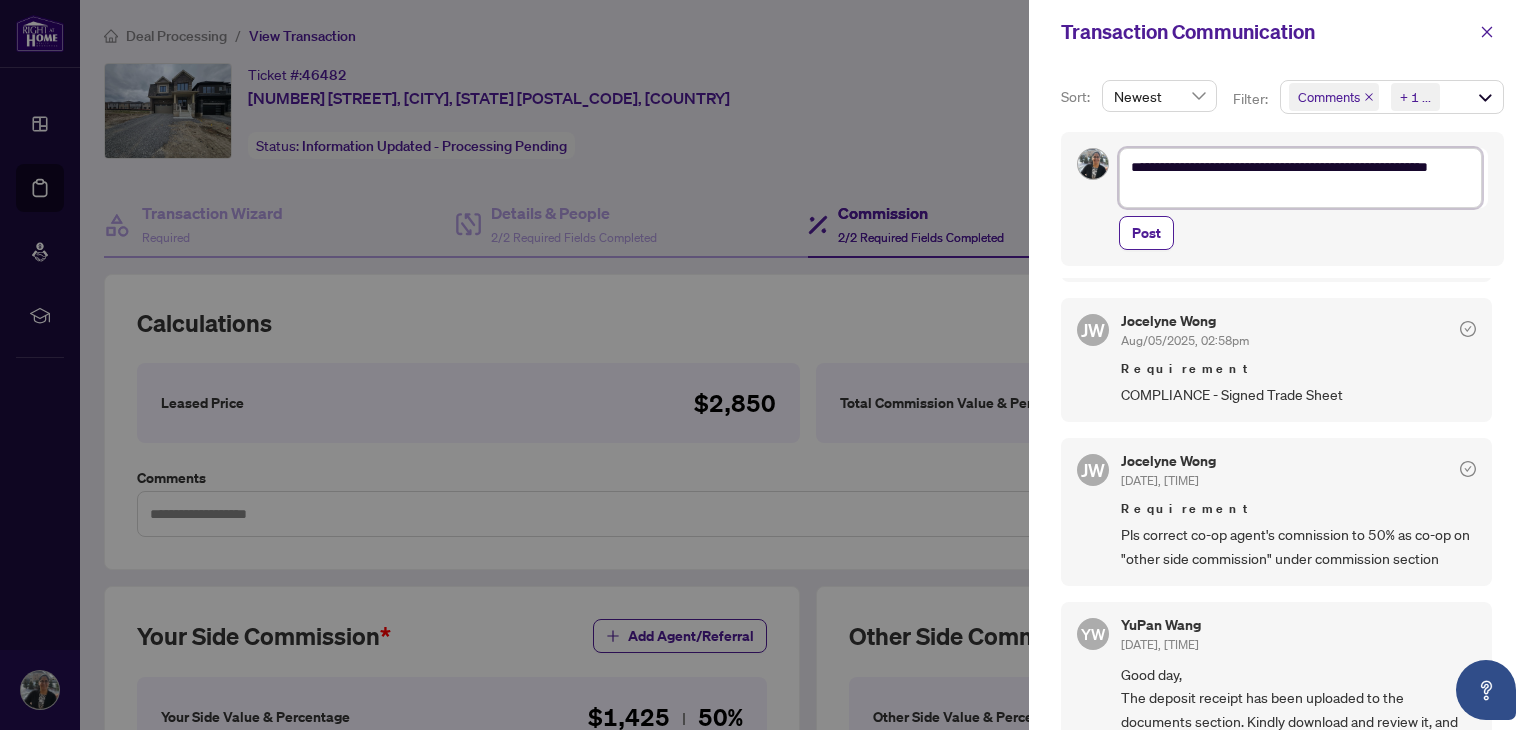 type on "**********" 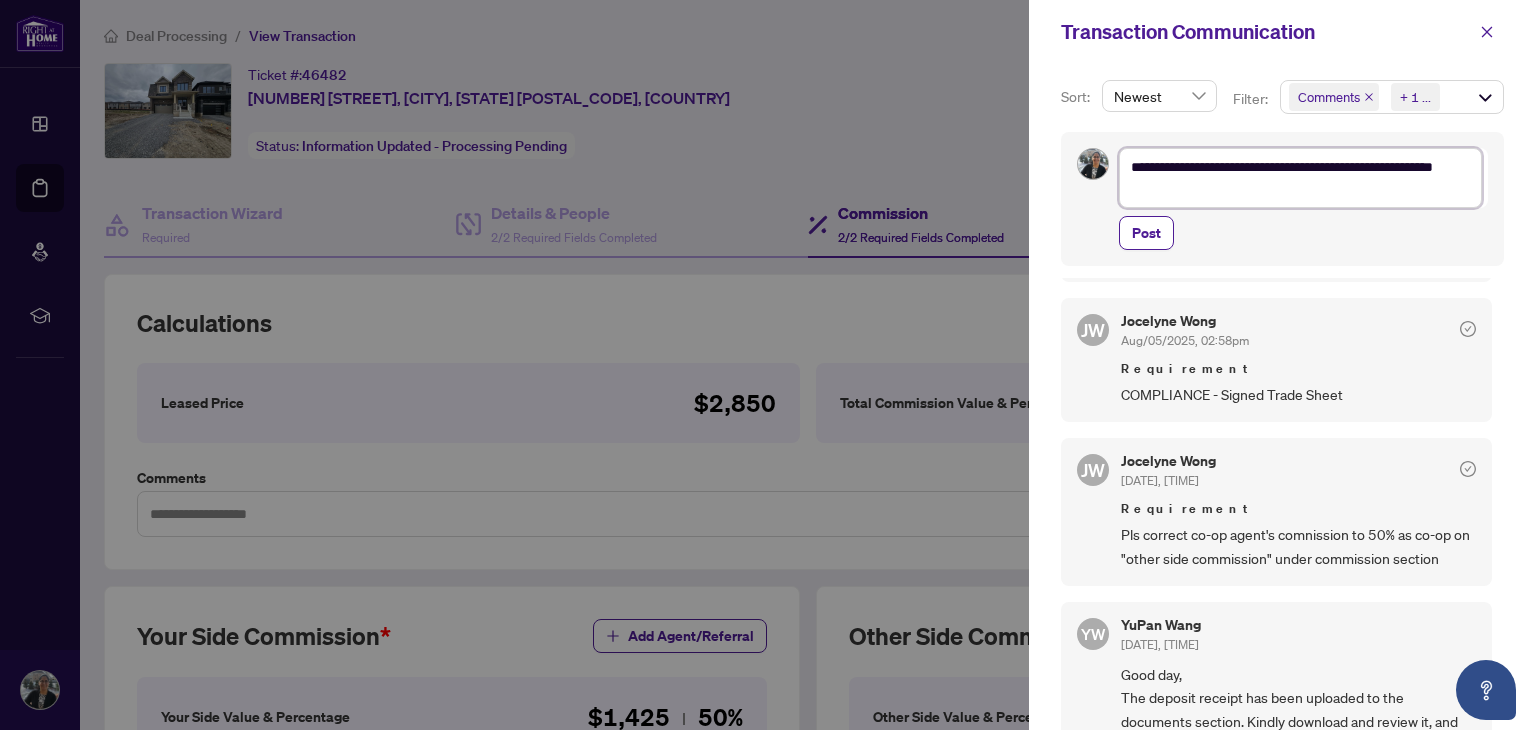 type on "**********" 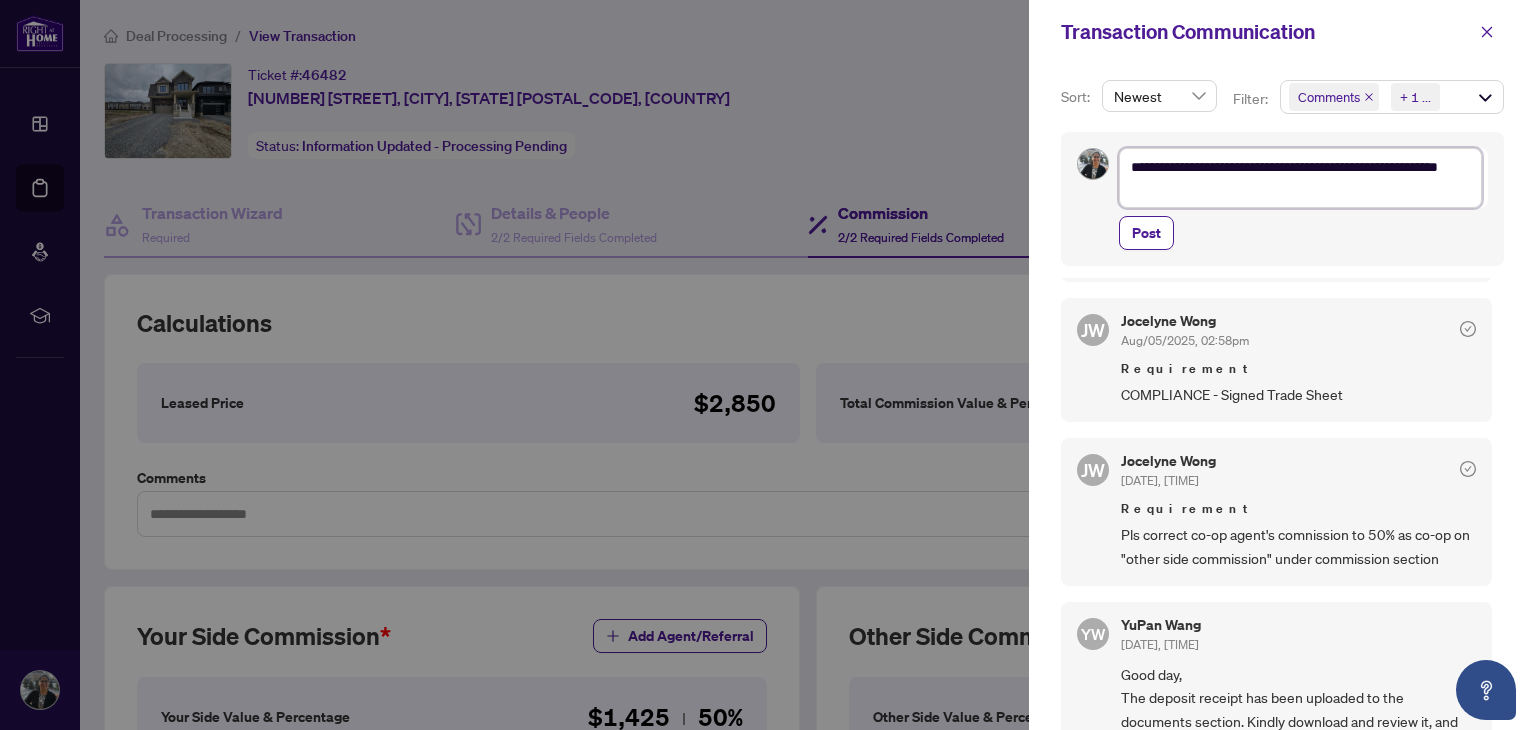 type on "**********" 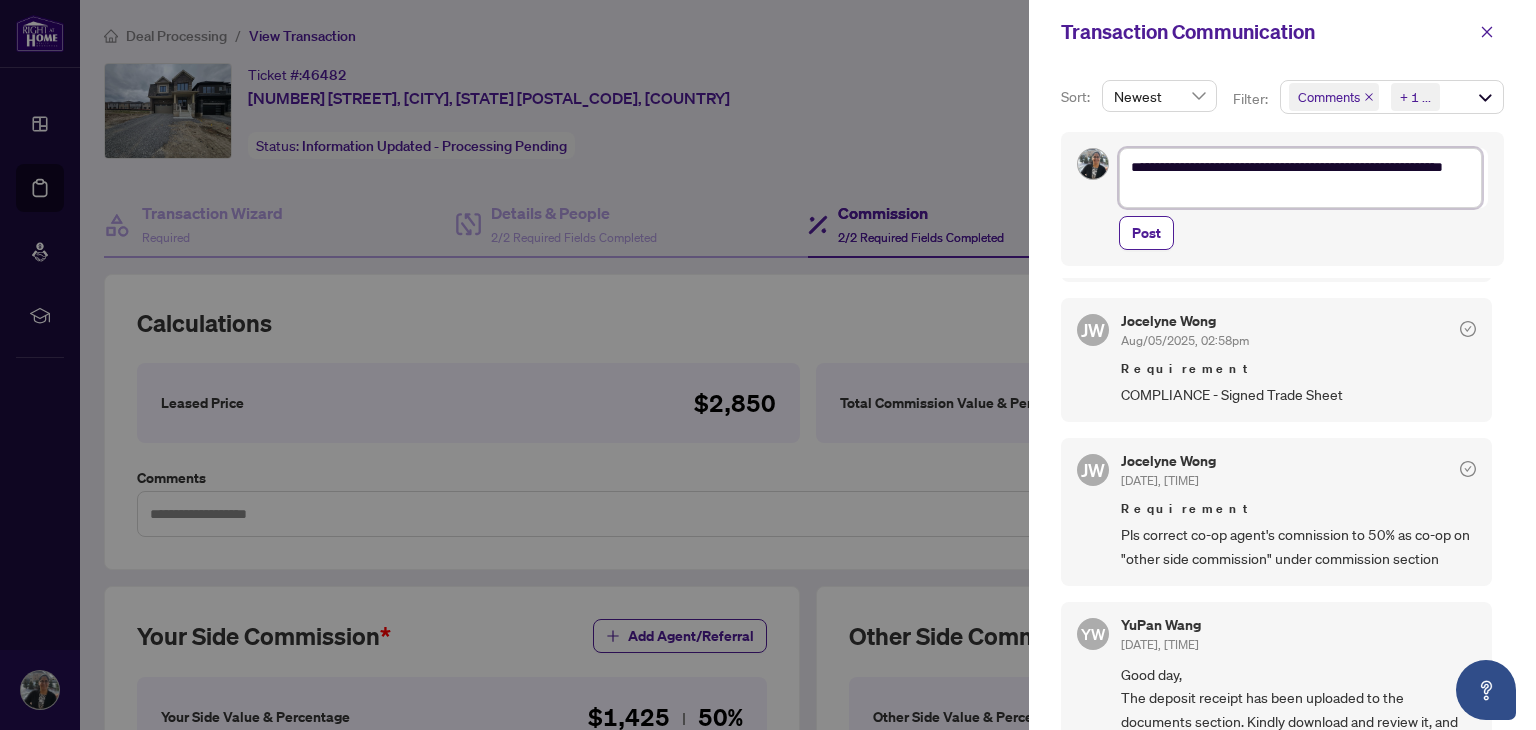 type on "**********" 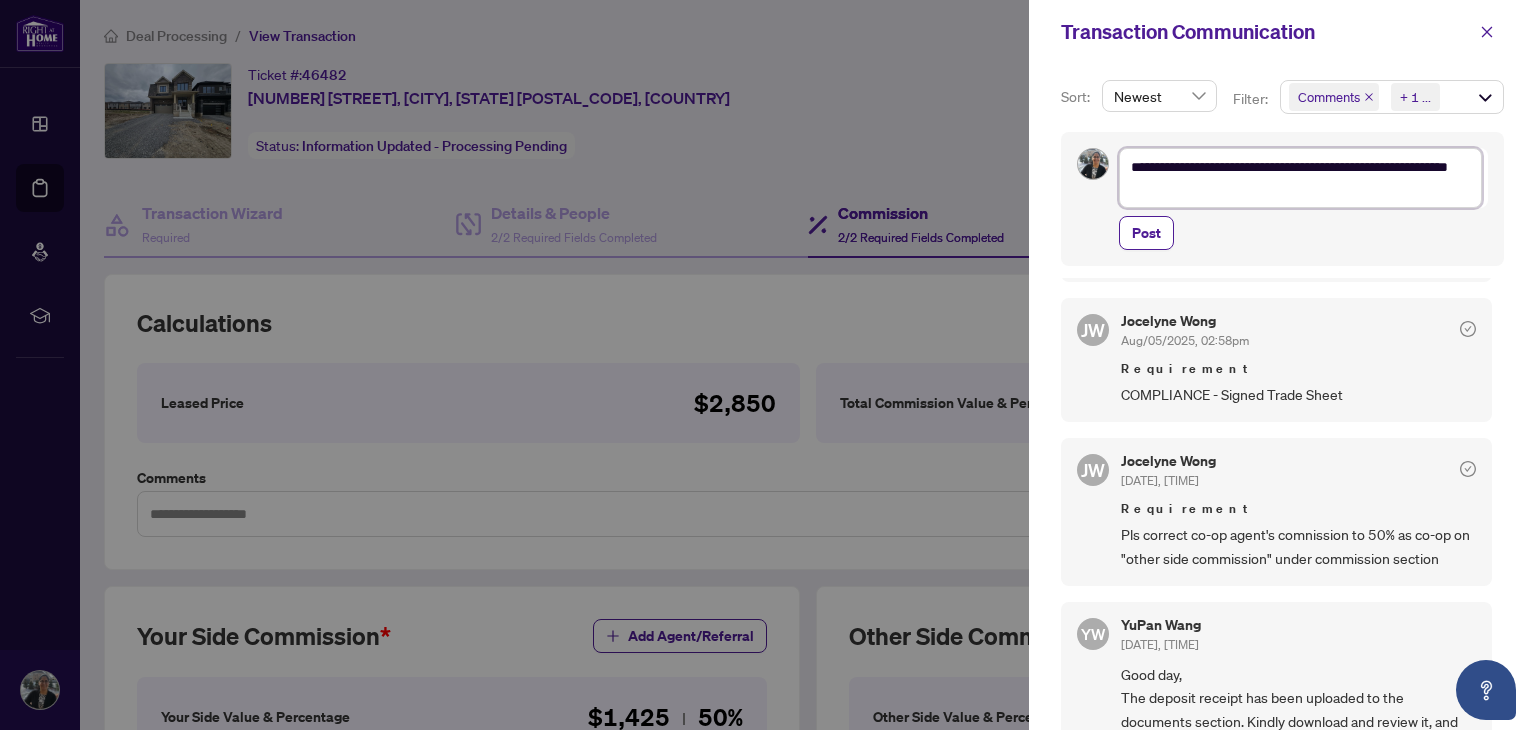 type on "**********" 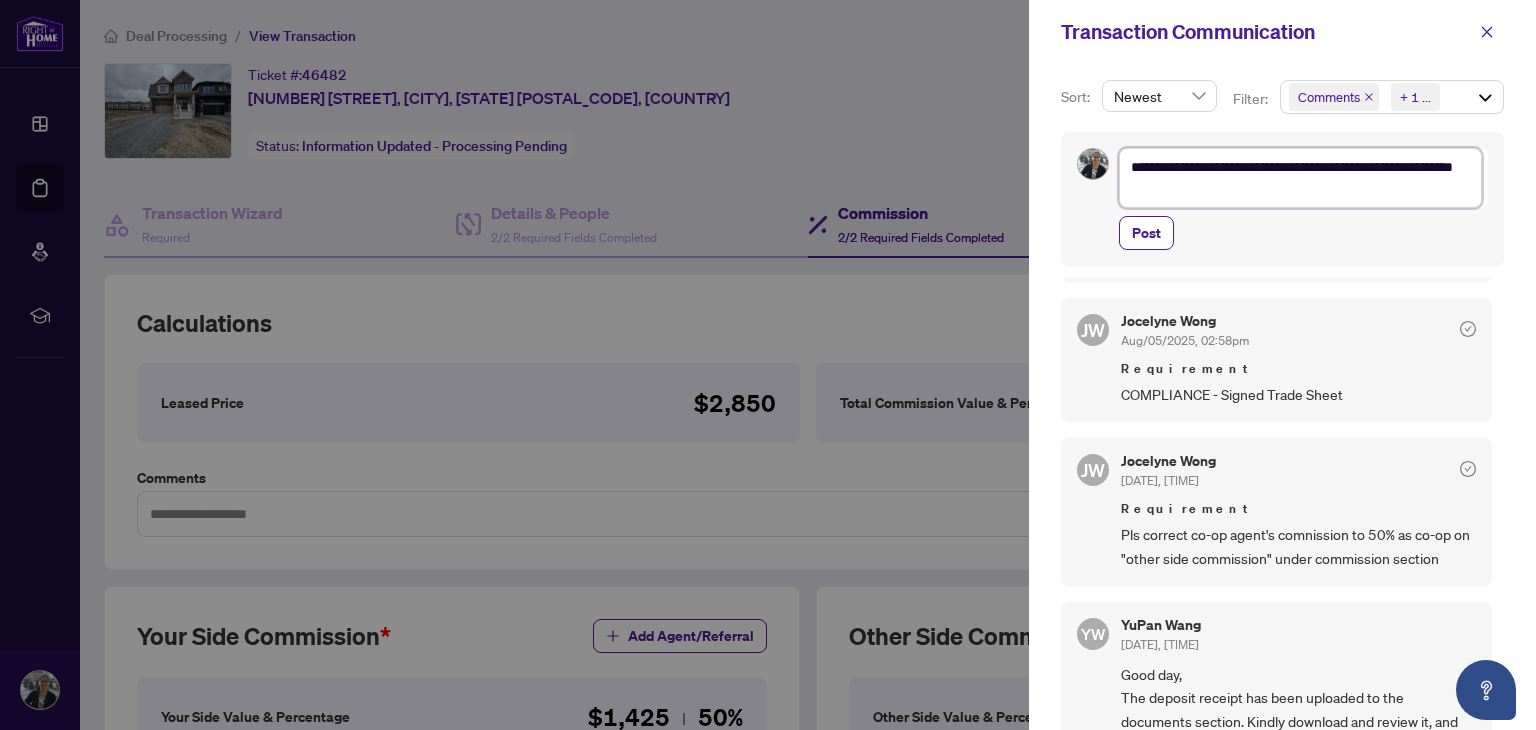 type on "**********" 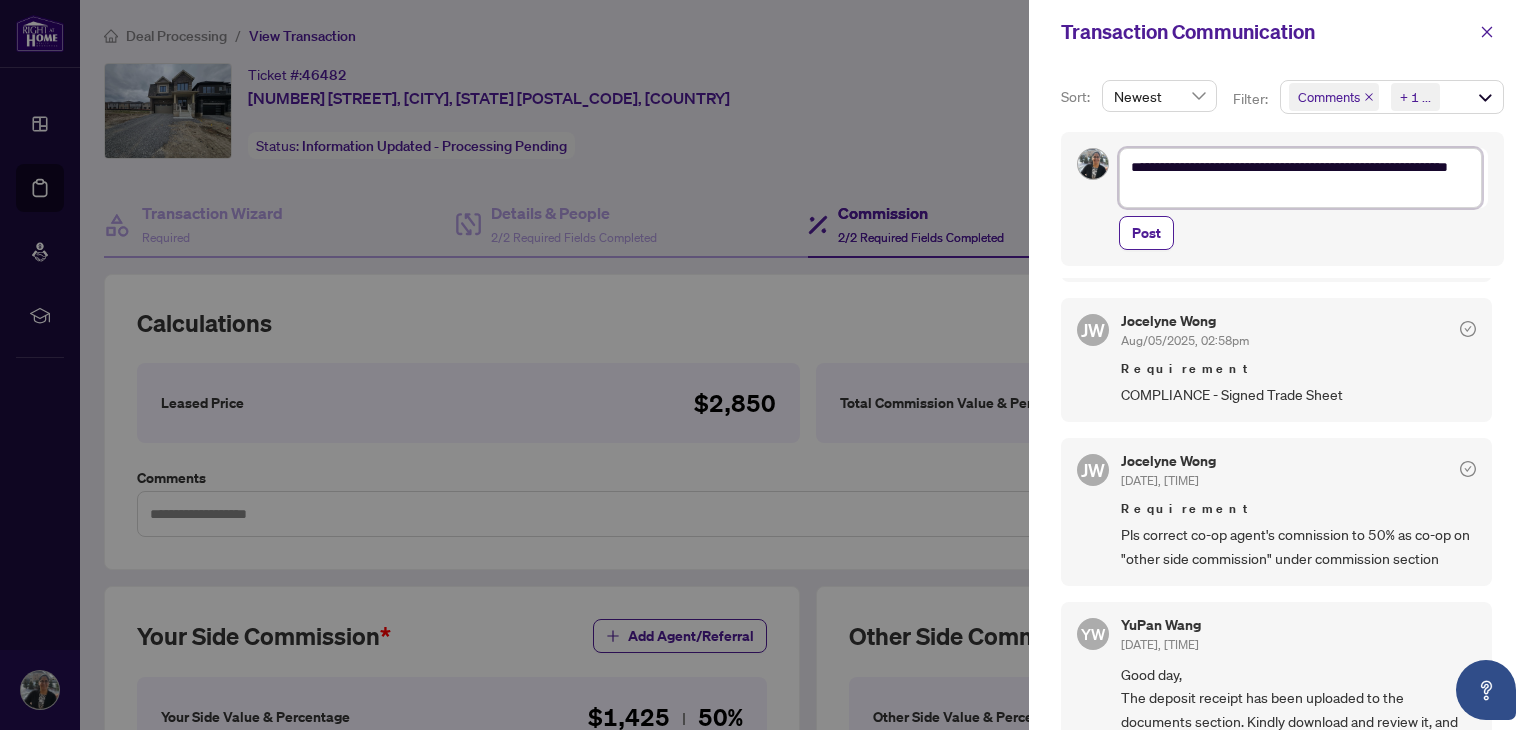 type on "**********" 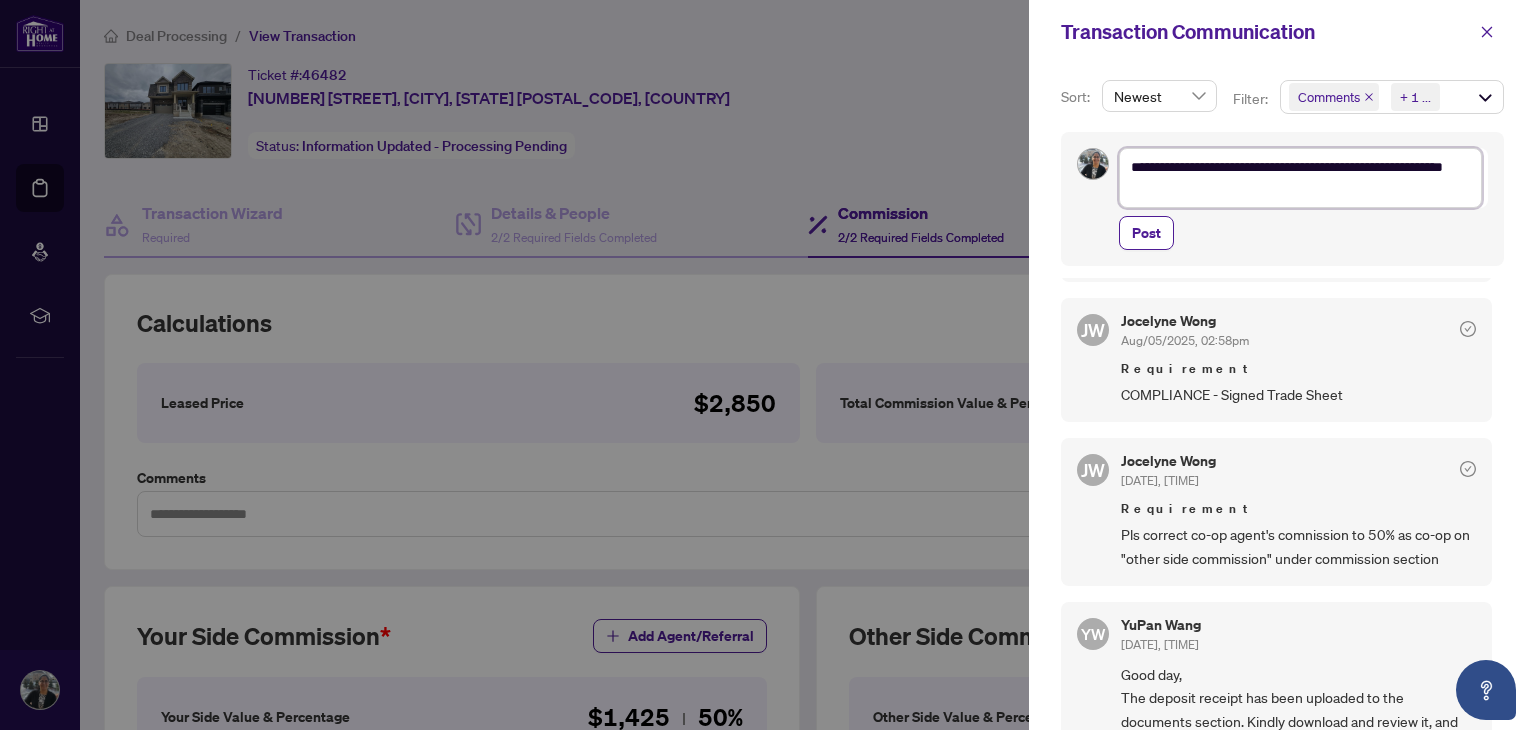 type on "**********" 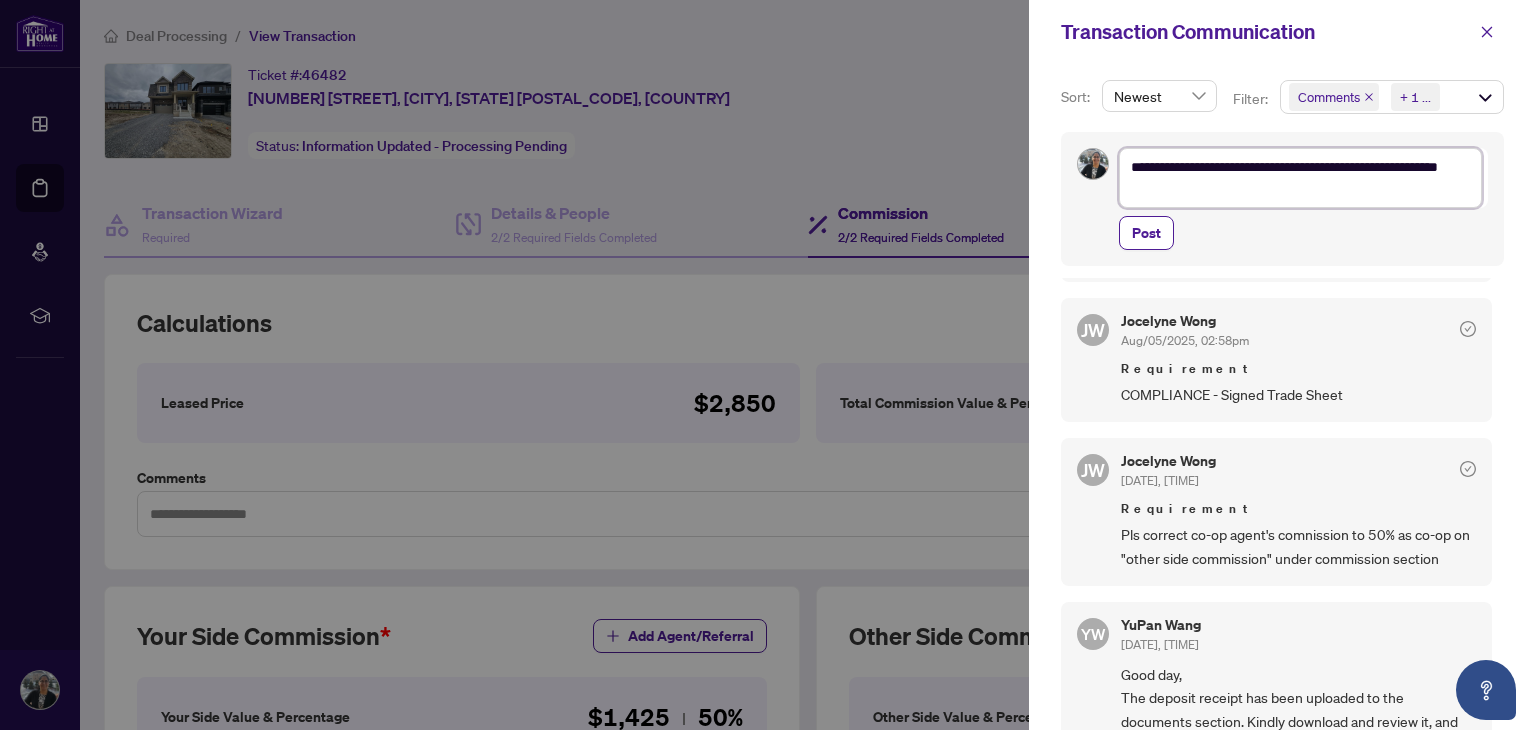 type on "**********" 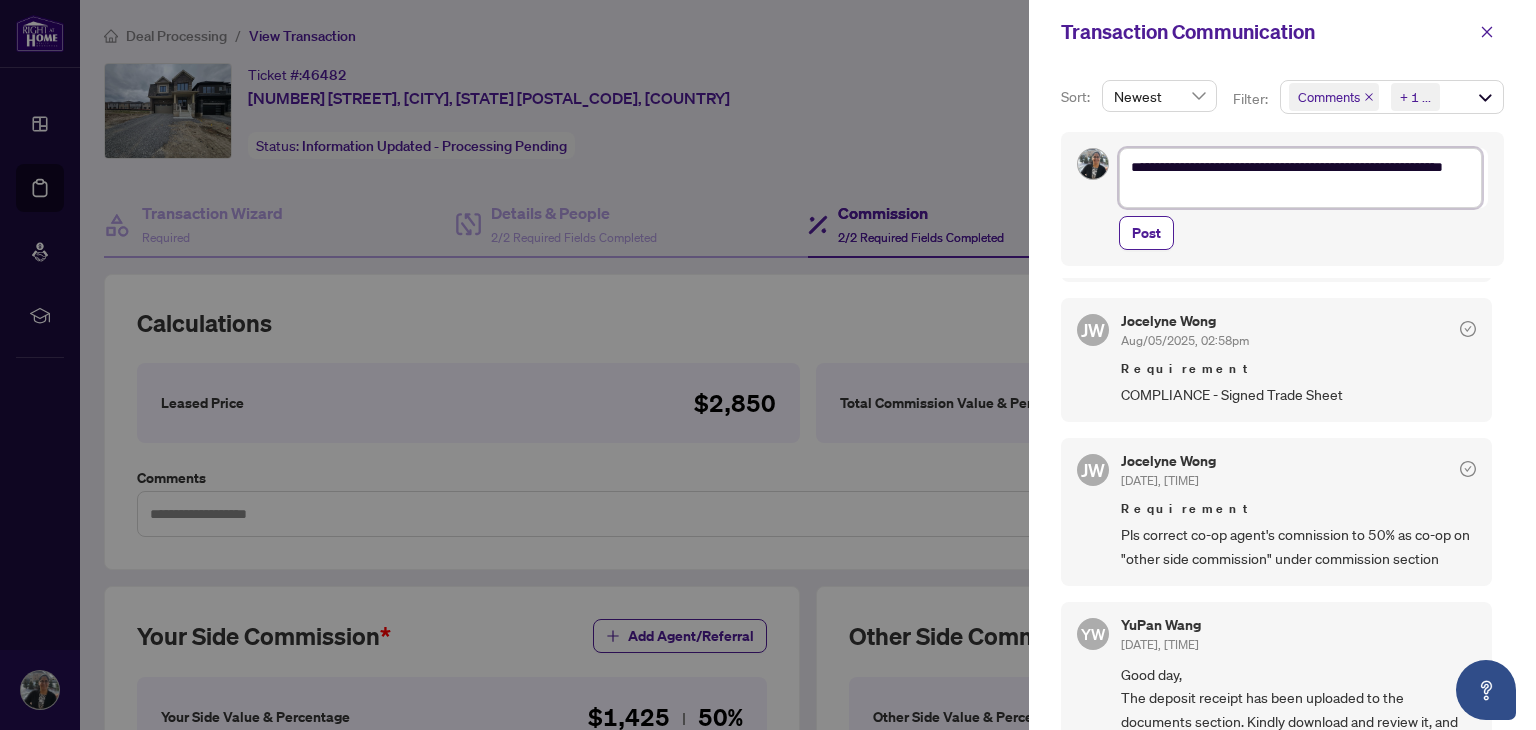 type on "**********" 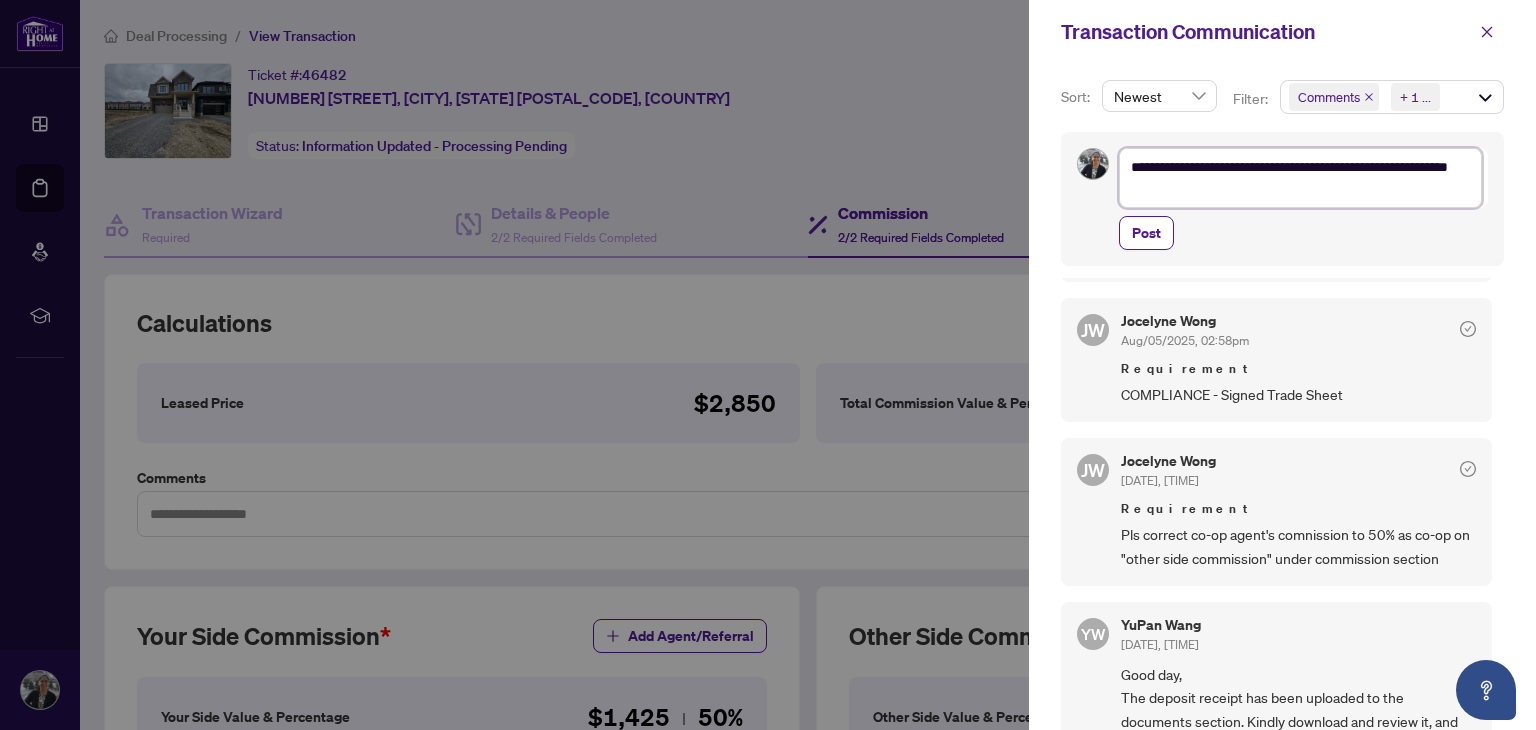 type on "**********" 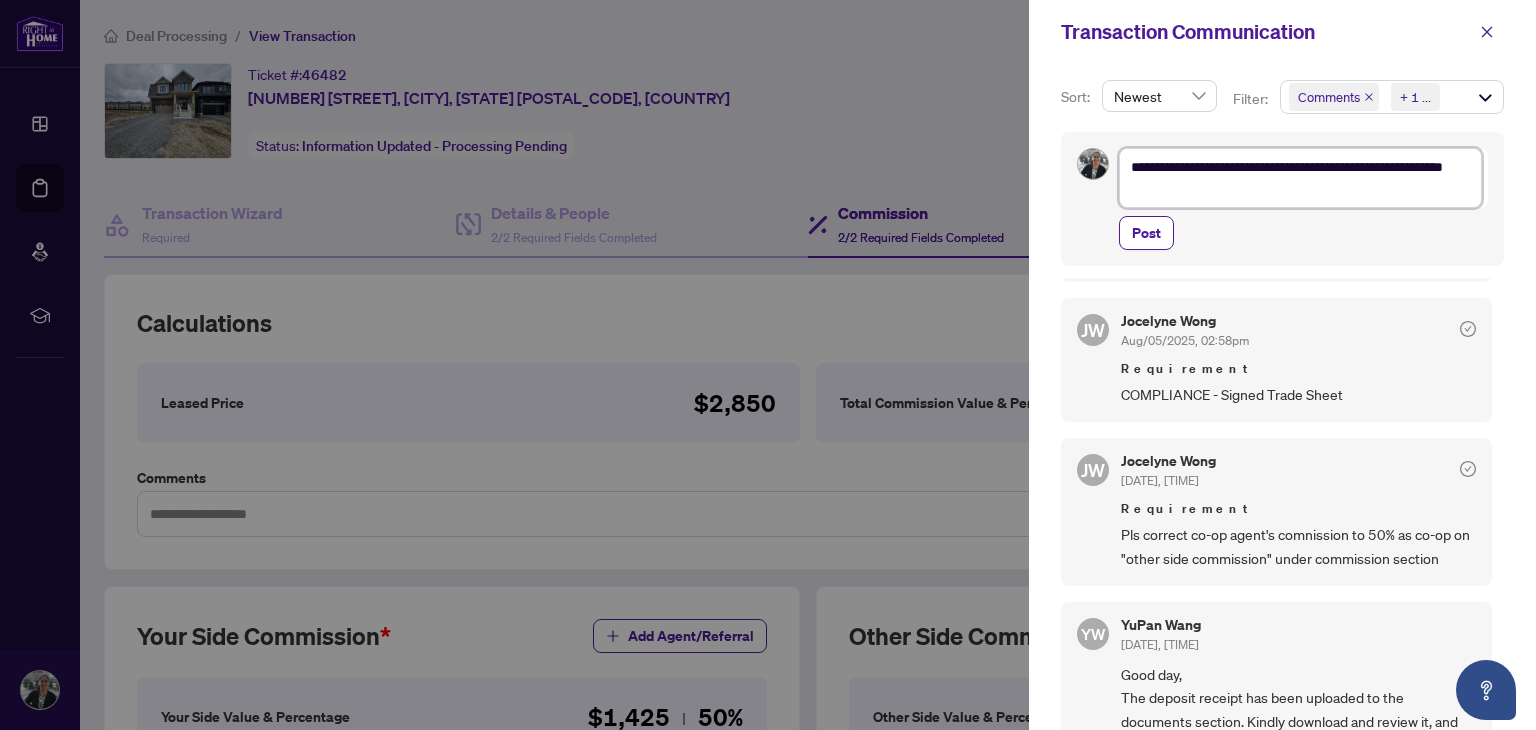 type on "**********" 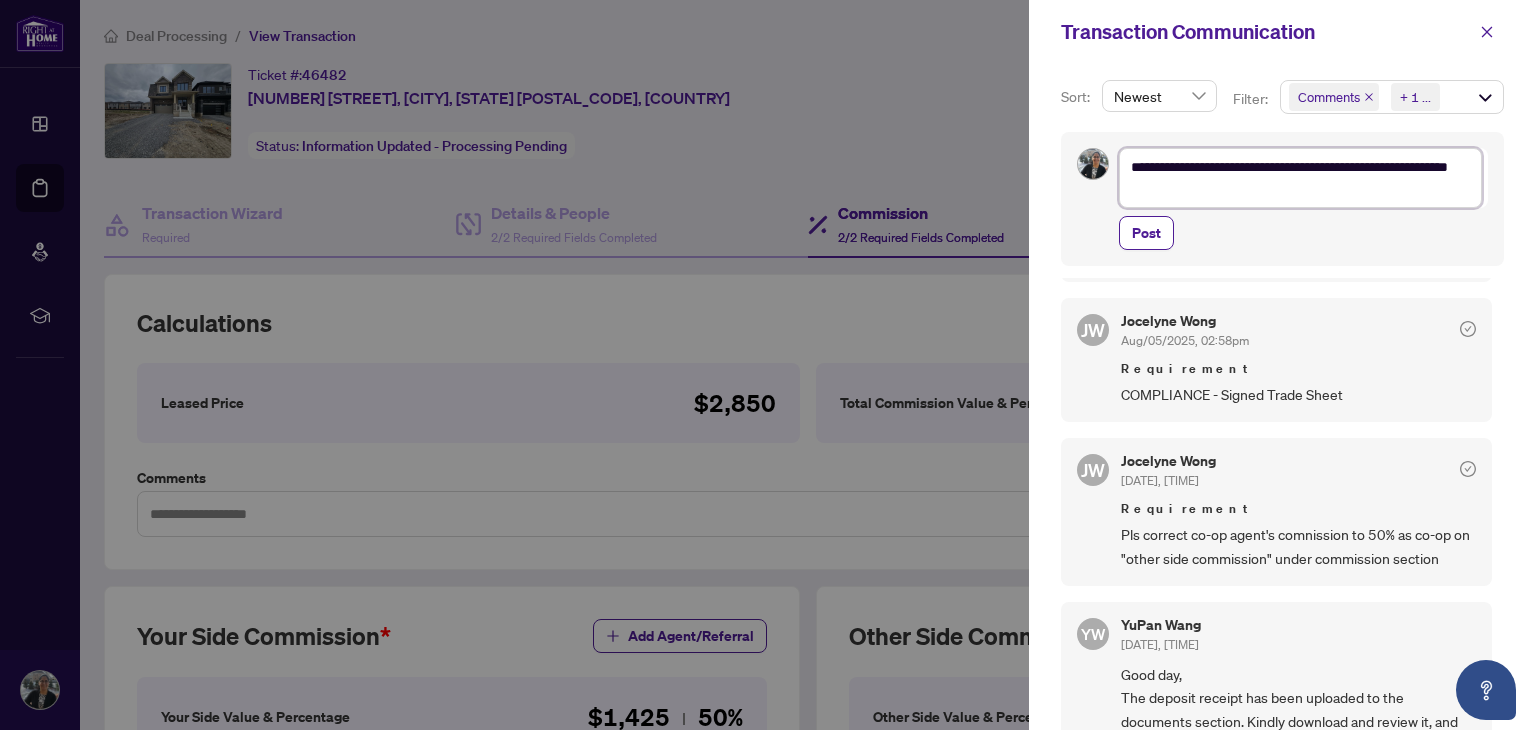 type on "**********" 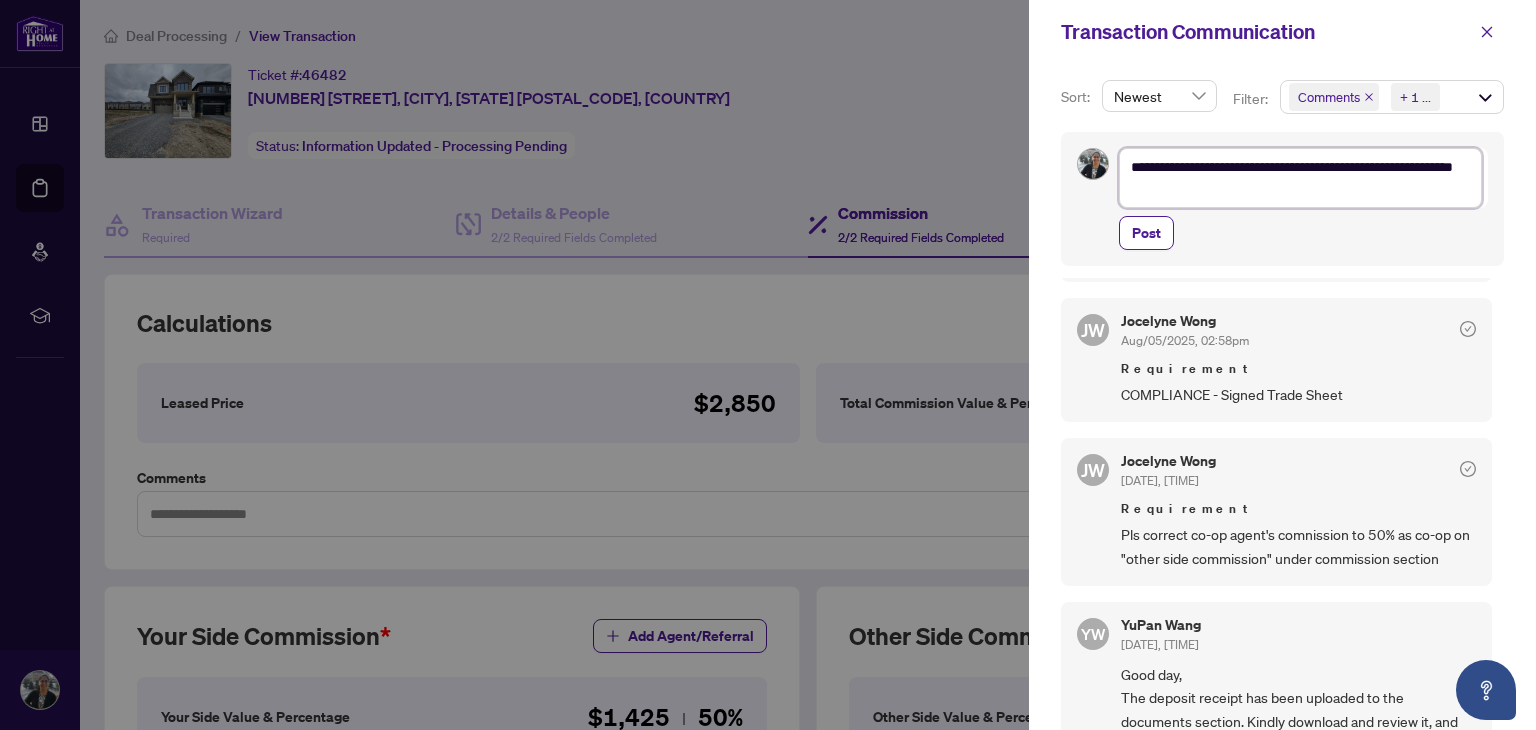 type on "**********" 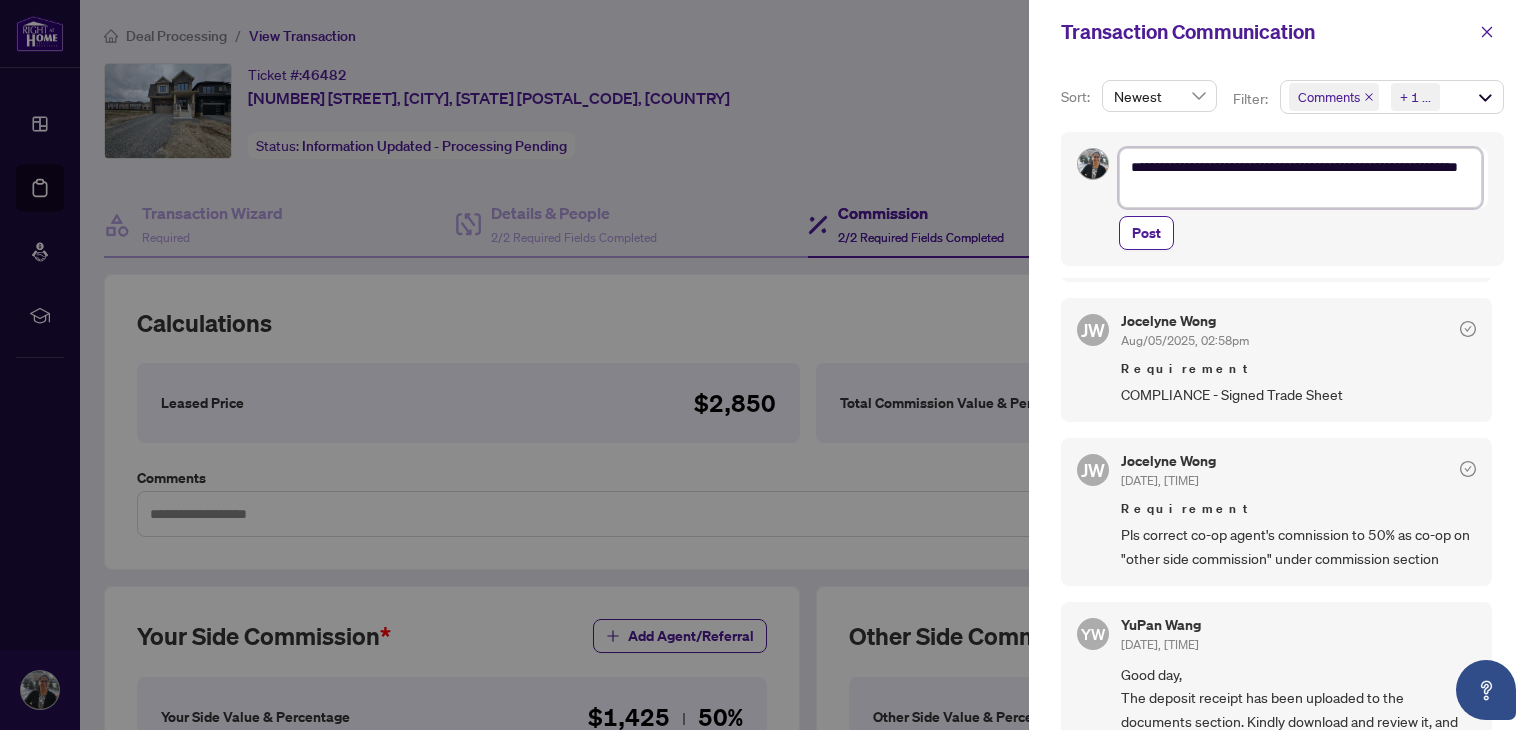 type on "**********" 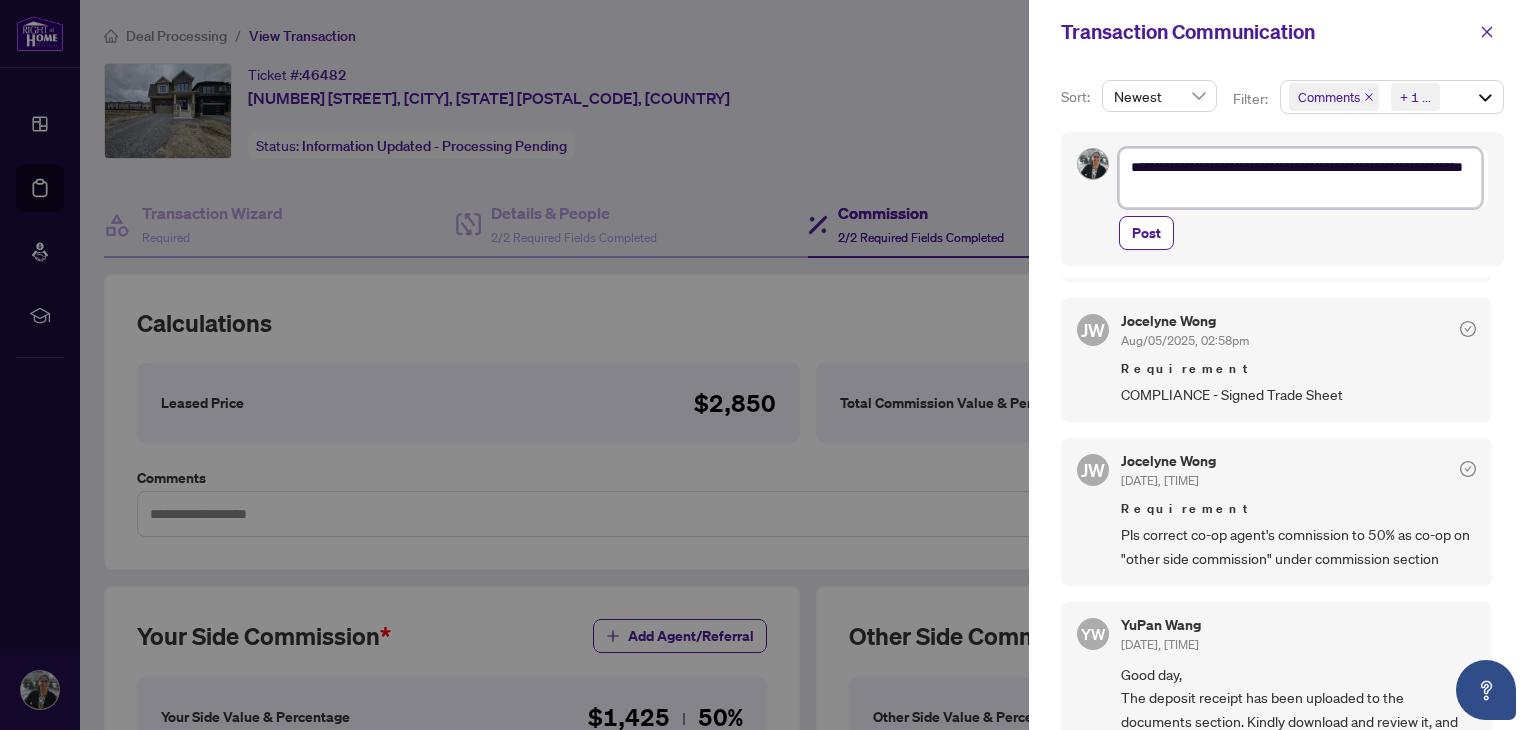 type on "**********" 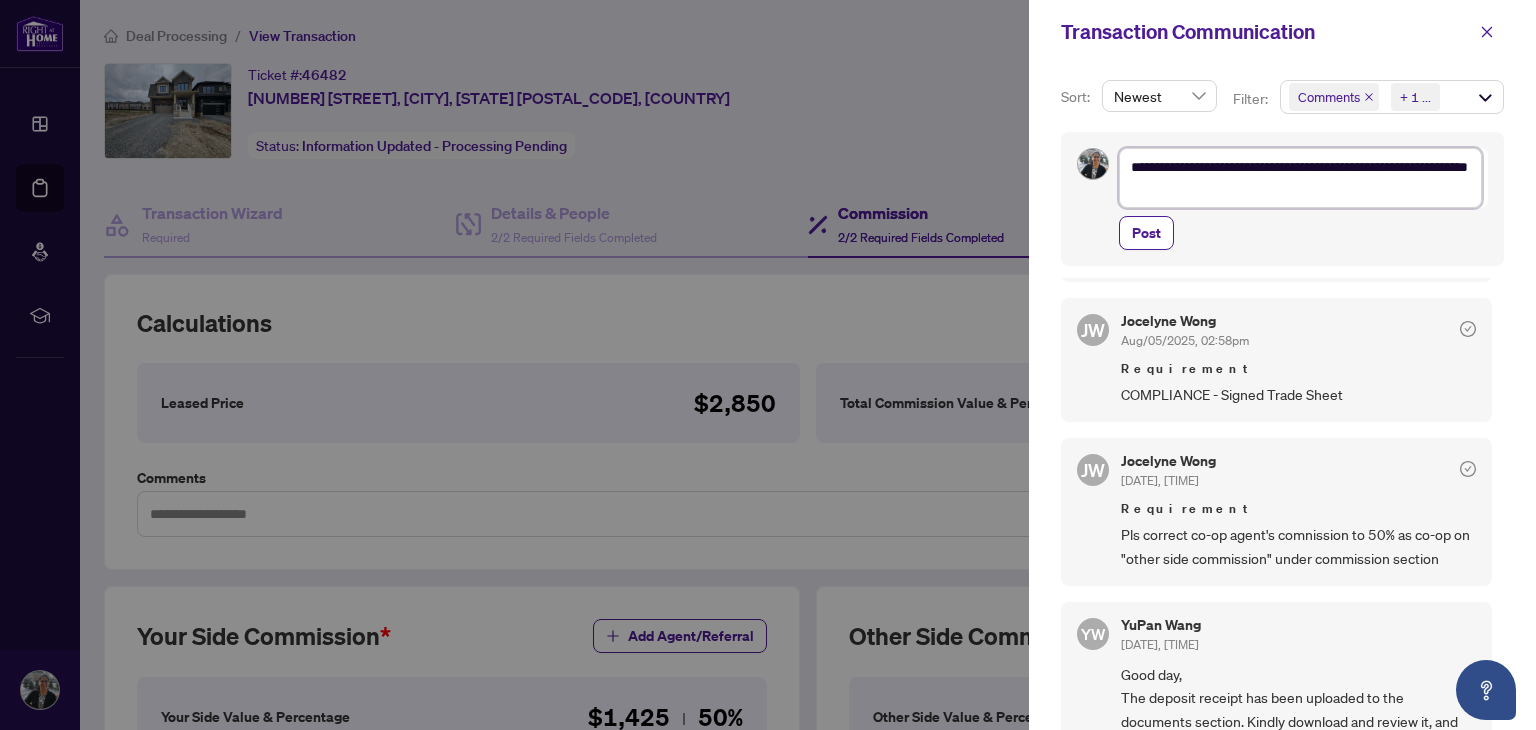 type on "**********" 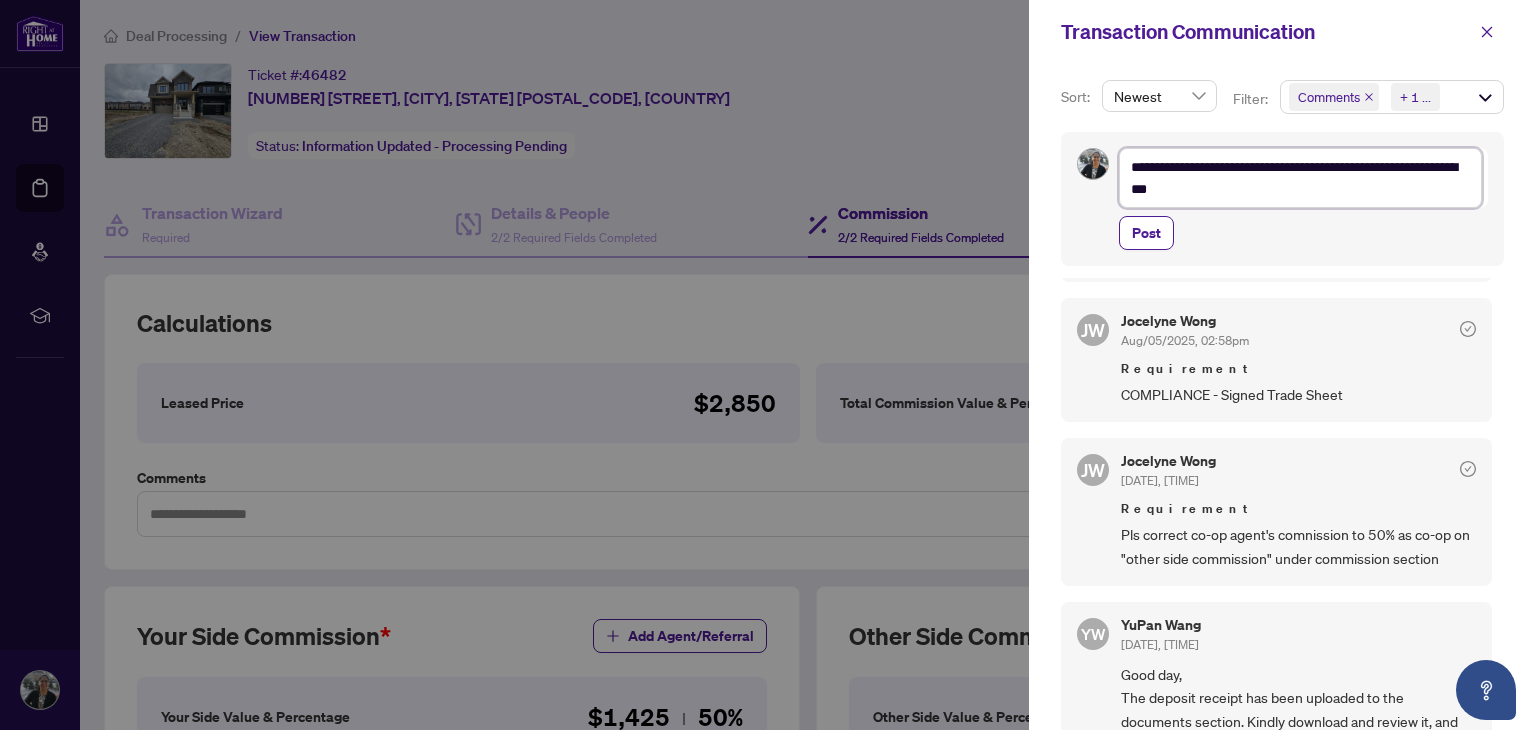 type on "**********" 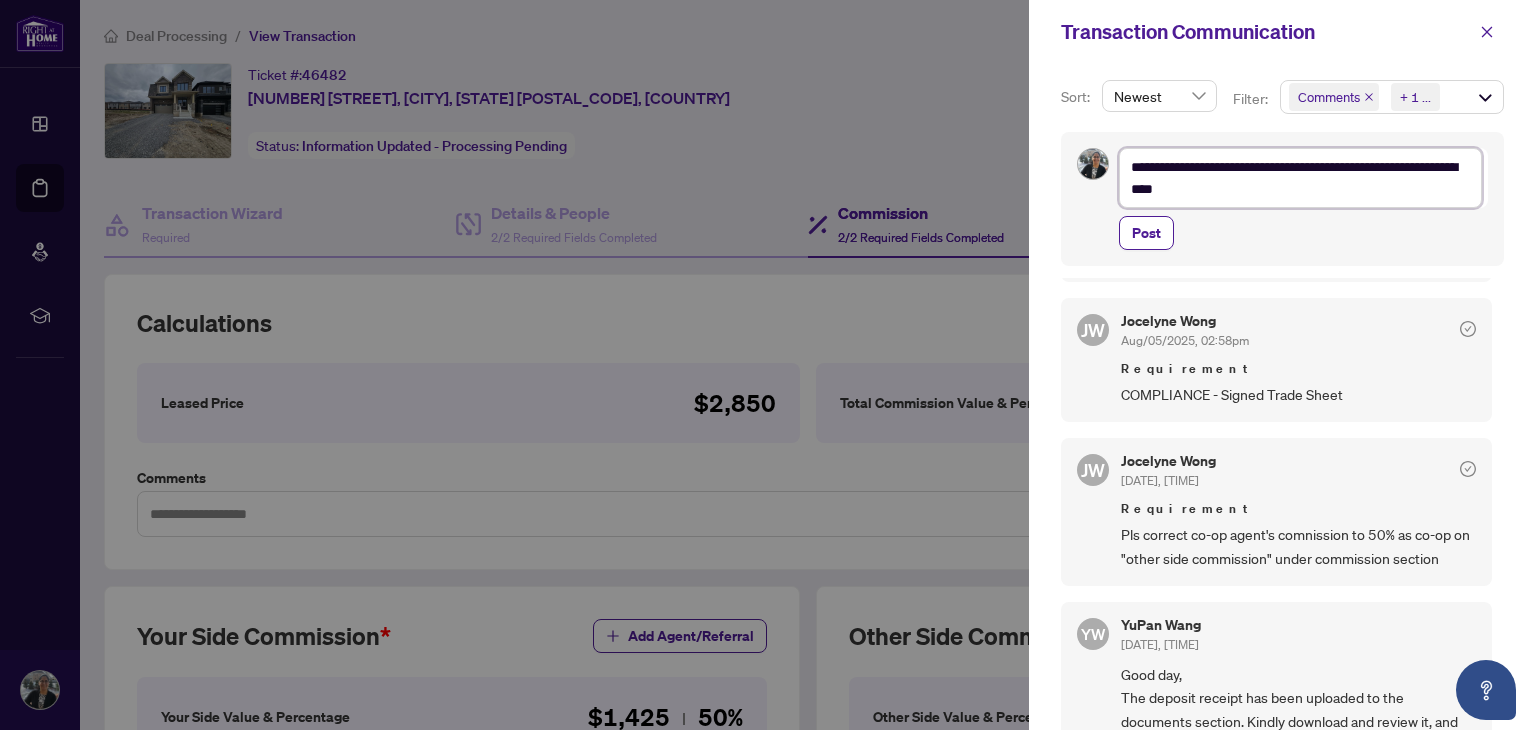 type on "**********" 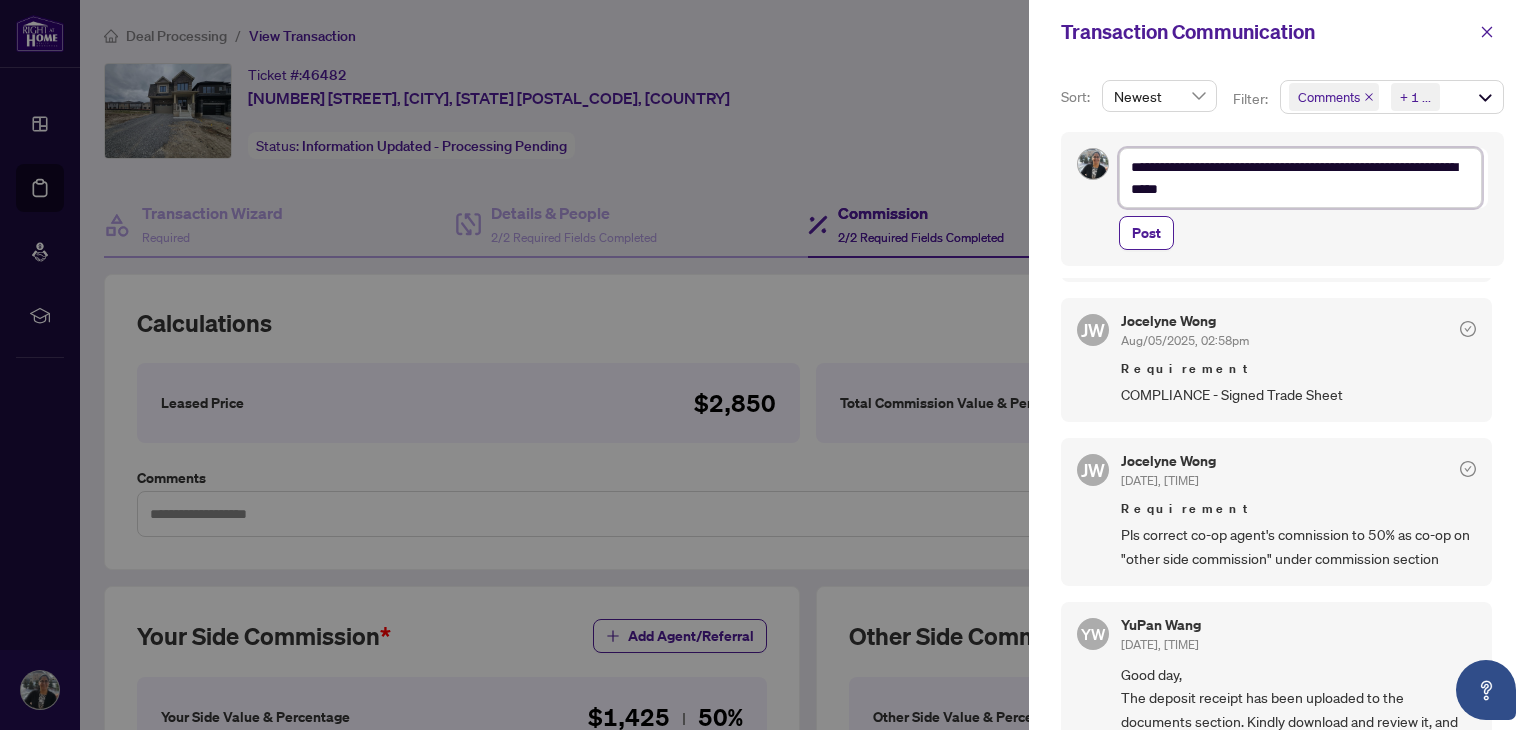 type on "**********" 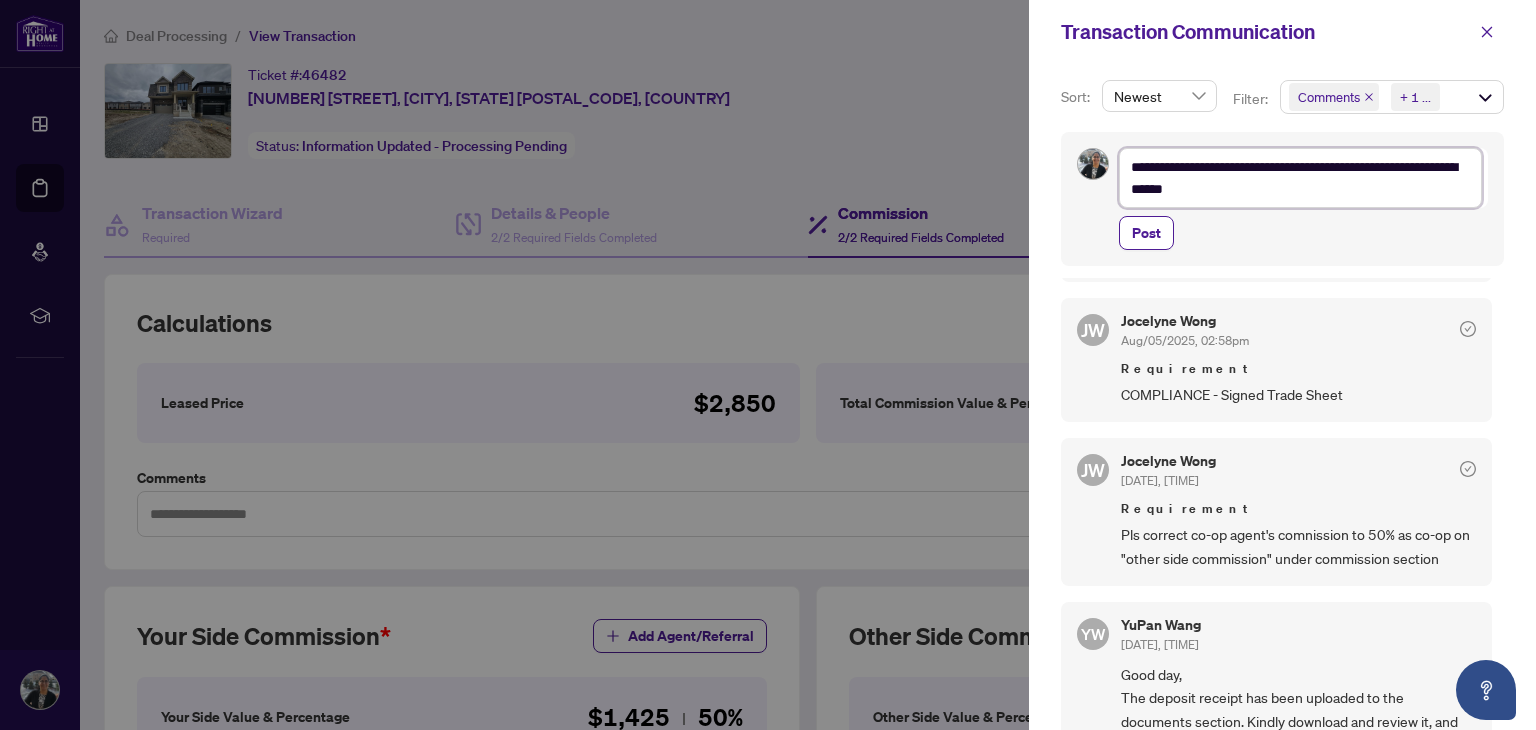 type on "**********" 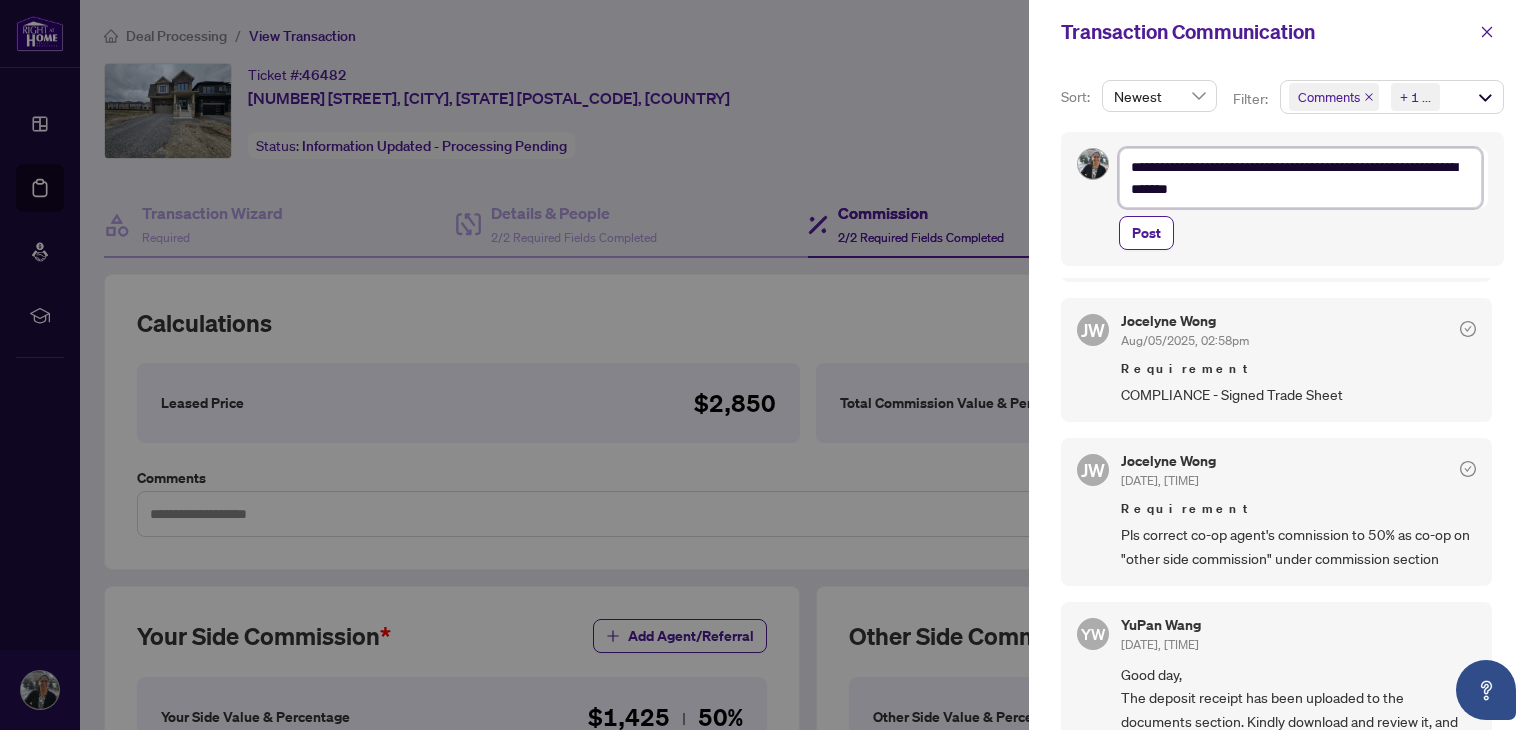 type on "**********" 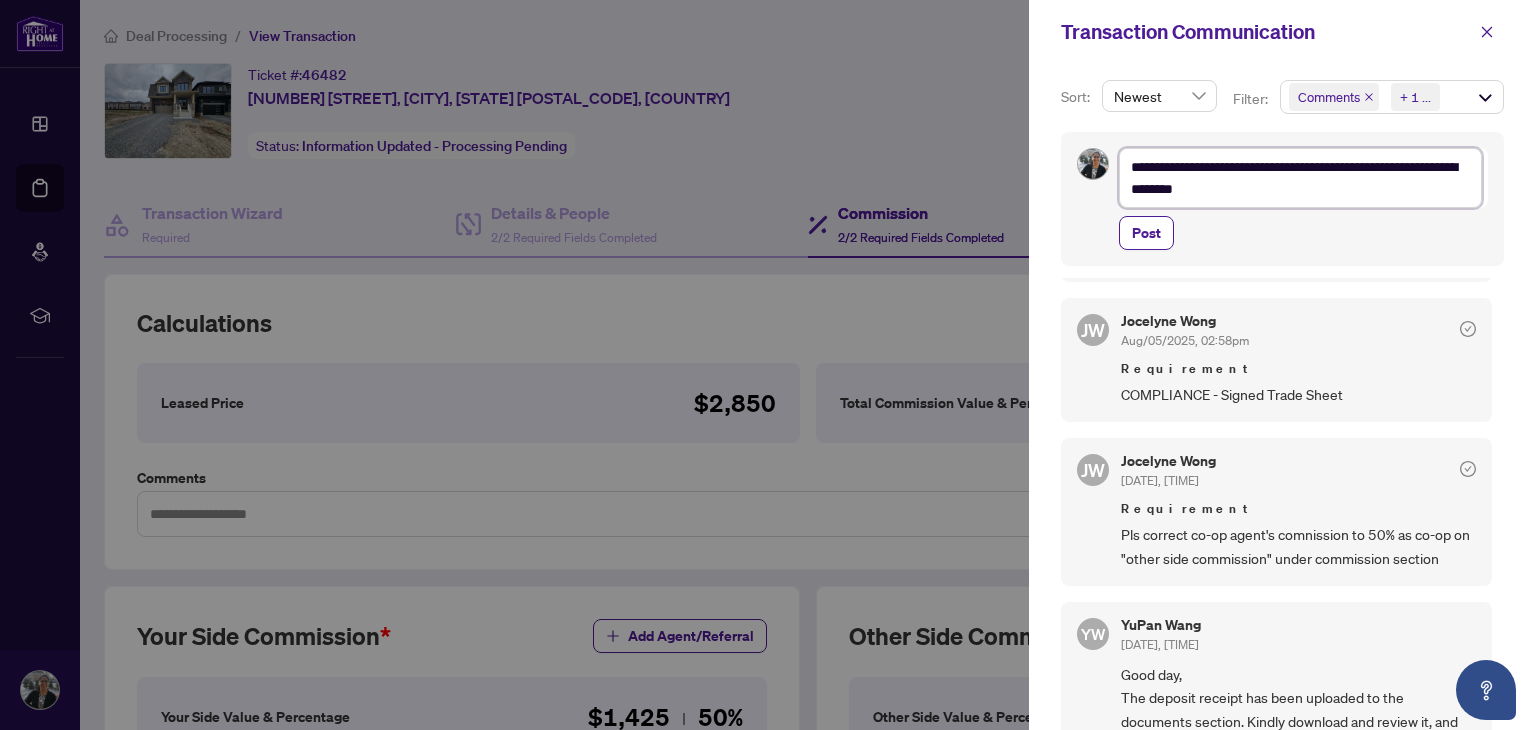 type on "**********" 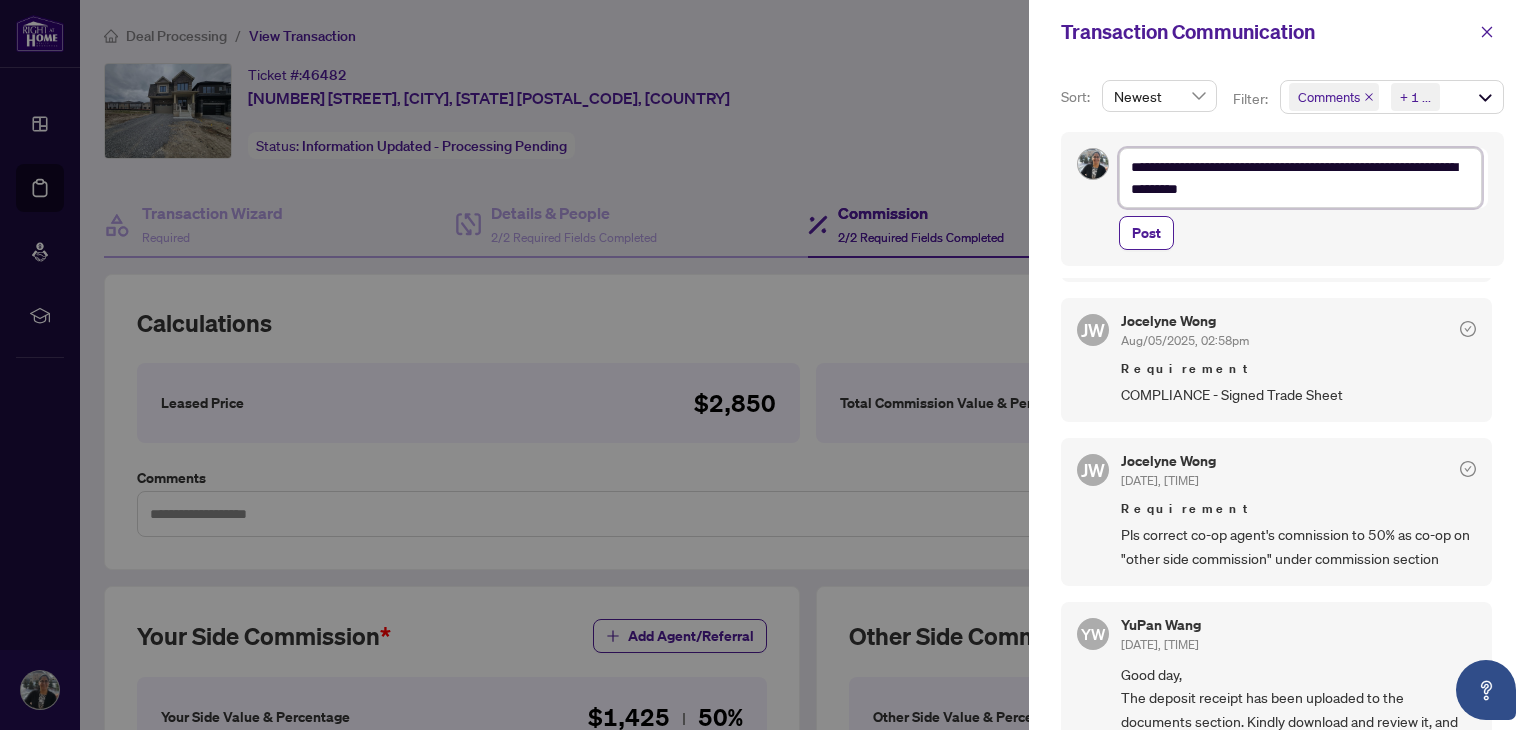 type on "**********" 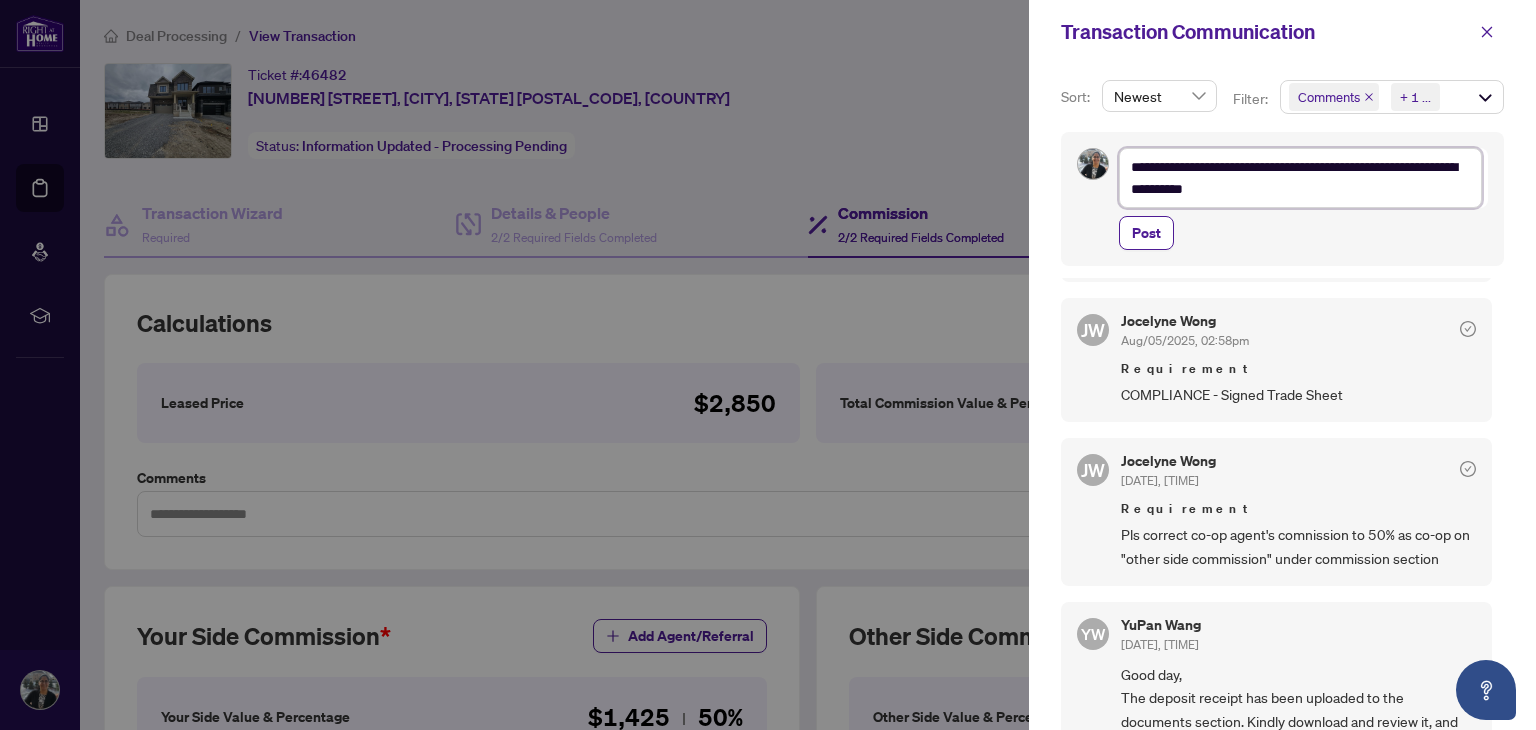 type on "**********" 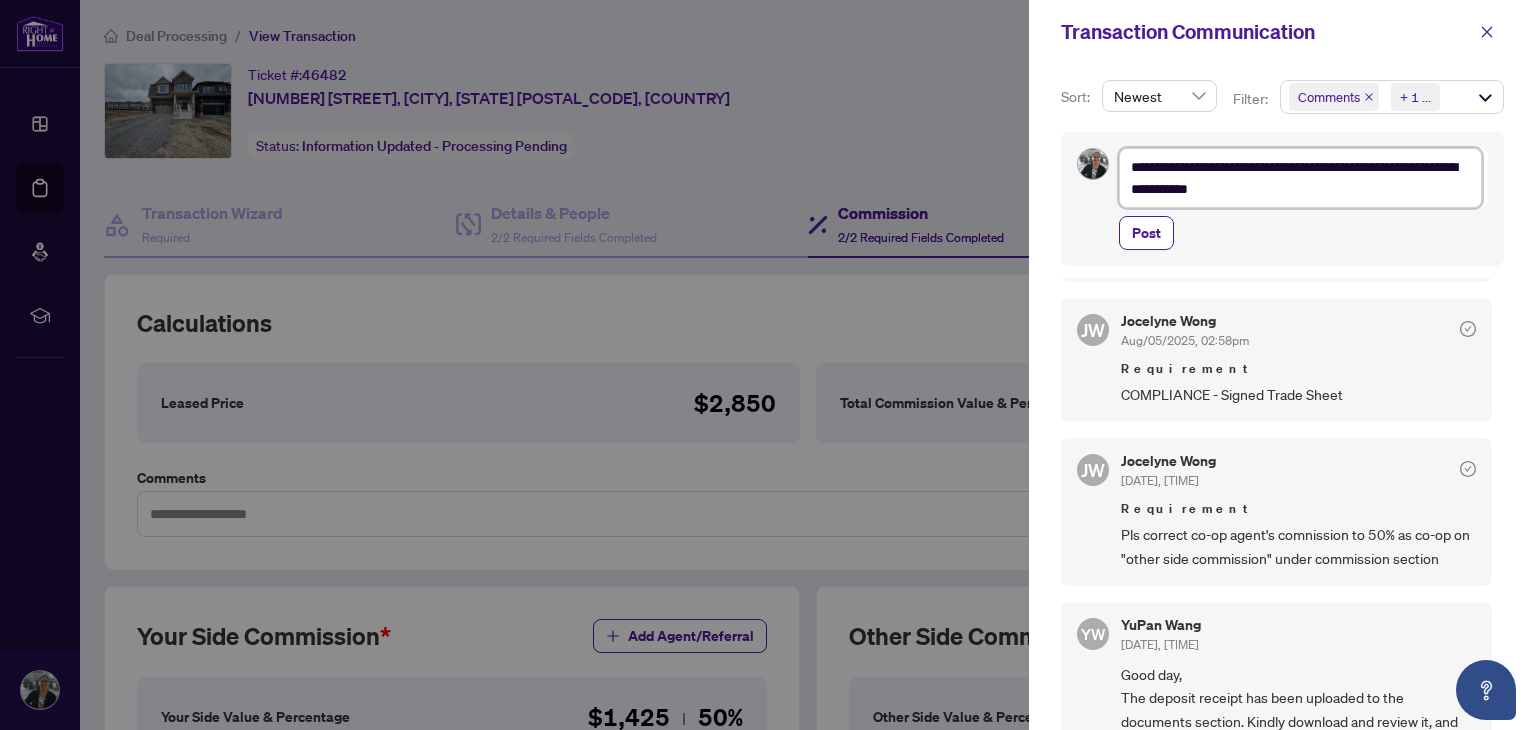 type on "**********" 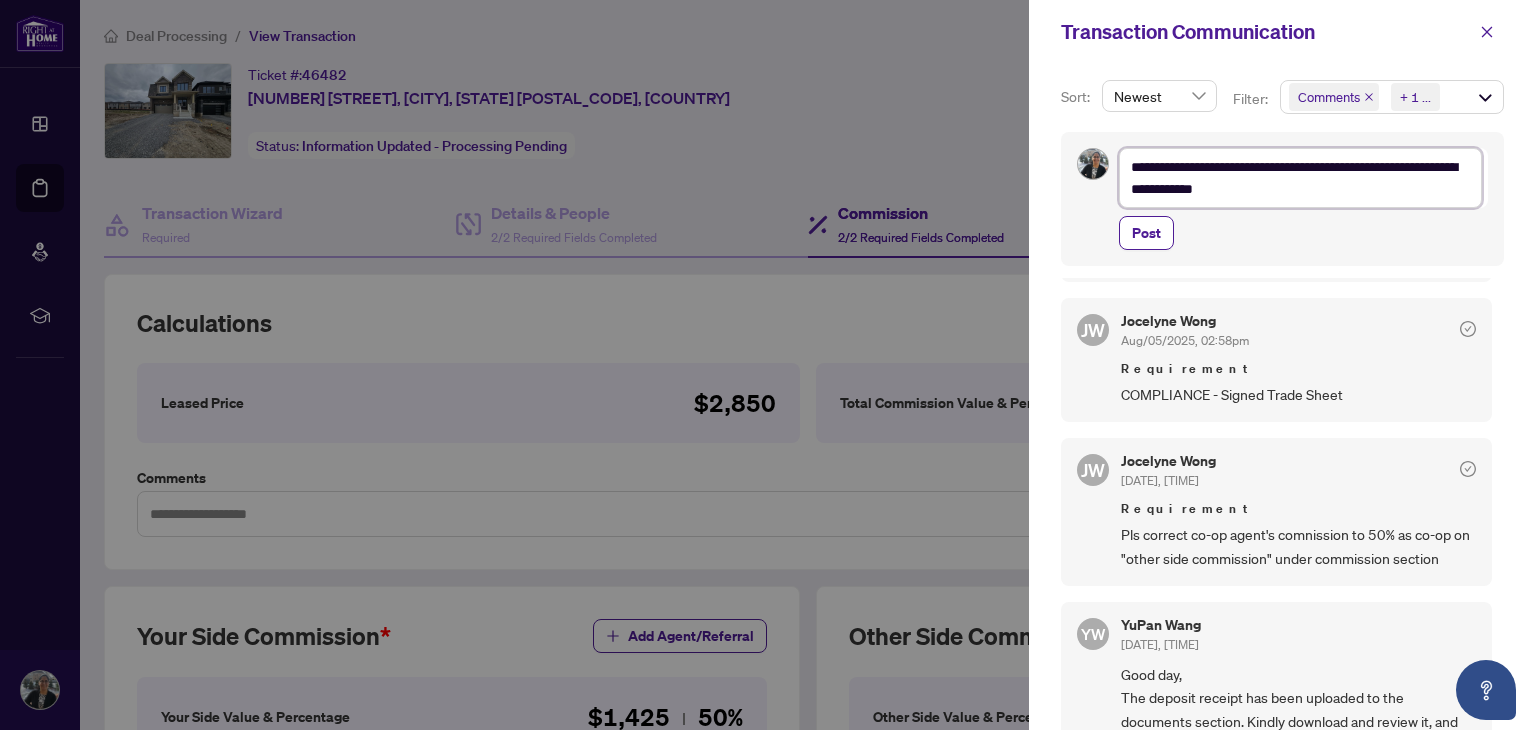 type on "**********" 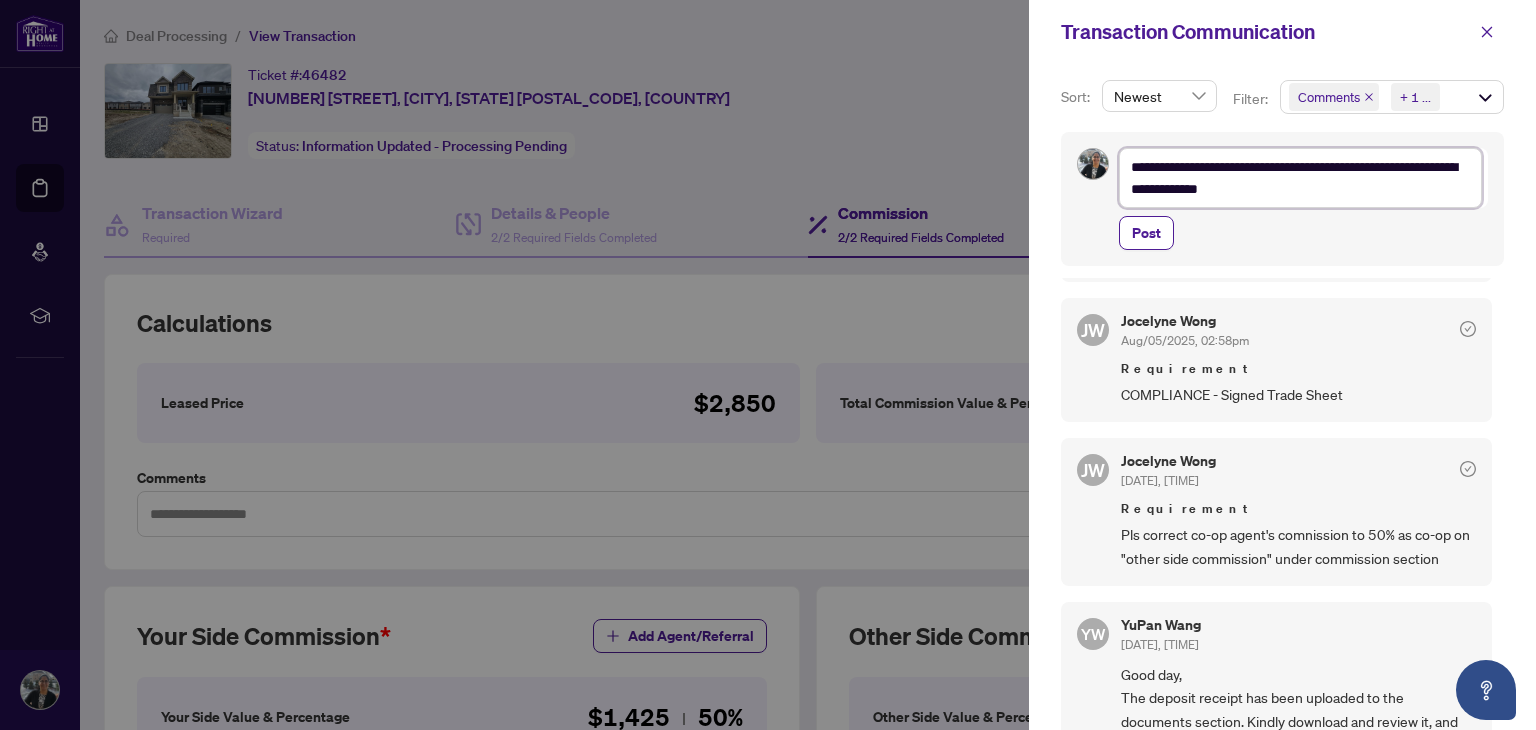 type on "**********" 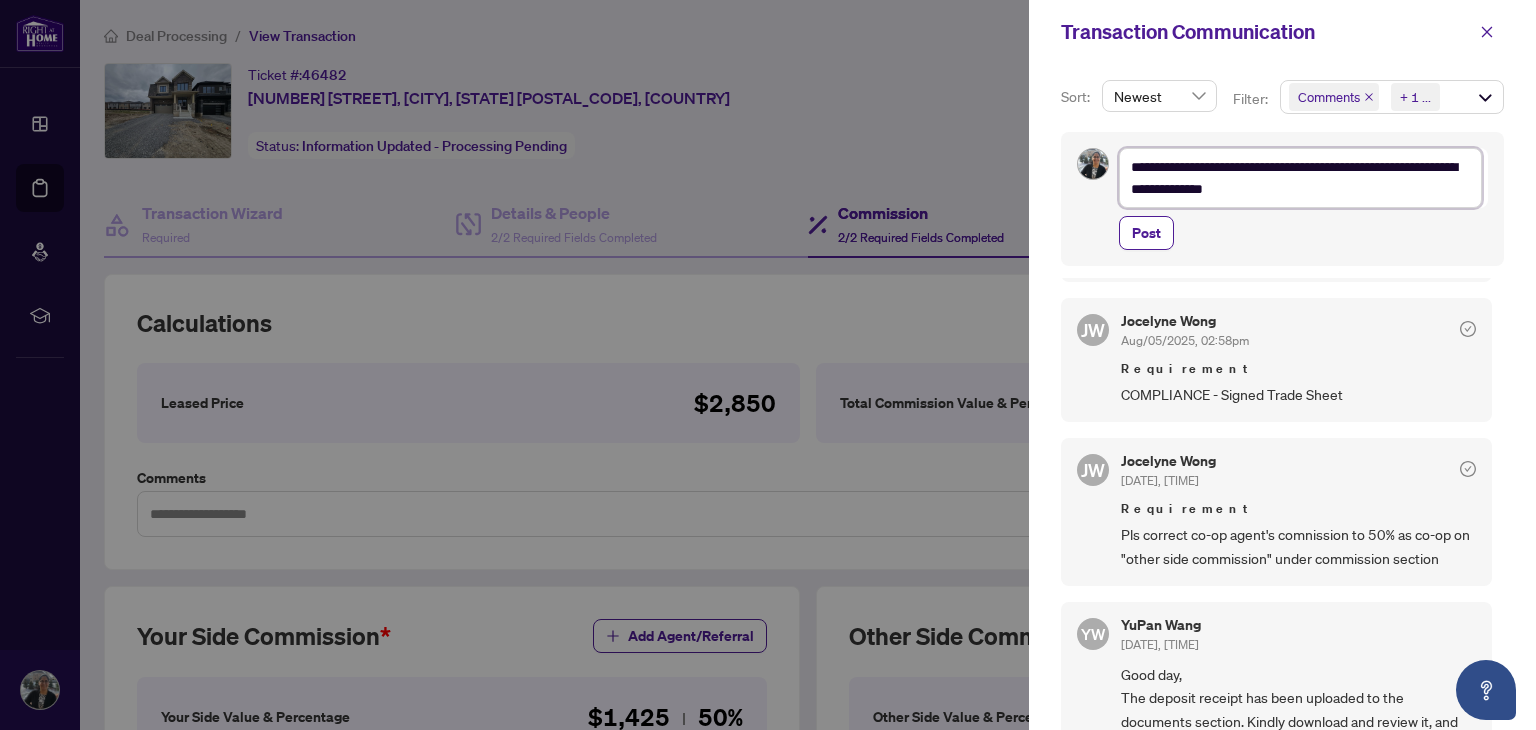 type on "**********" 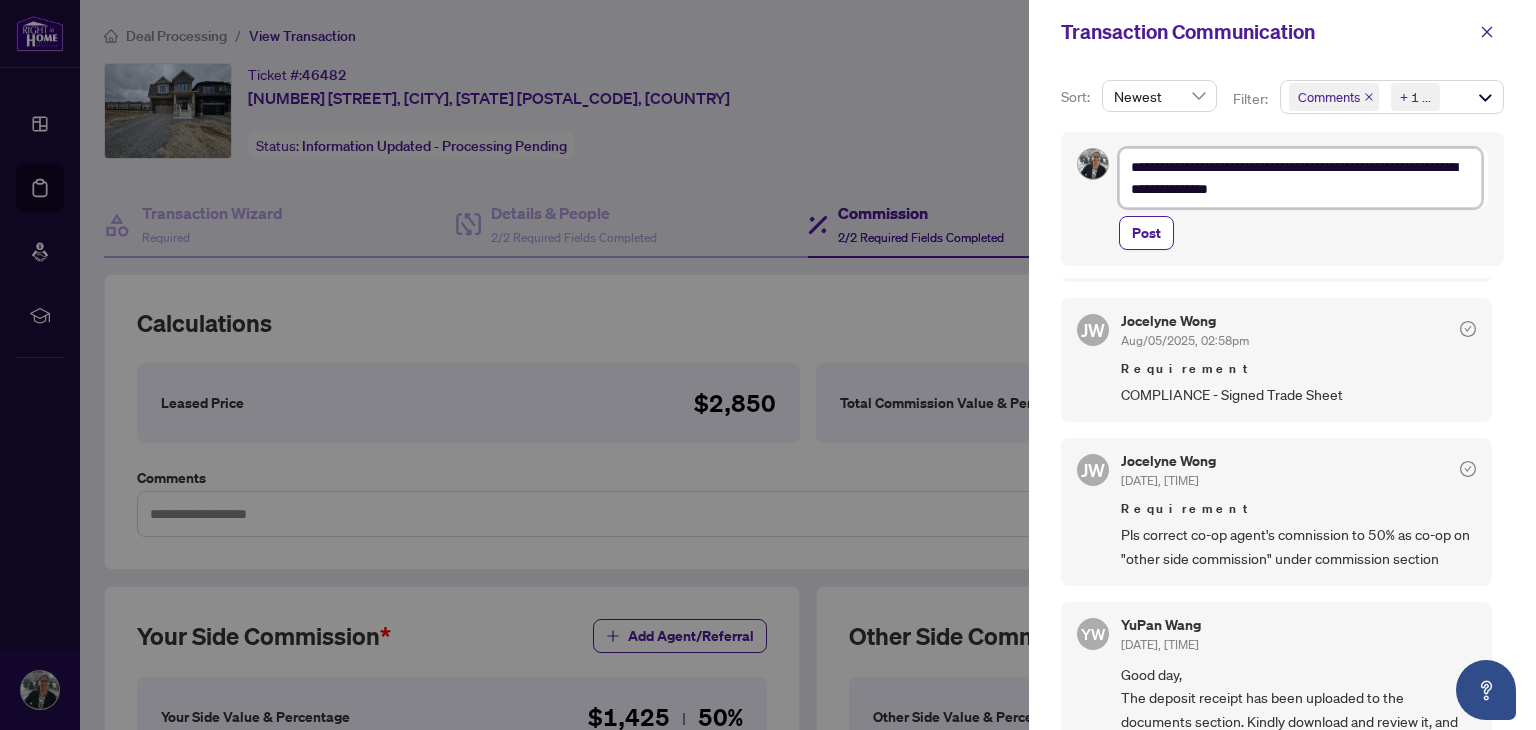 type on "**********" 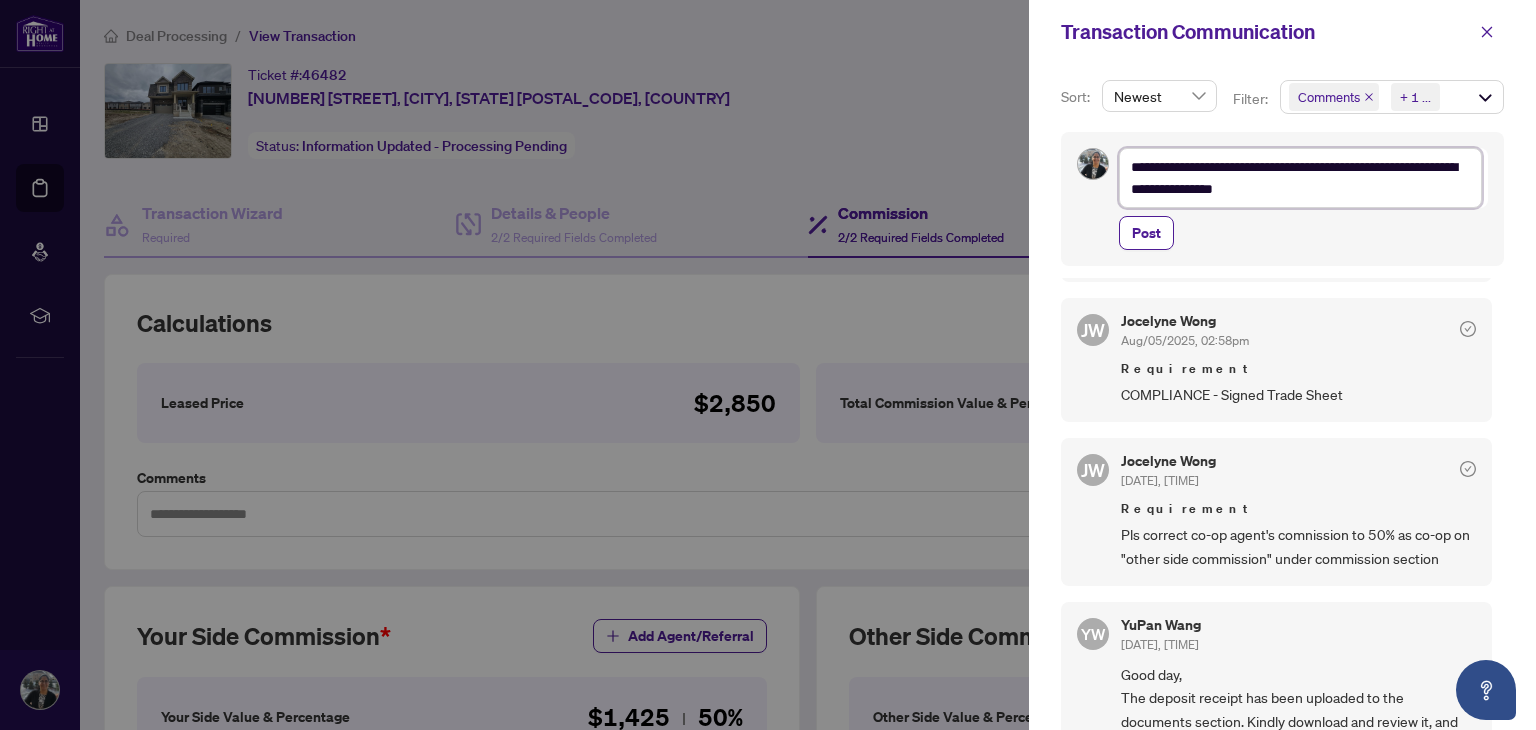 type on "**********" 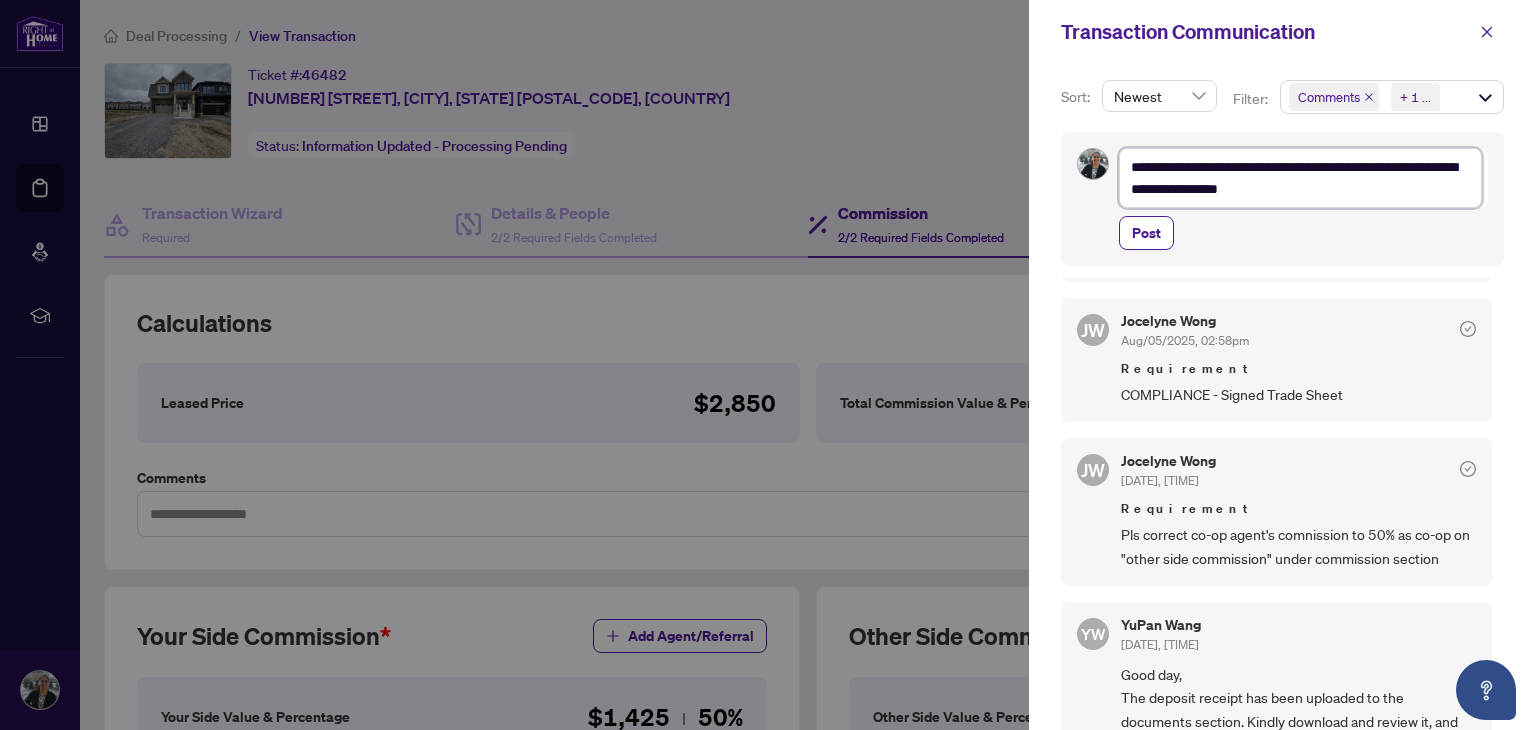 type on "**********" 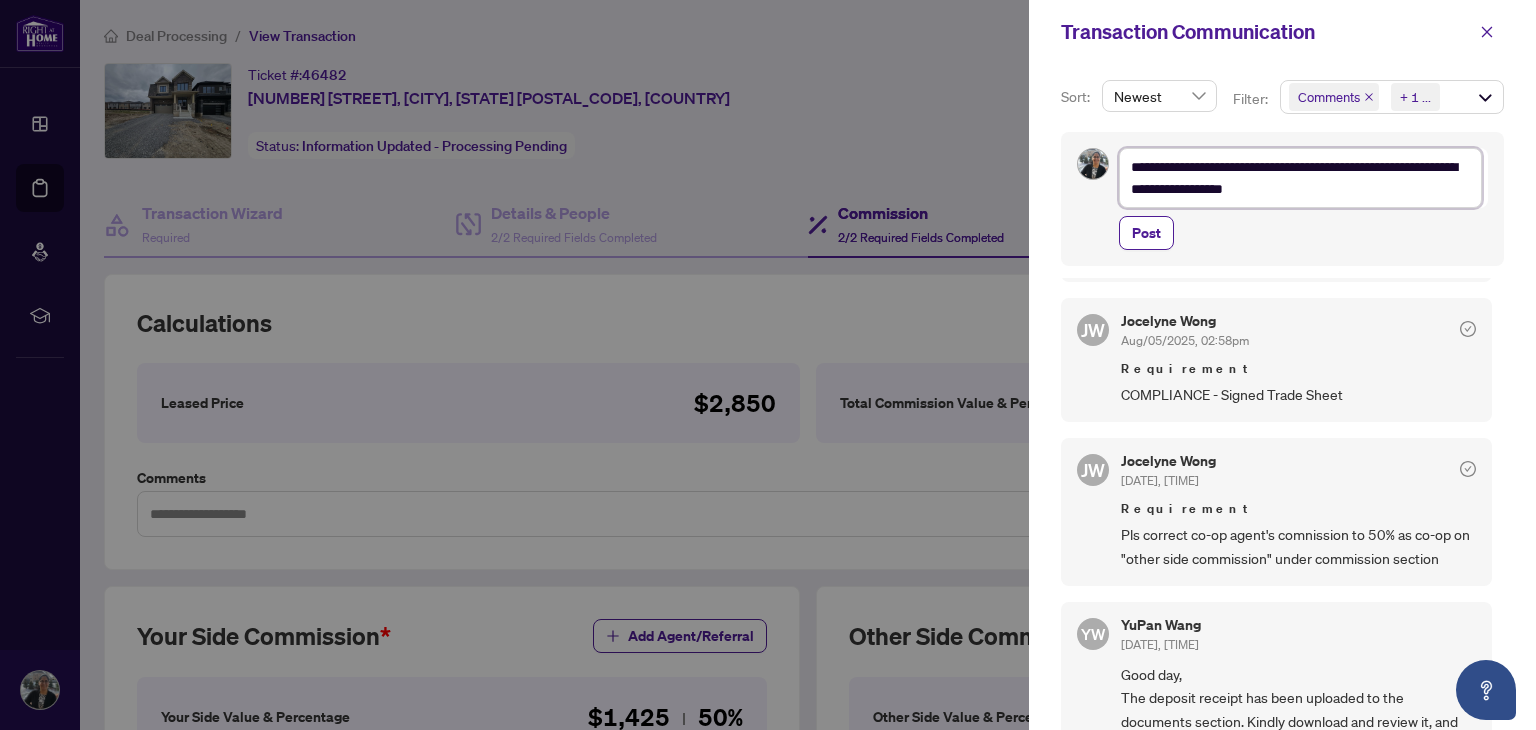 type 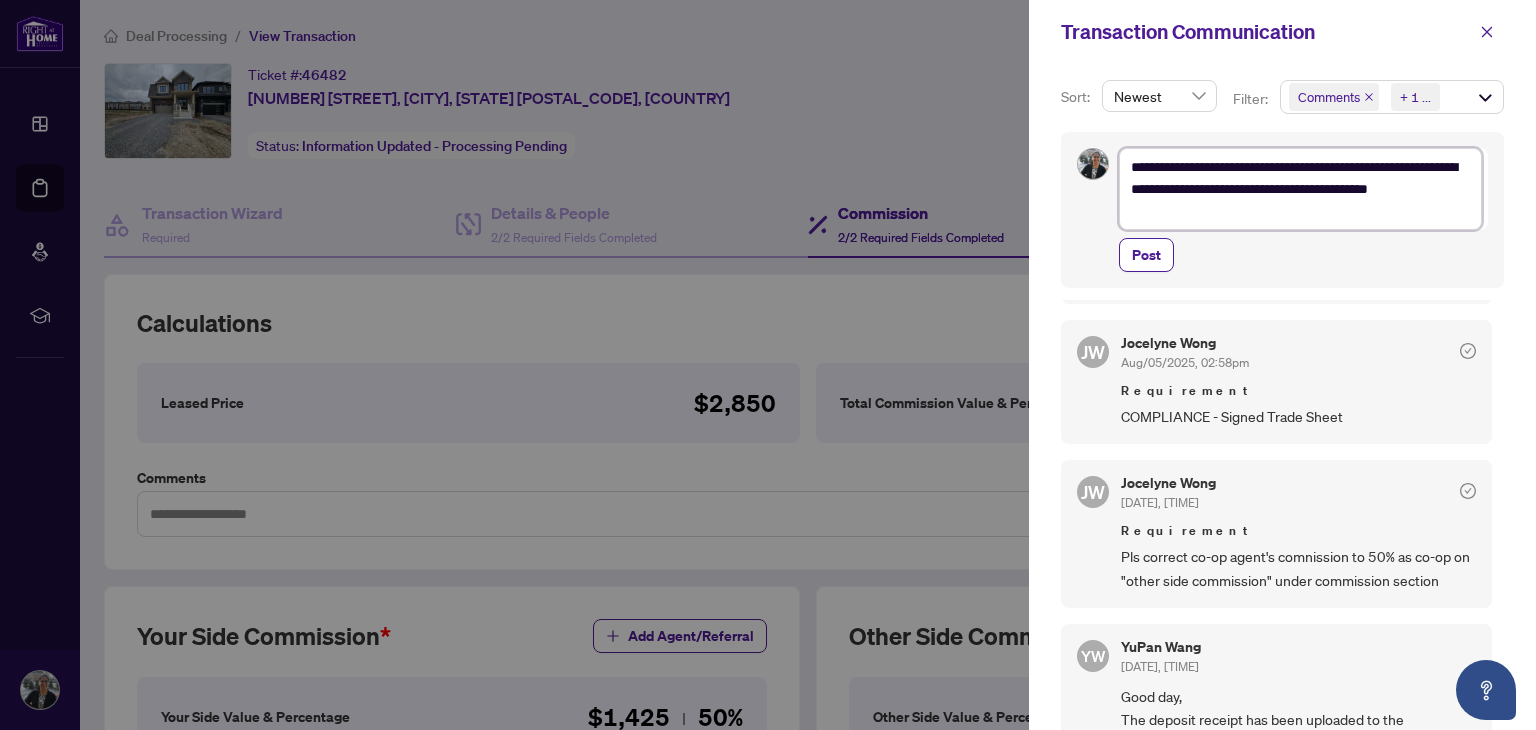 click on "**********" at bounding box center [1300, 189] 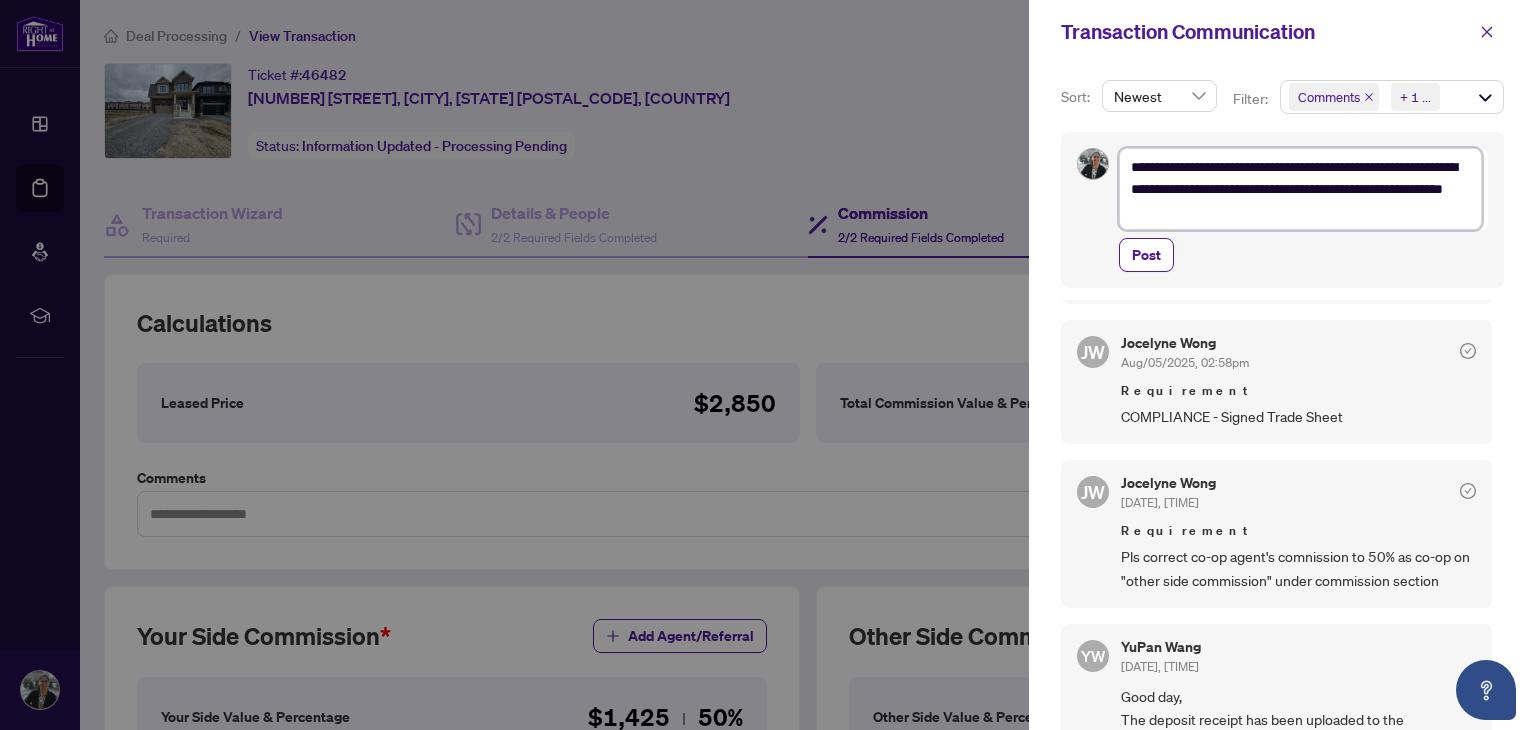 click on "**********" at bounding box center [1300, 189] 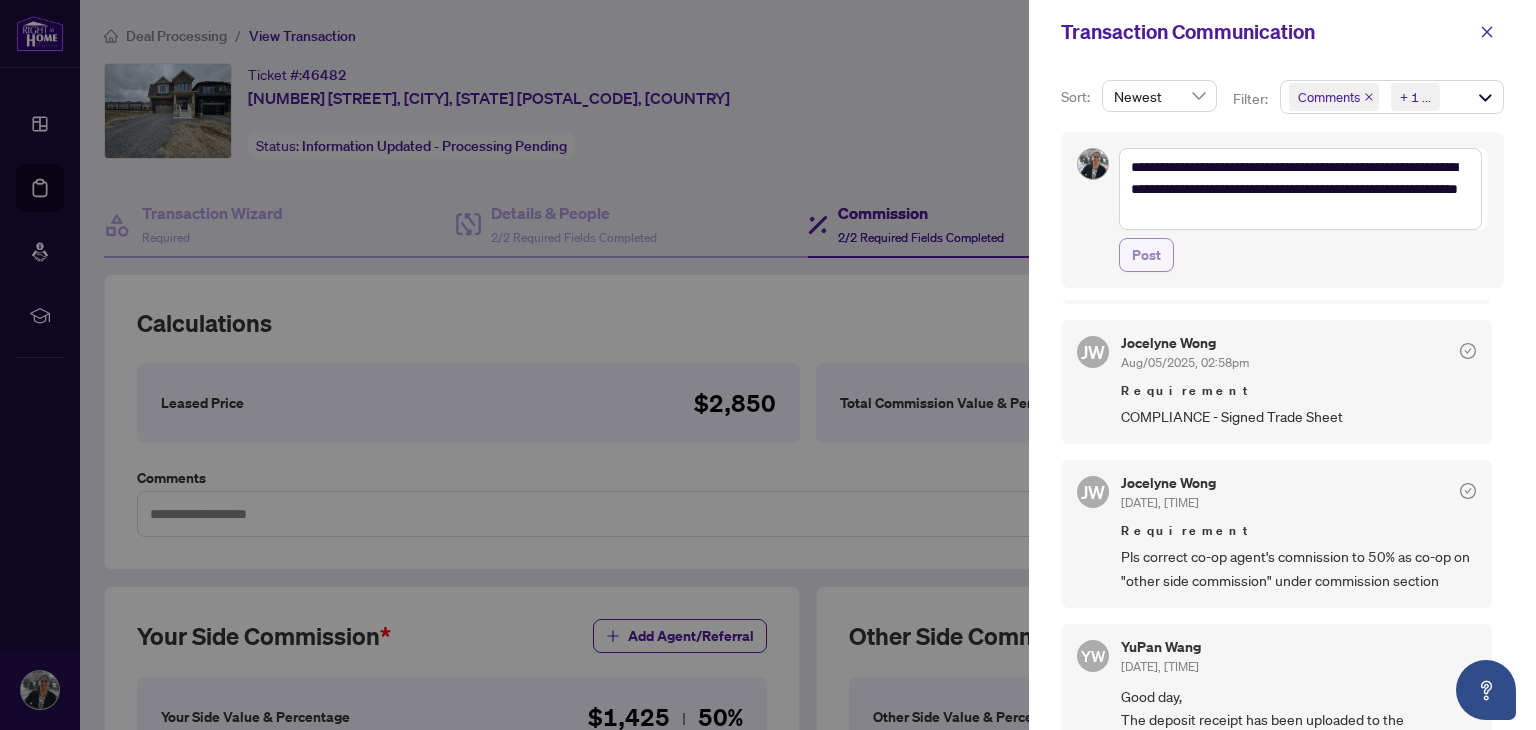 click on "Post" at bounding box center [1146, 255] 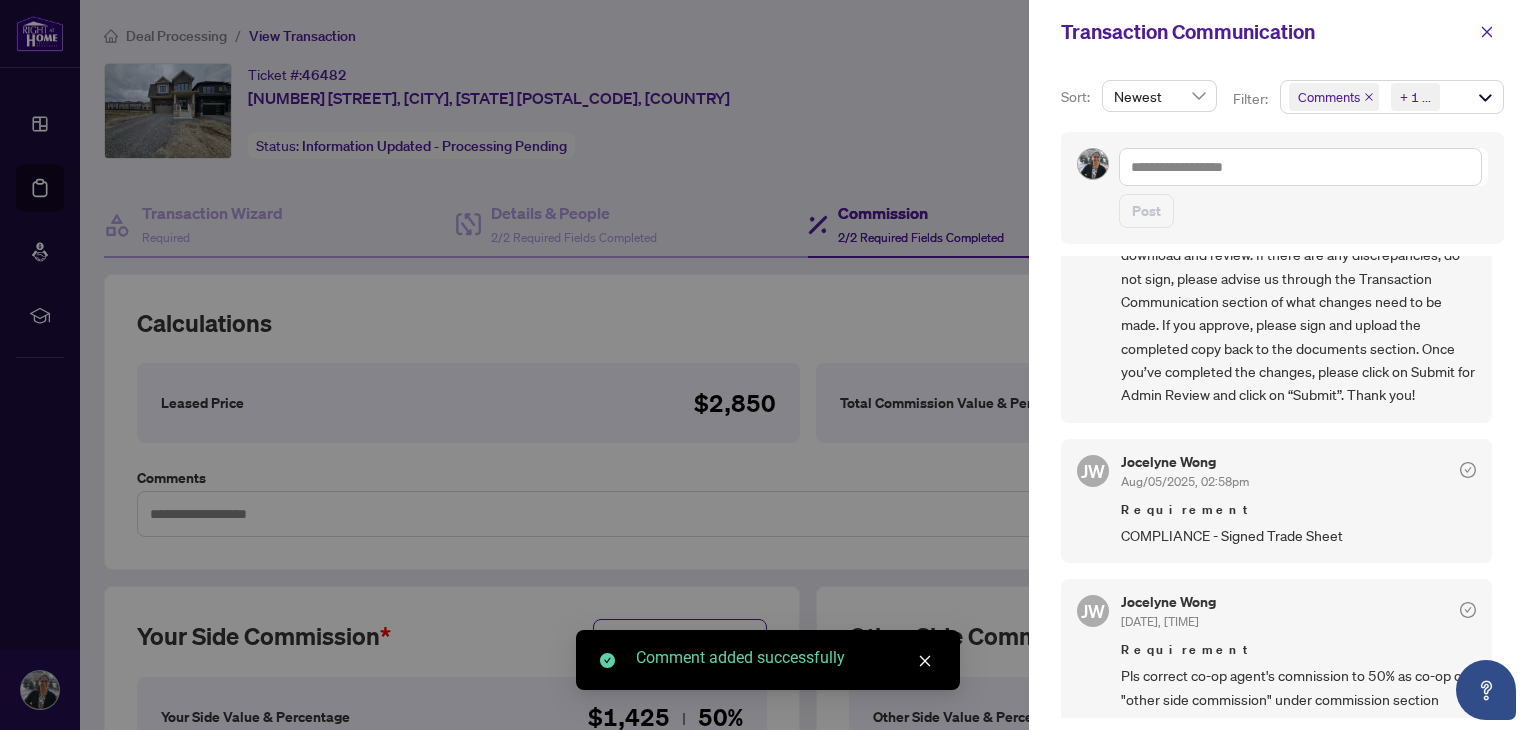 scroll, scrollTop: 0, scrollLeft: 0, axis: both 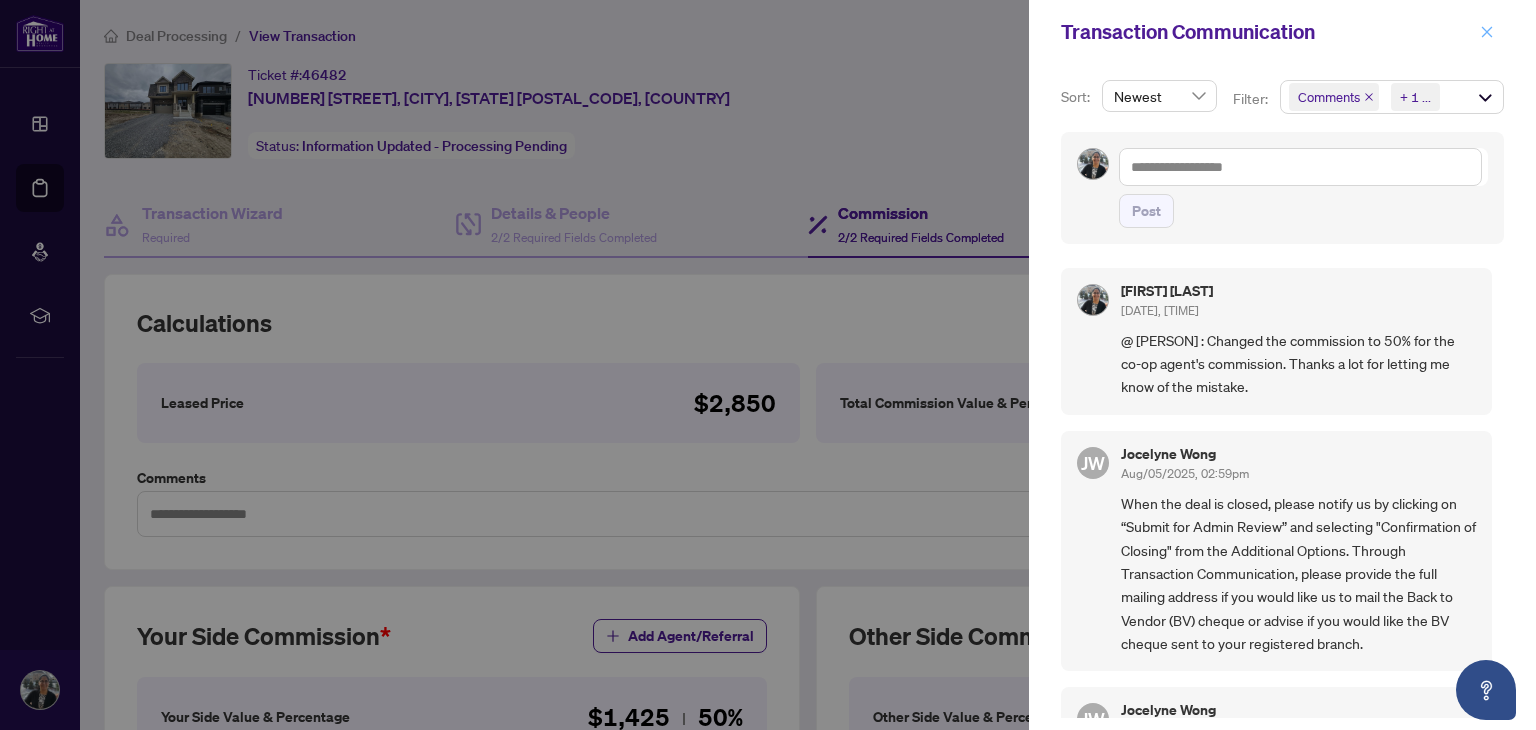 click 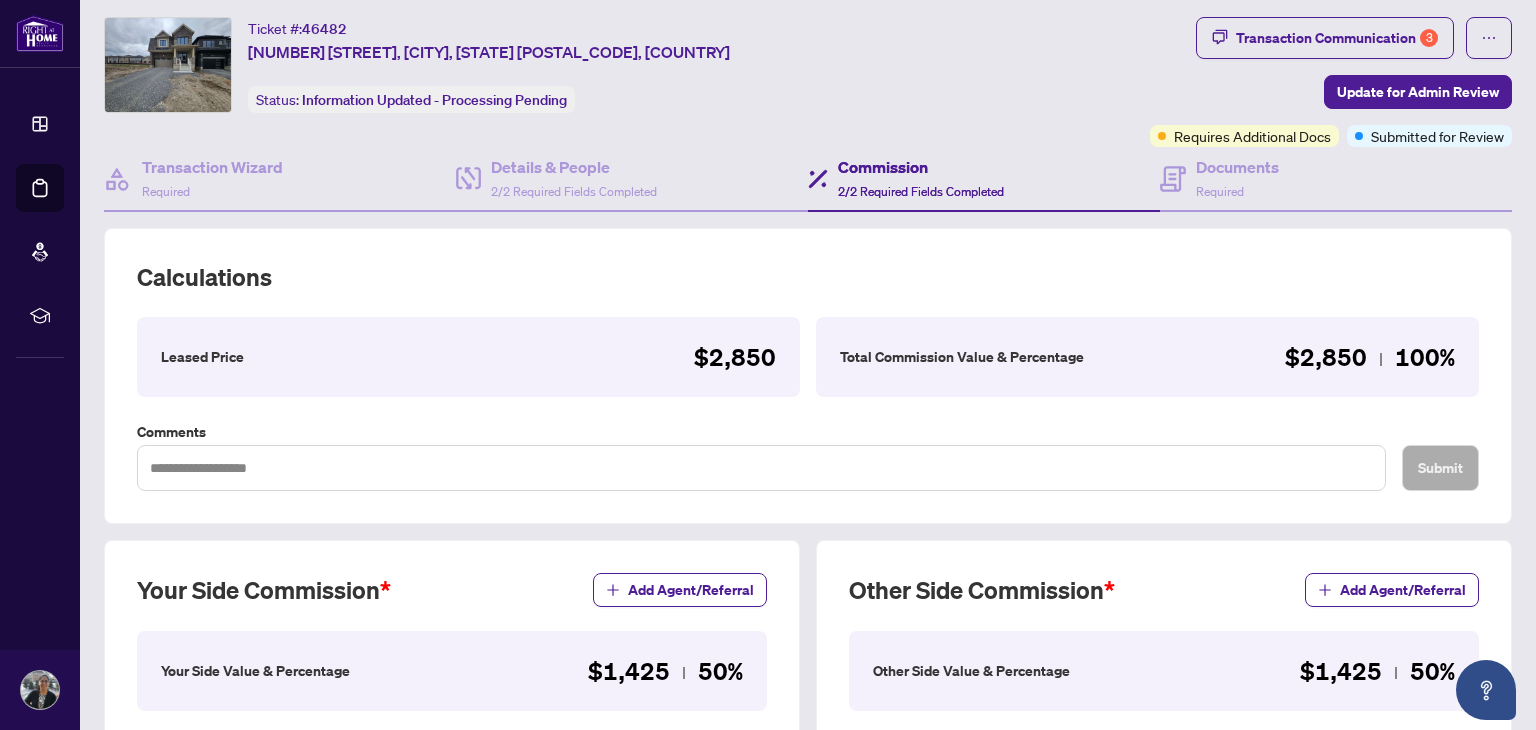 scroll, scrollTop: 0, scrollLeft: 0, axis: both 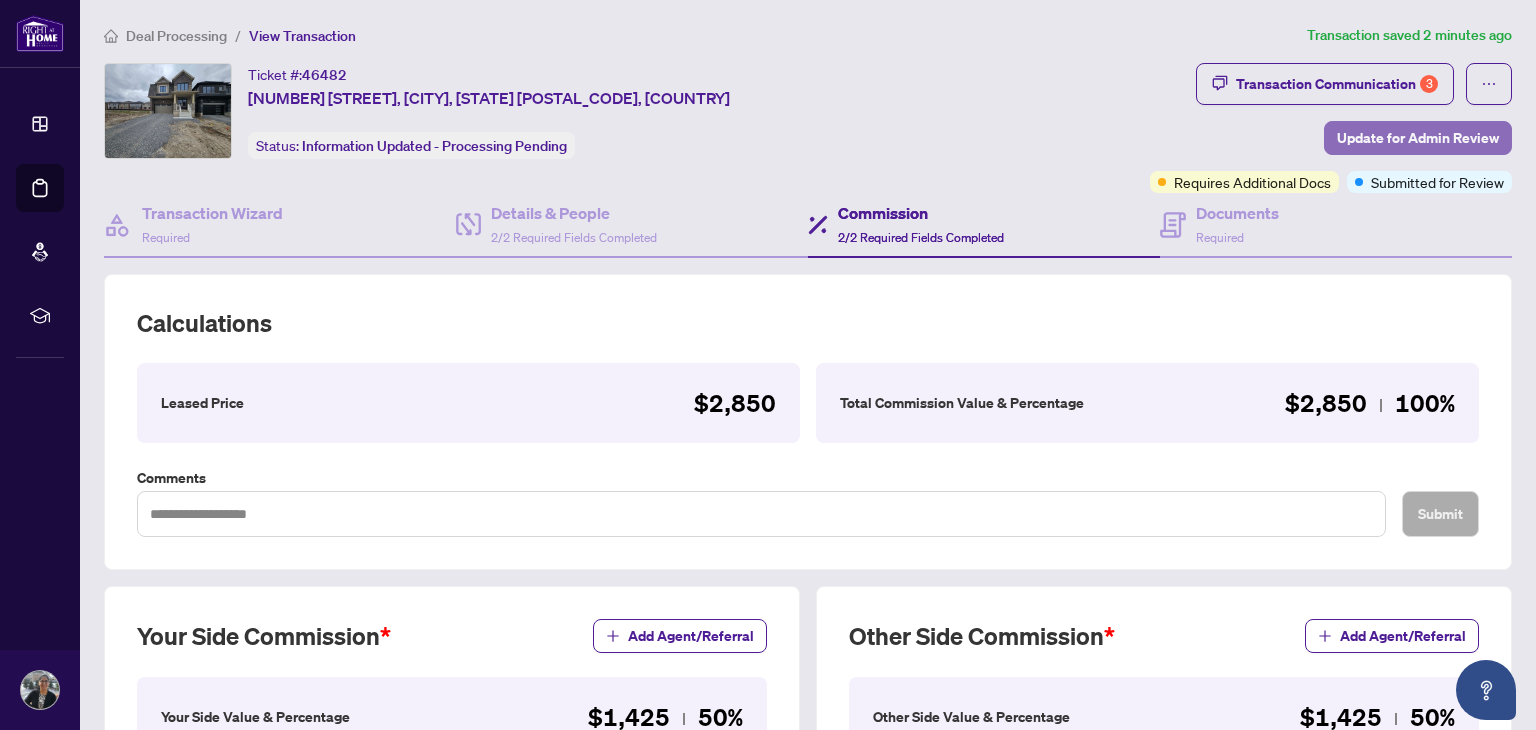 click on "Update for Admin Review" at bounding box center [1418, 138] 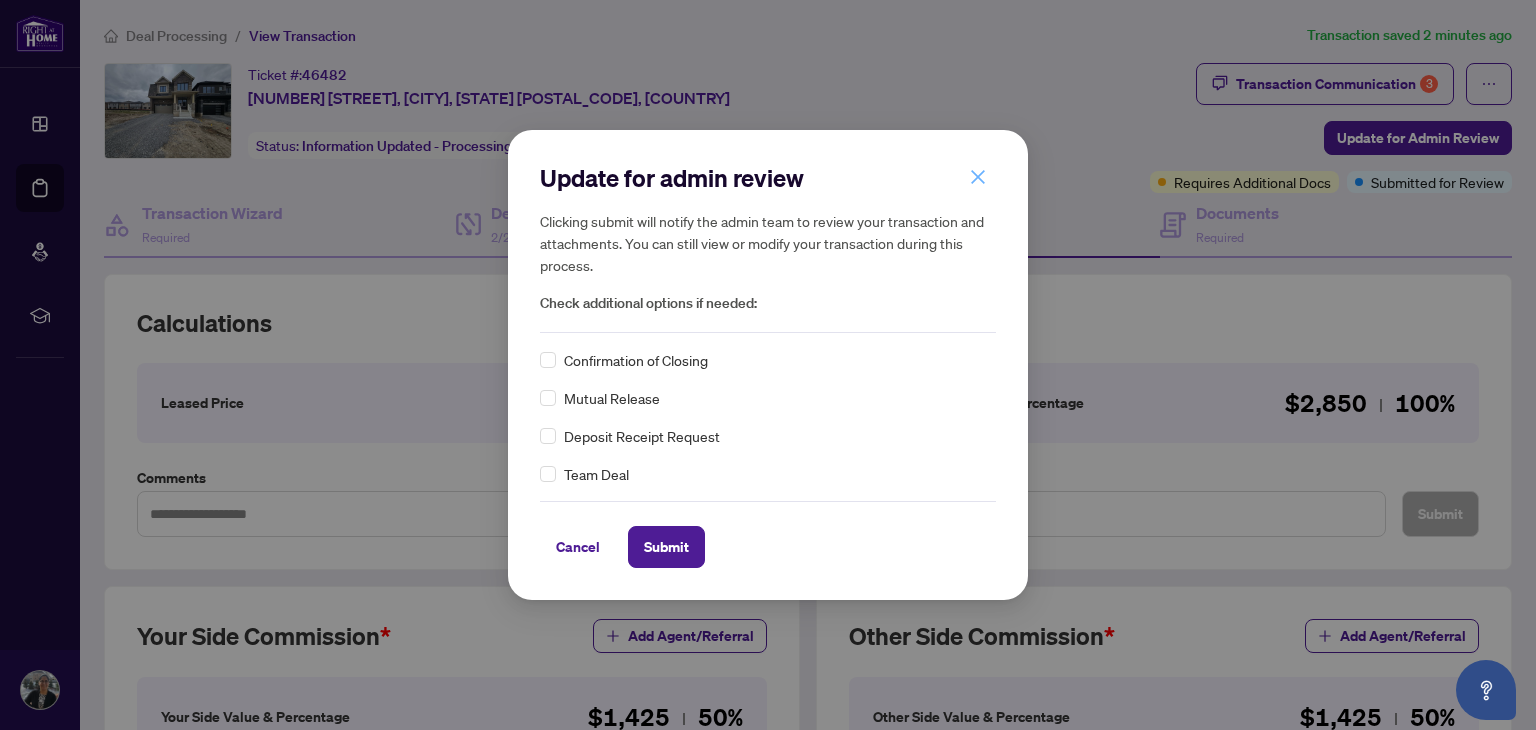 click 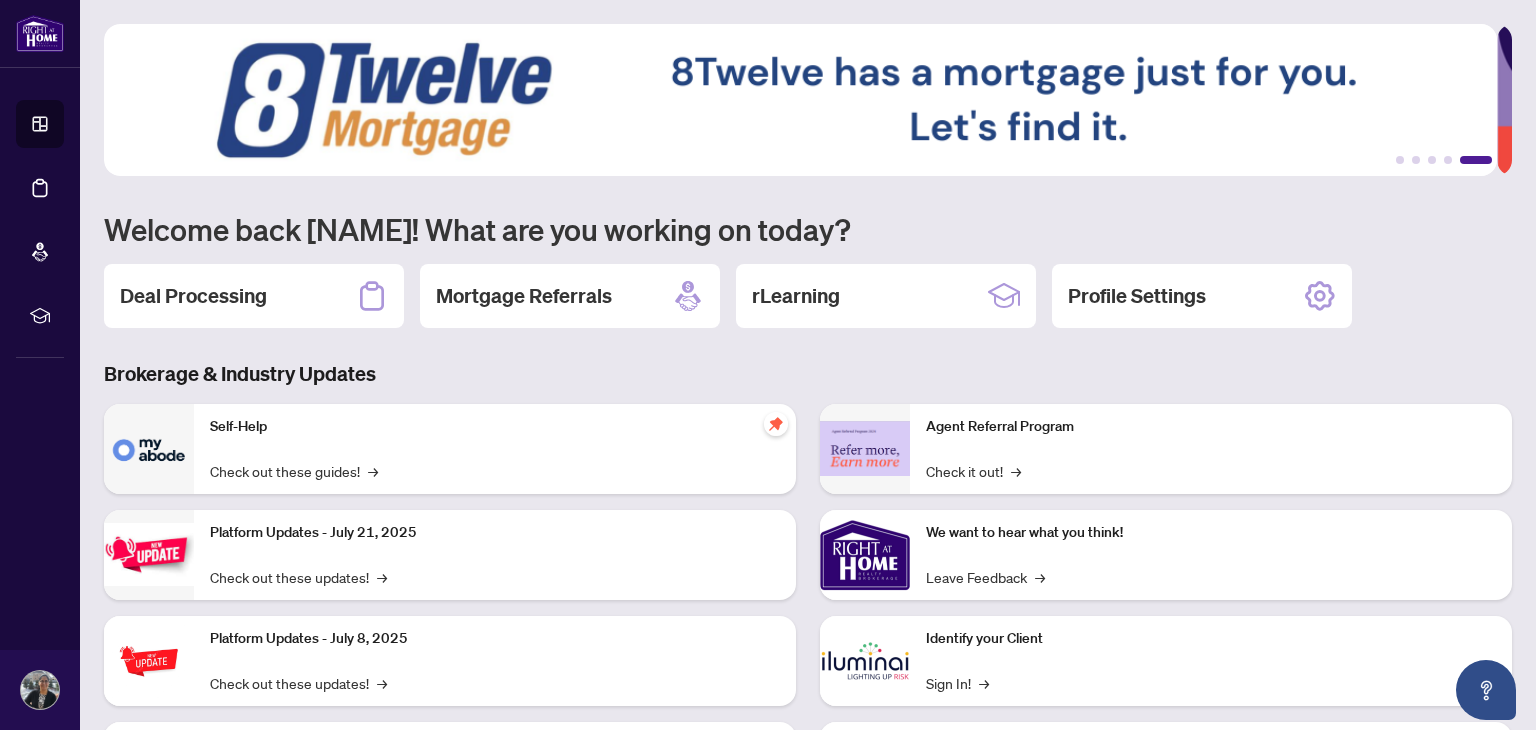 scroll, scrollTop: 0, scrollLeft: 0, axis: both 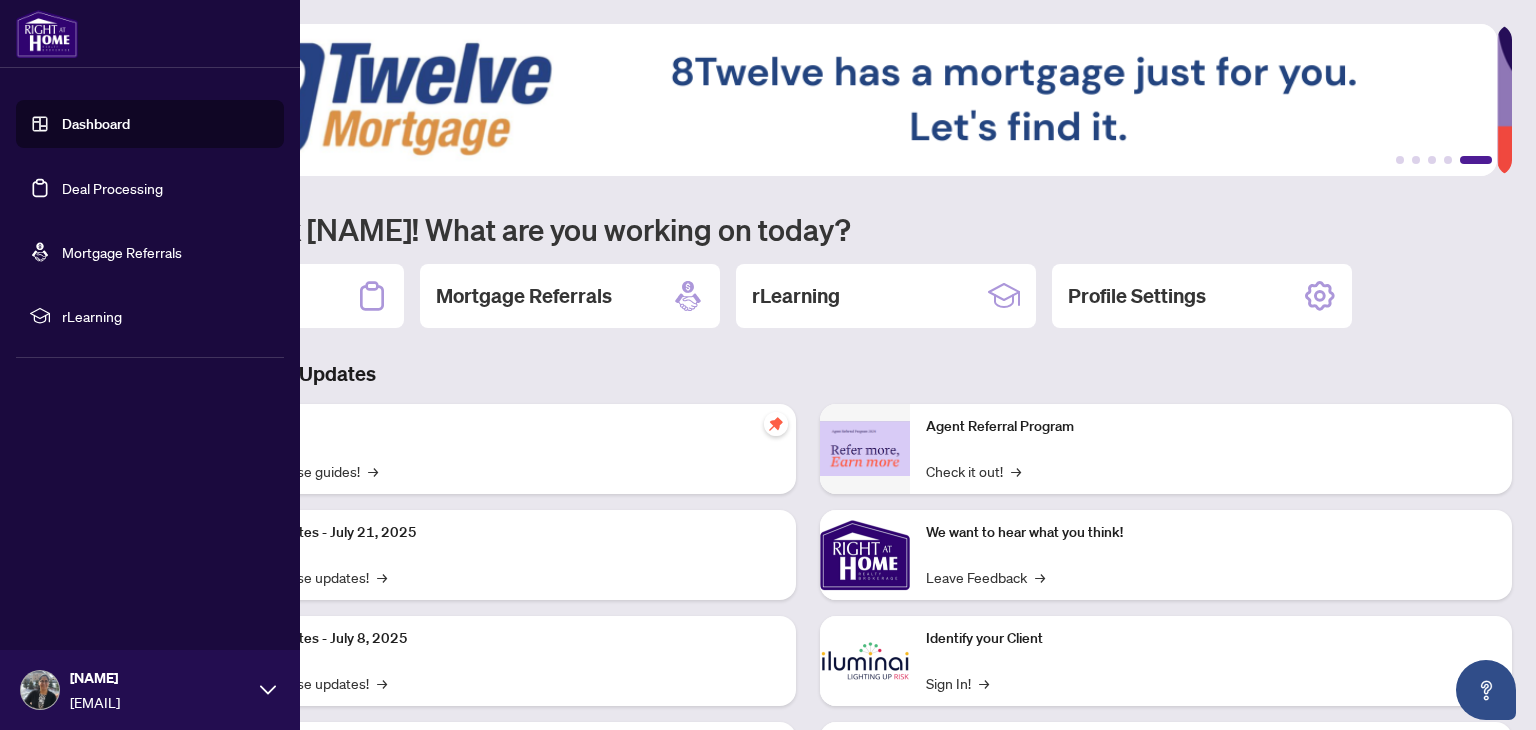 click on "Deal Processing" at bounding box center [112, 188] 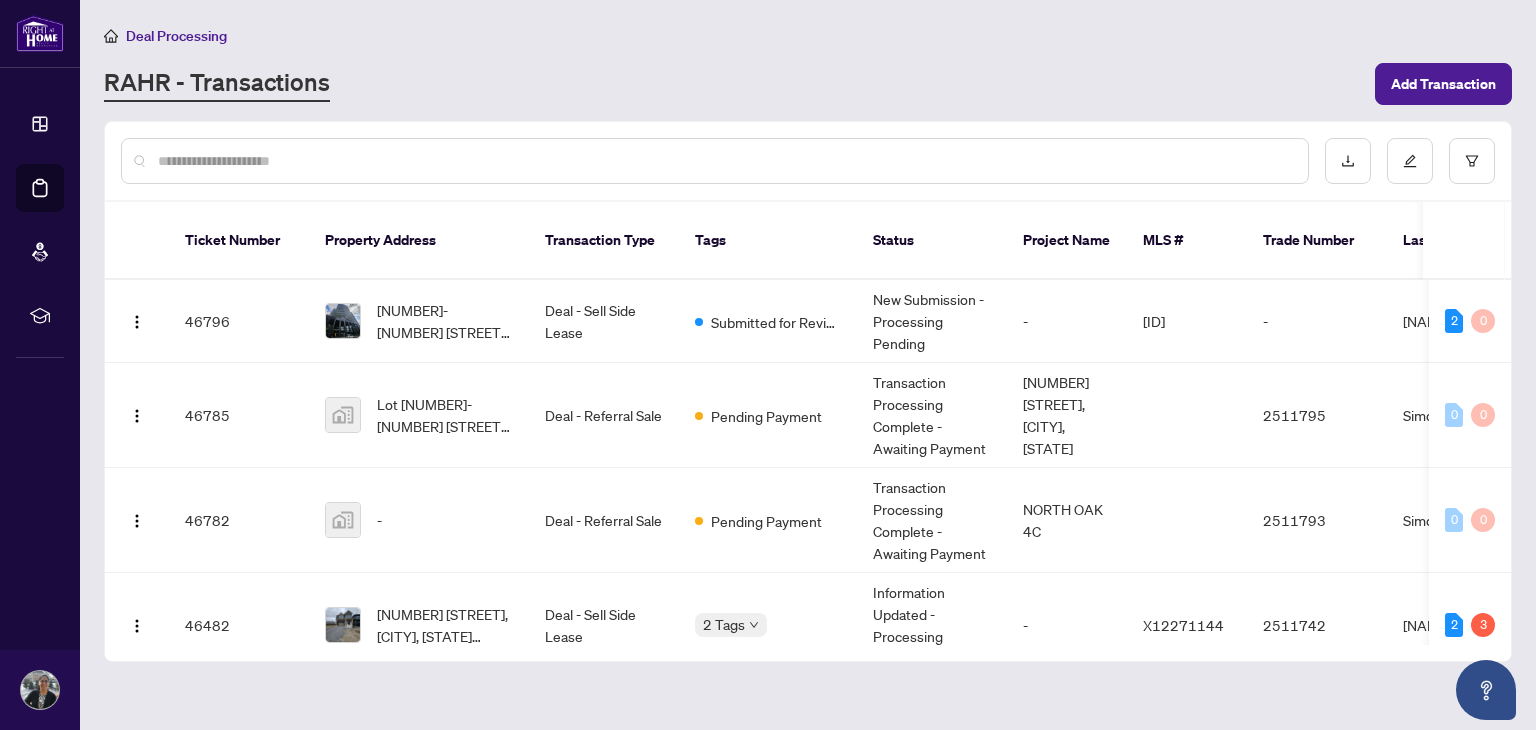 click at bounding box center [715, 161] 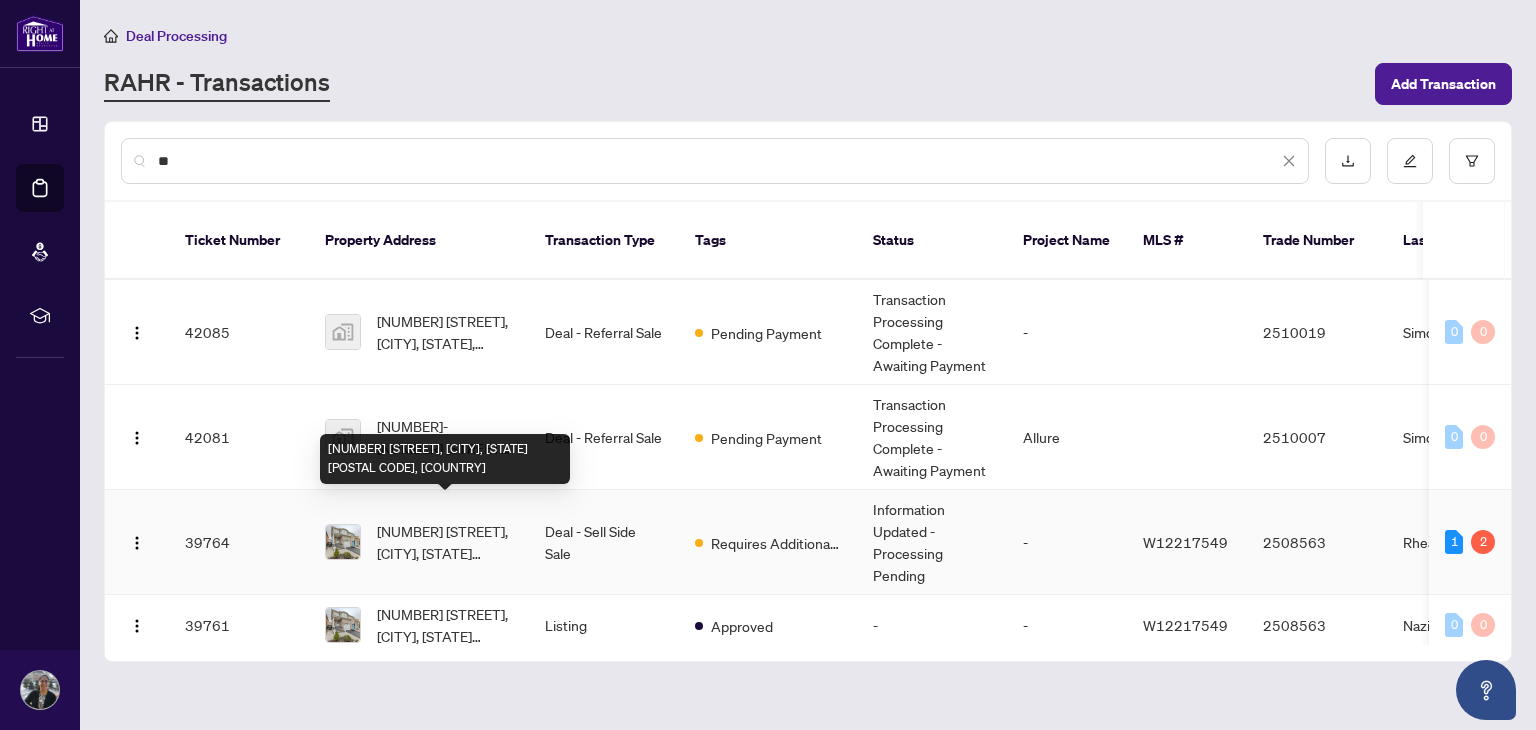 type on "**" 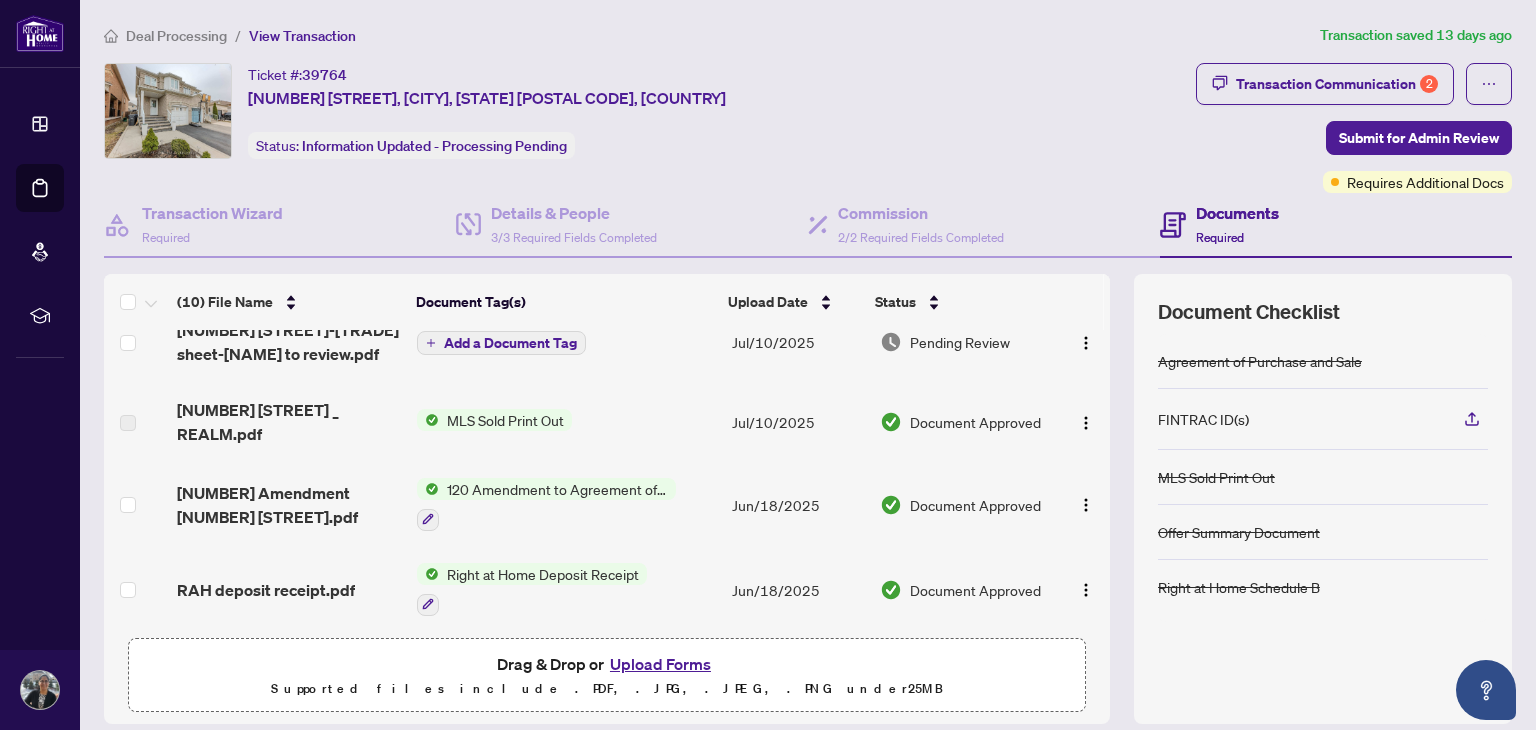 scroll, scrollTop: 523, scrollLeft: 0, axis: vertical 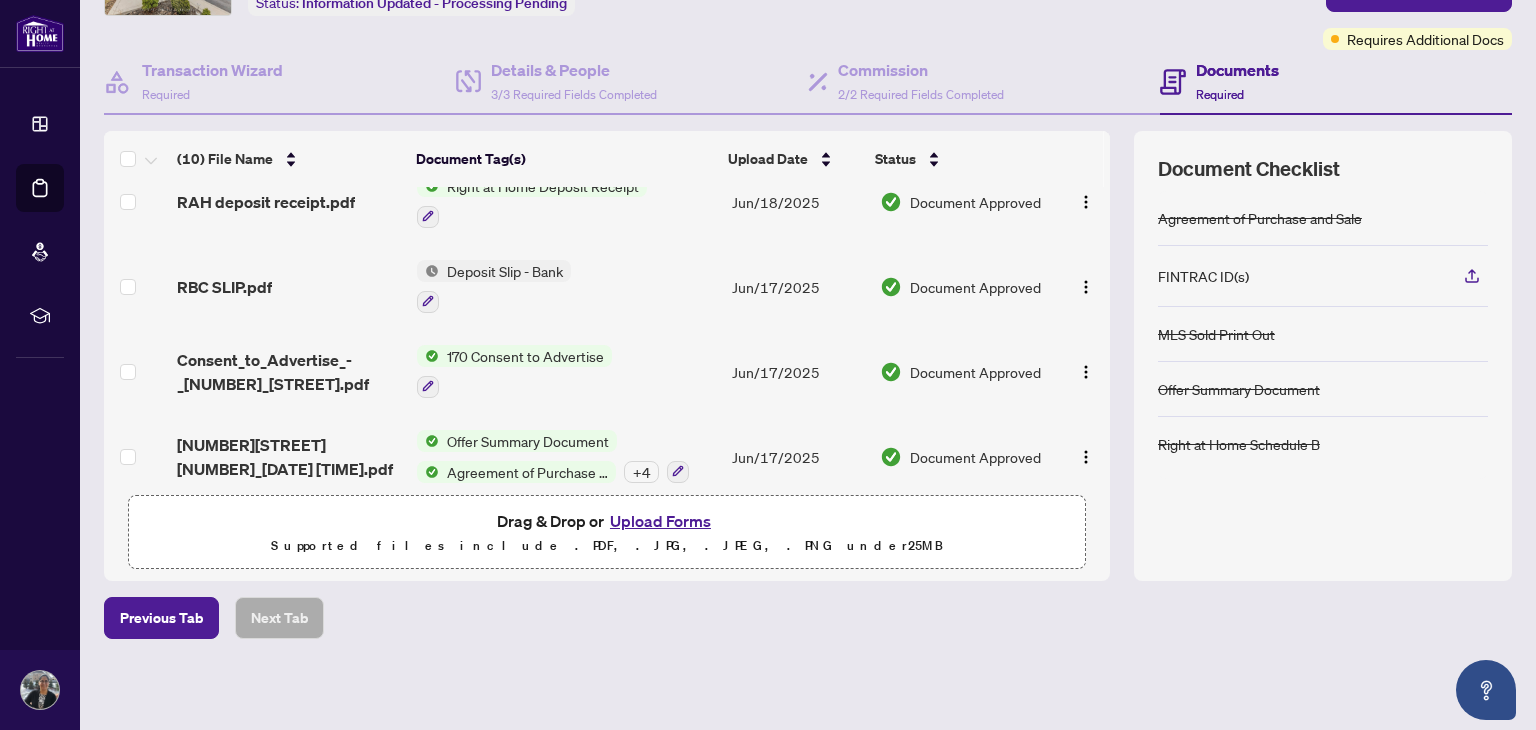click on "Upload Forms" at bounding box center (660, 521) 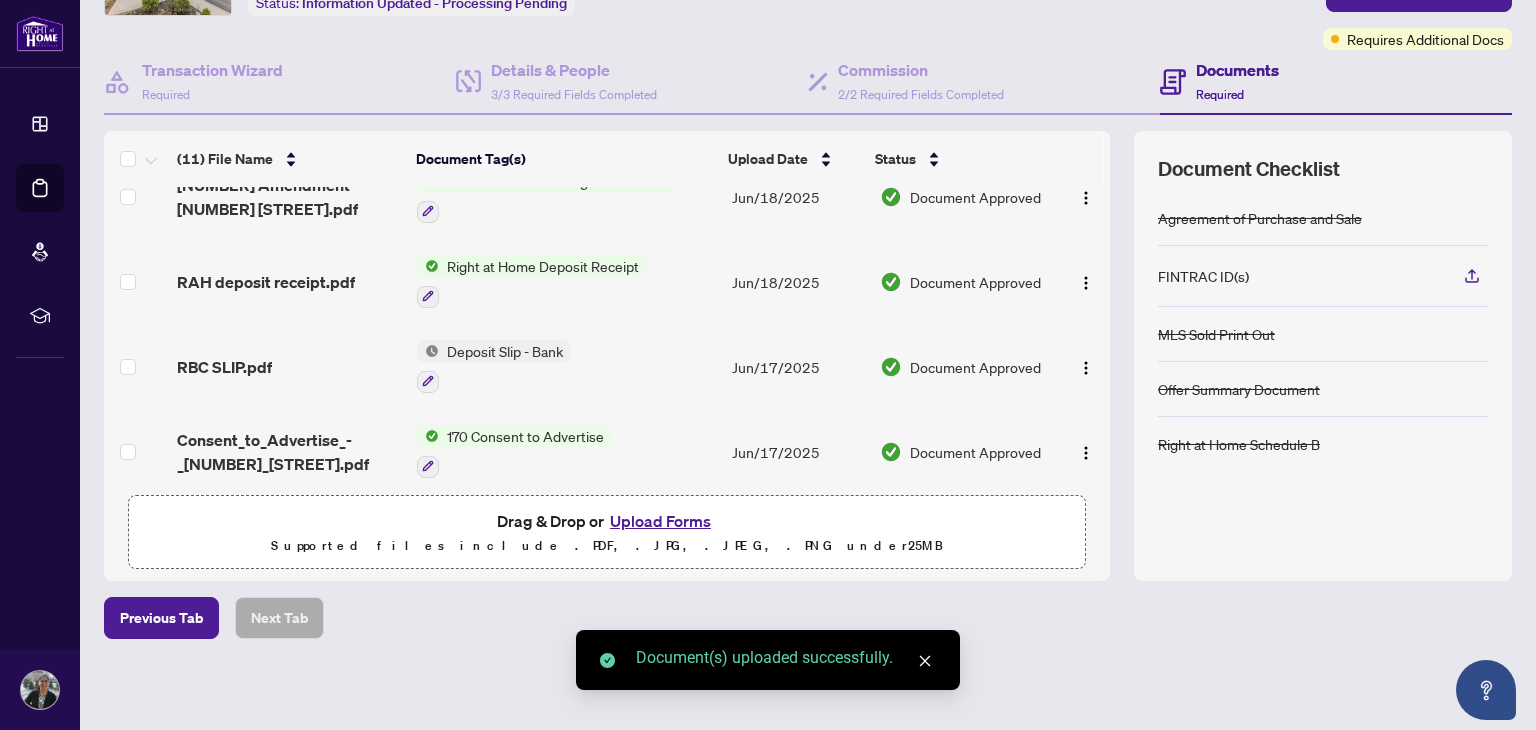 scroll, scrollTop: 0, scrollLeft: 0, axis: both 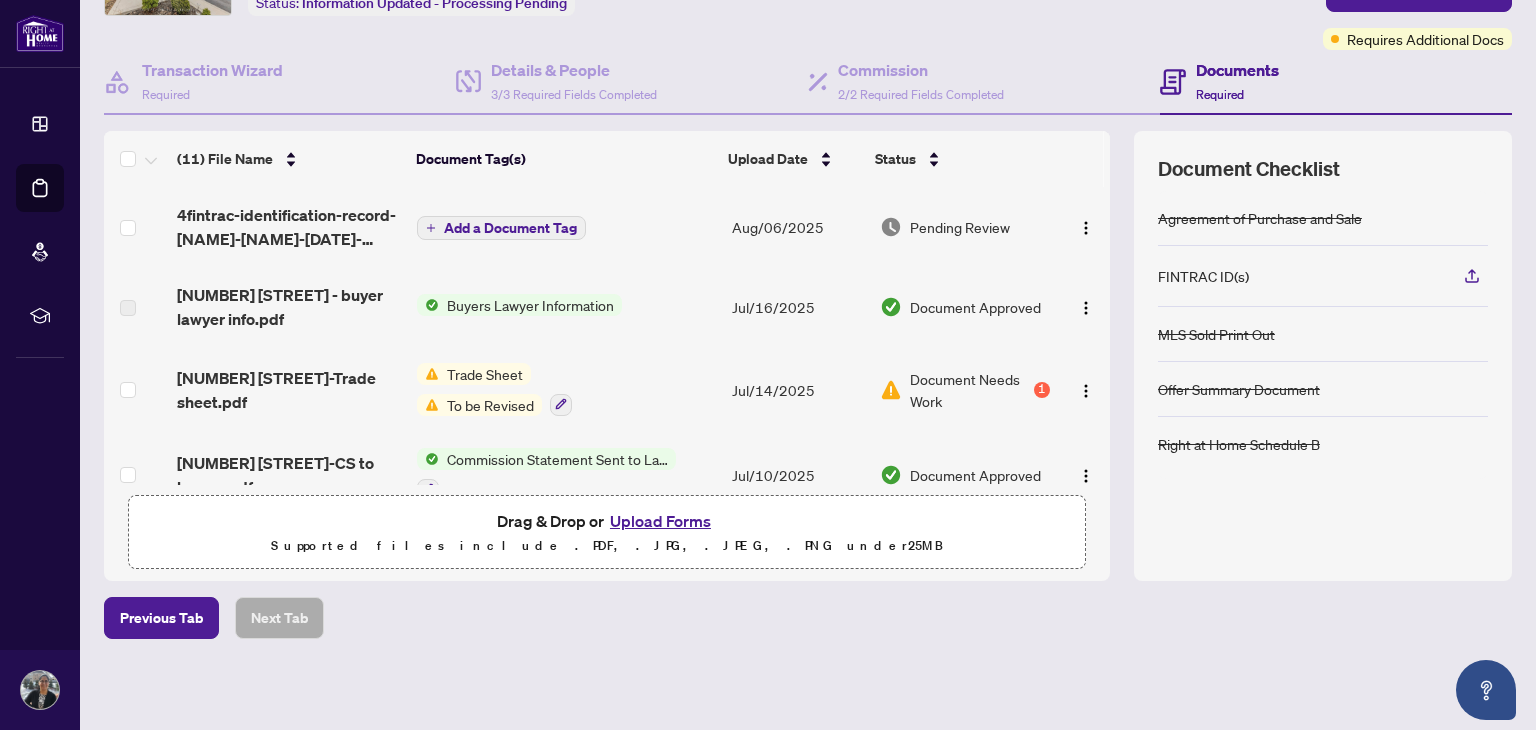 click on "Add a Document Tag" at bounding box center (510, 228) 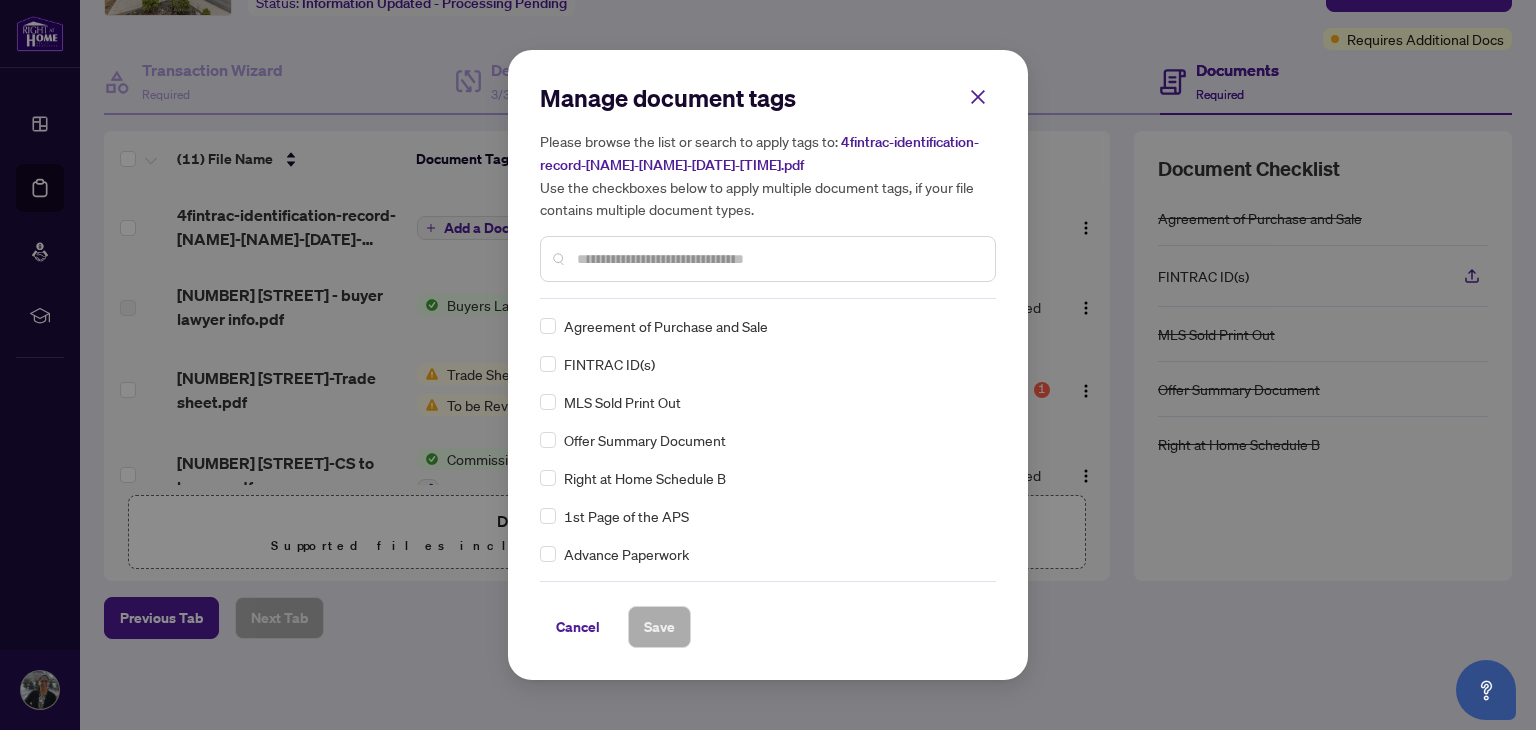 click on "Manage document tags Please browse the list or search to apply tags to:   4fintrac-identification-record-[NAME]-[NAME]-[DATE]-[TIME].pdf   Use the checkboxes below to apply multiple document tags, if your file contains multiple document types.   Agreement of Purchase and Sale FINTRAC ID(s) MLS Sold Print Out Offer Summary Document Right at Home Schedule B 1st Page of the APS Advance Paperwork Agent Correspondence Agreement of Assignment of Purchase and Sale Agreement to Cooperate /Broker Referral Agreement to Lease Articles of Incorporation Back to Vendor Letter Belongs to Another Transaction Builder's Consent Buyer Designated Representation Agreement Buyer Designated Representation Agreement Buyers Lawyer Information Certificate of Estate Trustee(s) Client Refused to Sign Closing Date Change Co-op Brokerage Commission Statement Co-op EFT Co-operating Indemnity Agreement Commission Adjustment Commission Agreement Commission Calculation Commission Statement Sent Commission Statement Sent to Landlord EFT" at bounding box center (768, 365) 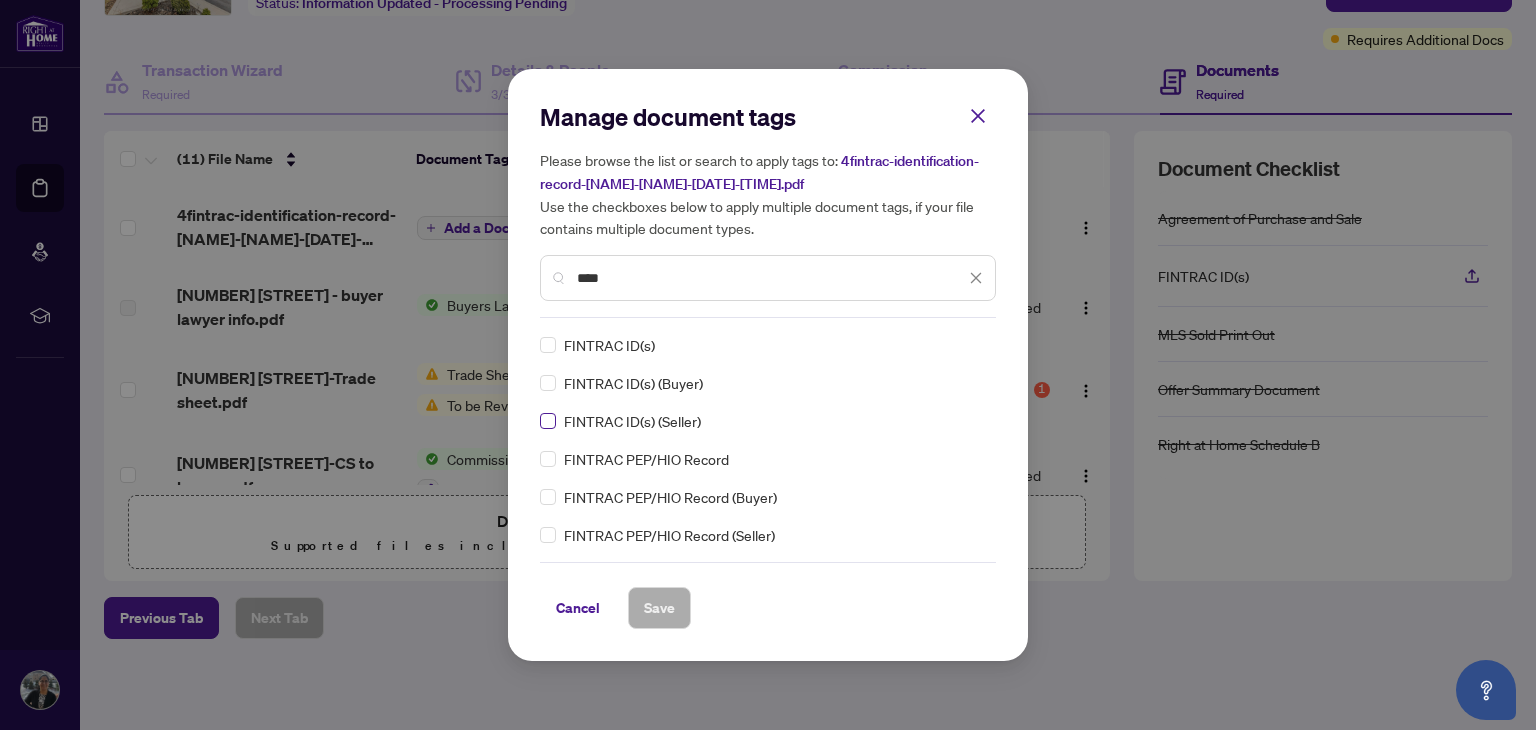 type on "****" 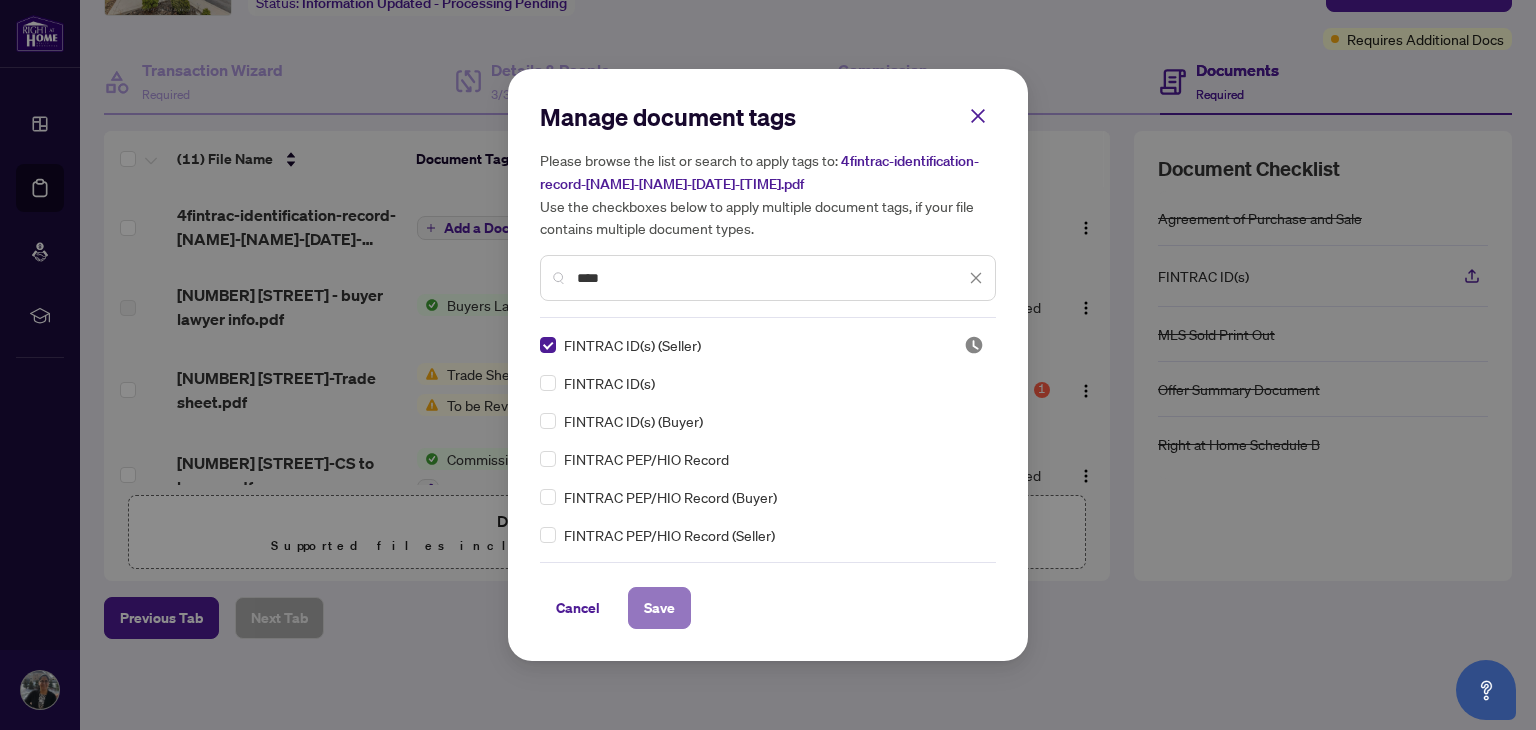 click on "Save" at bounding box center (659, 608) 